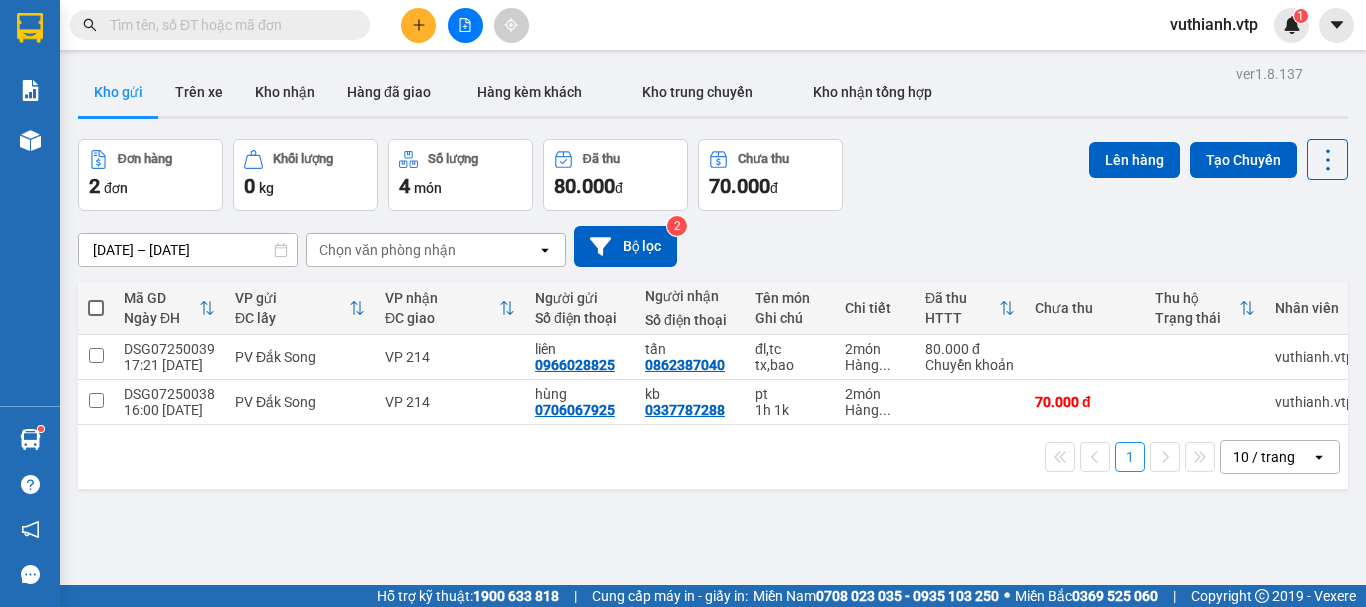 scroll, scrollTop: 0, scrollLeft: 0, axis: both 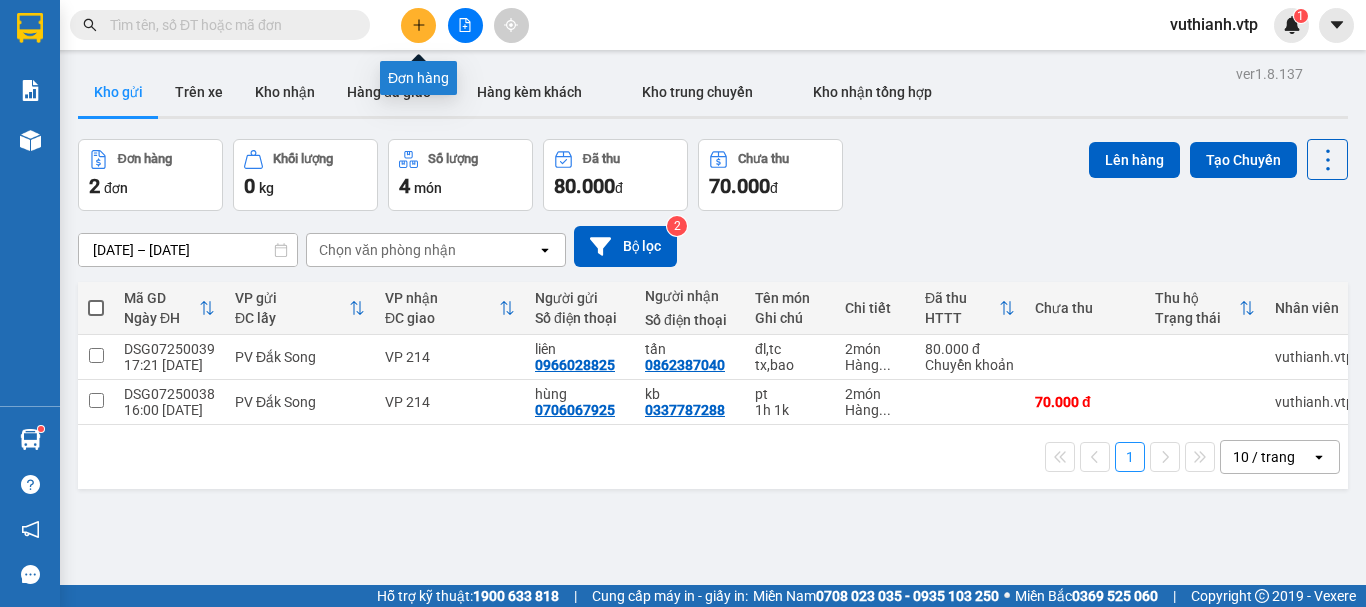 click 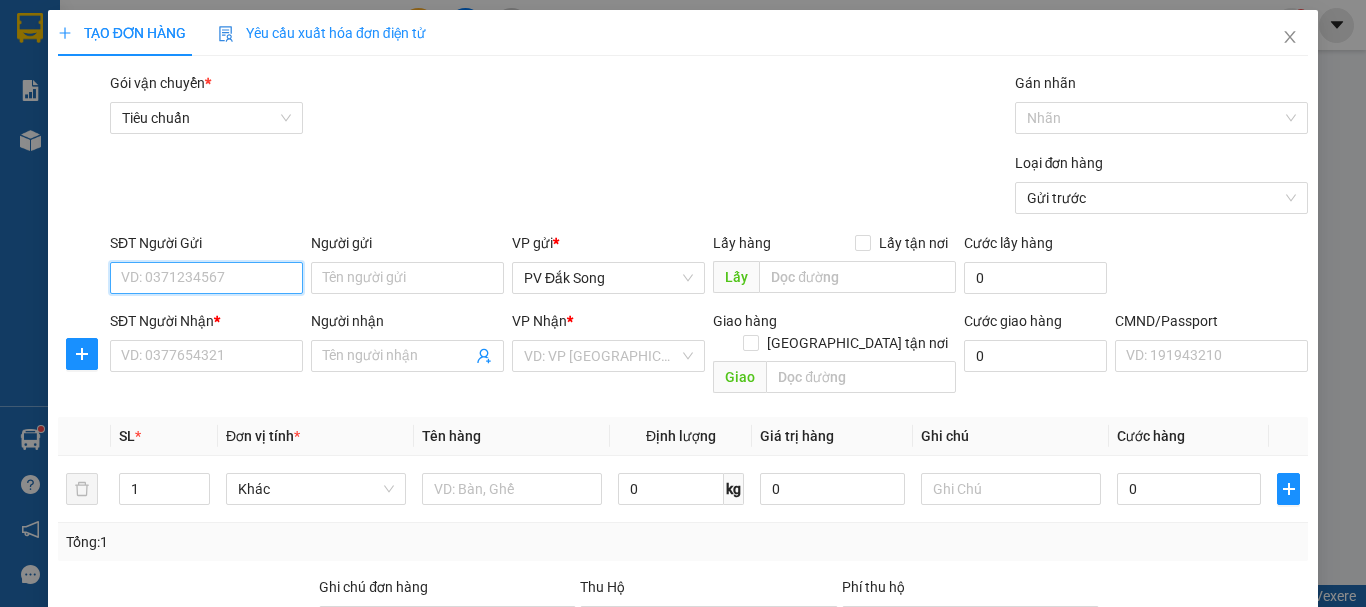 click on "SĐT Người Gửi" at bounding box center (206, 278) 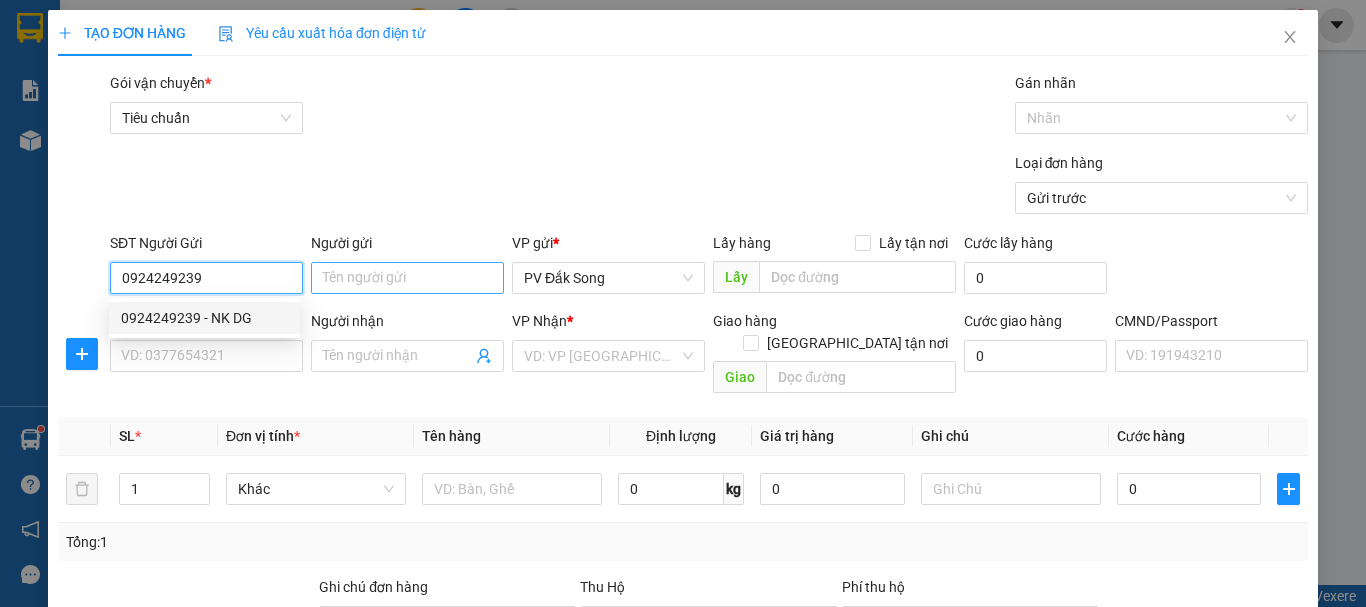 type on "0924249239" 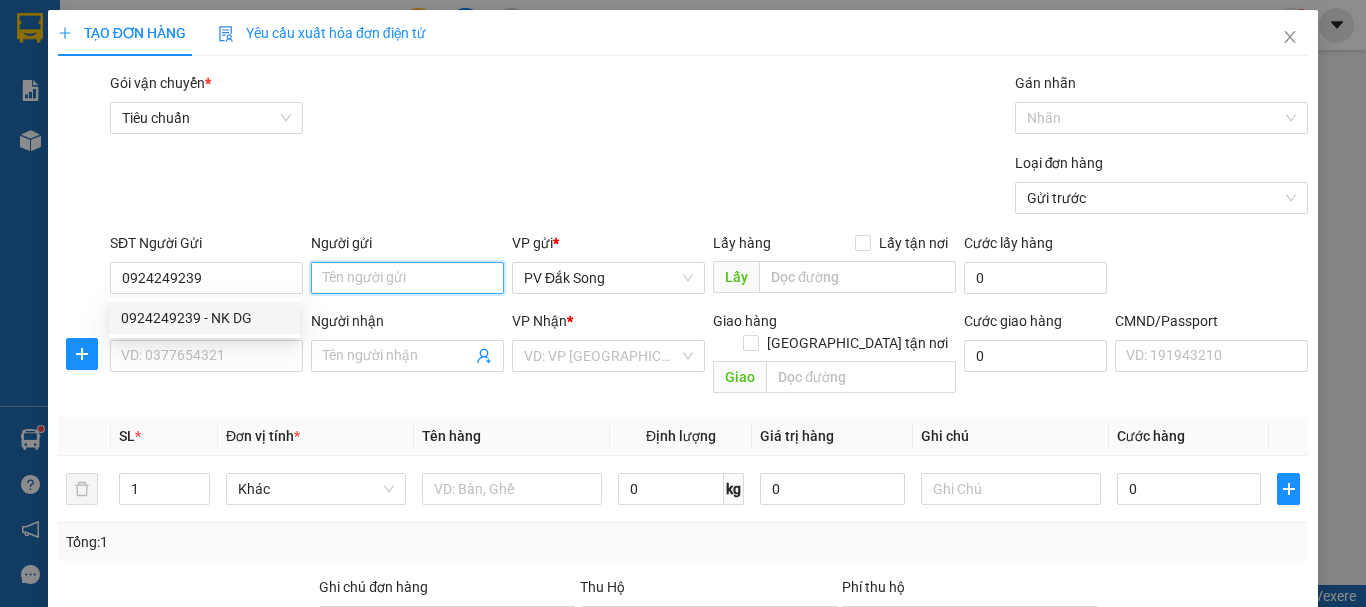 click on "Người gửi" at bounding box center (407, 278) 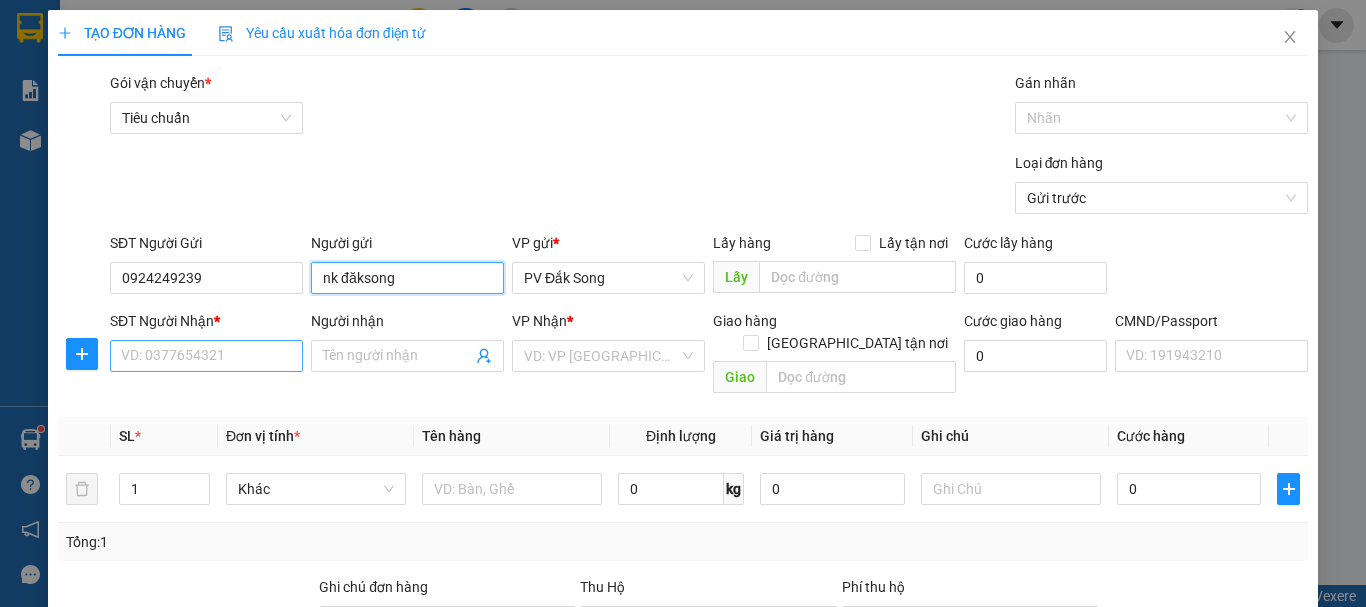 type on "nk đăksong" 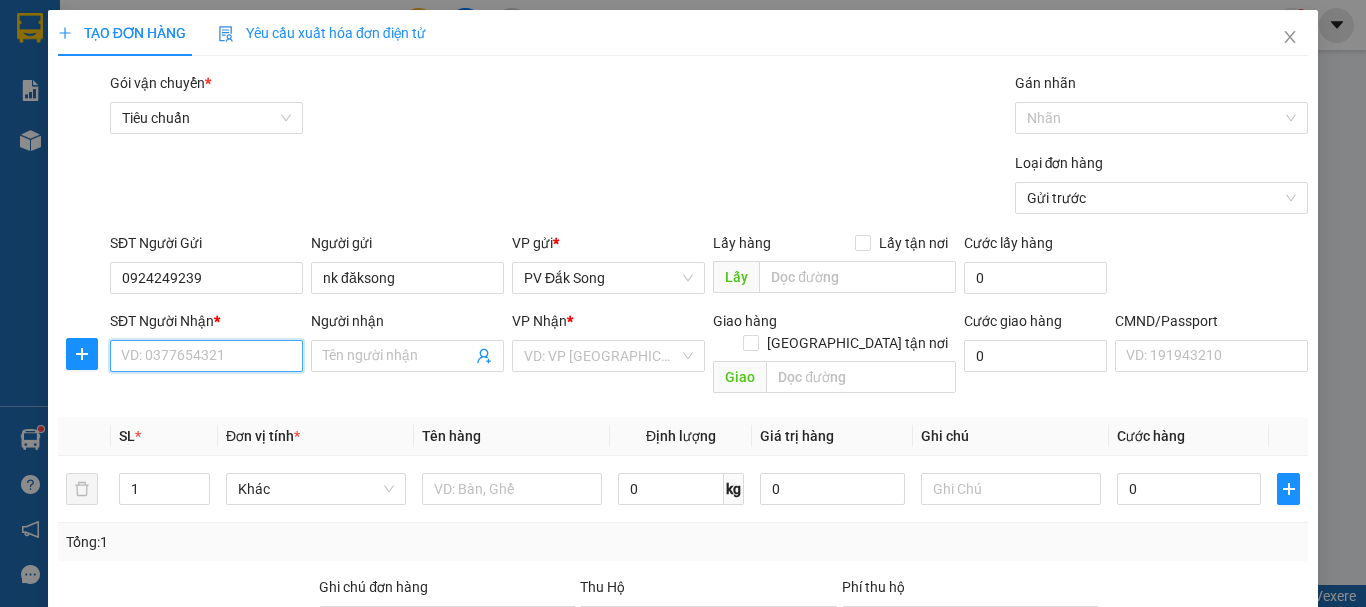 click on "SĐT Người Nhận  *" at bounding box center (206, 356) 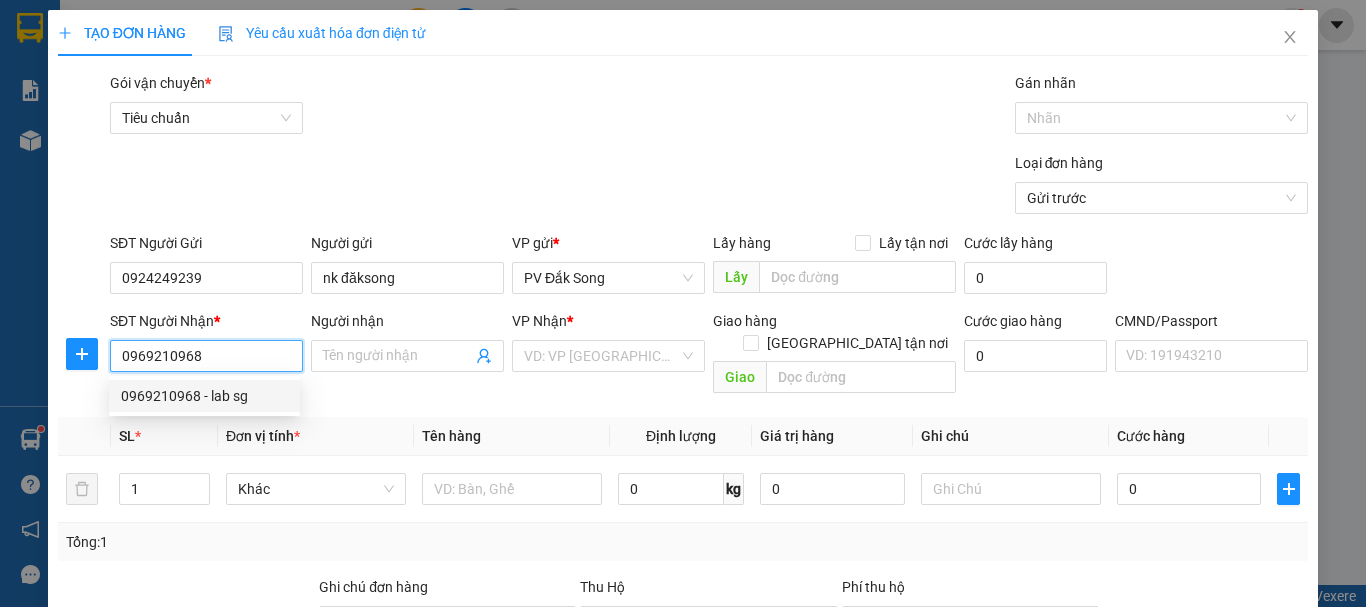 type on "0969210968" 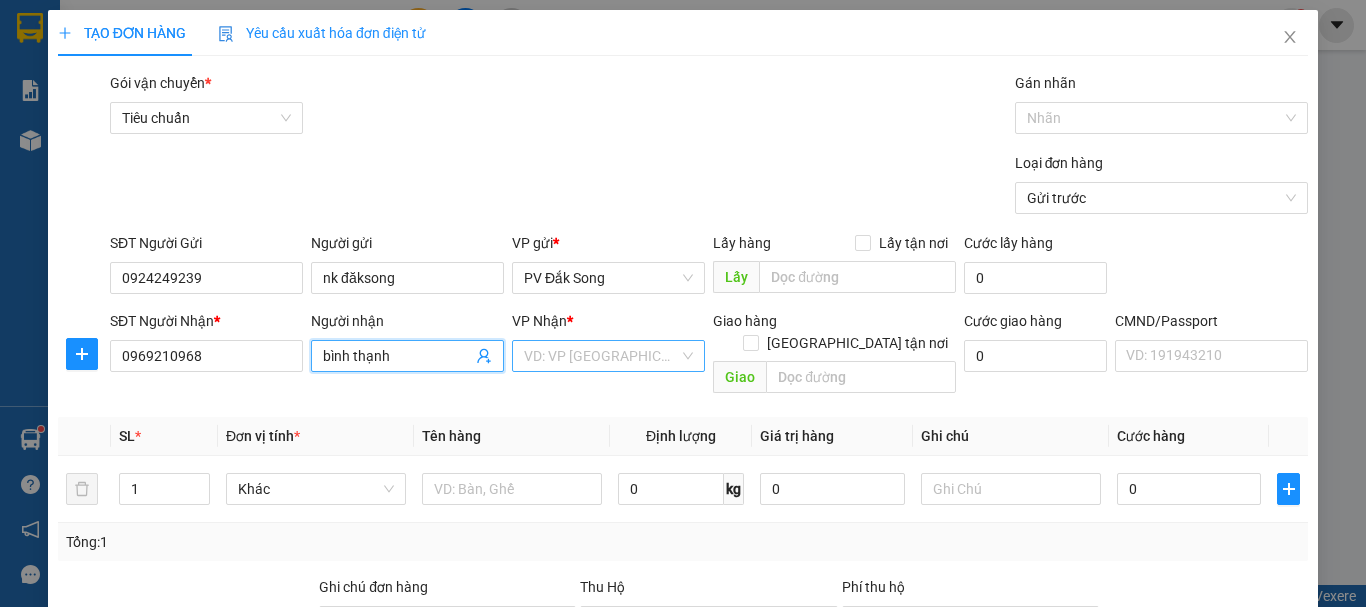 type on "bình thạnh" 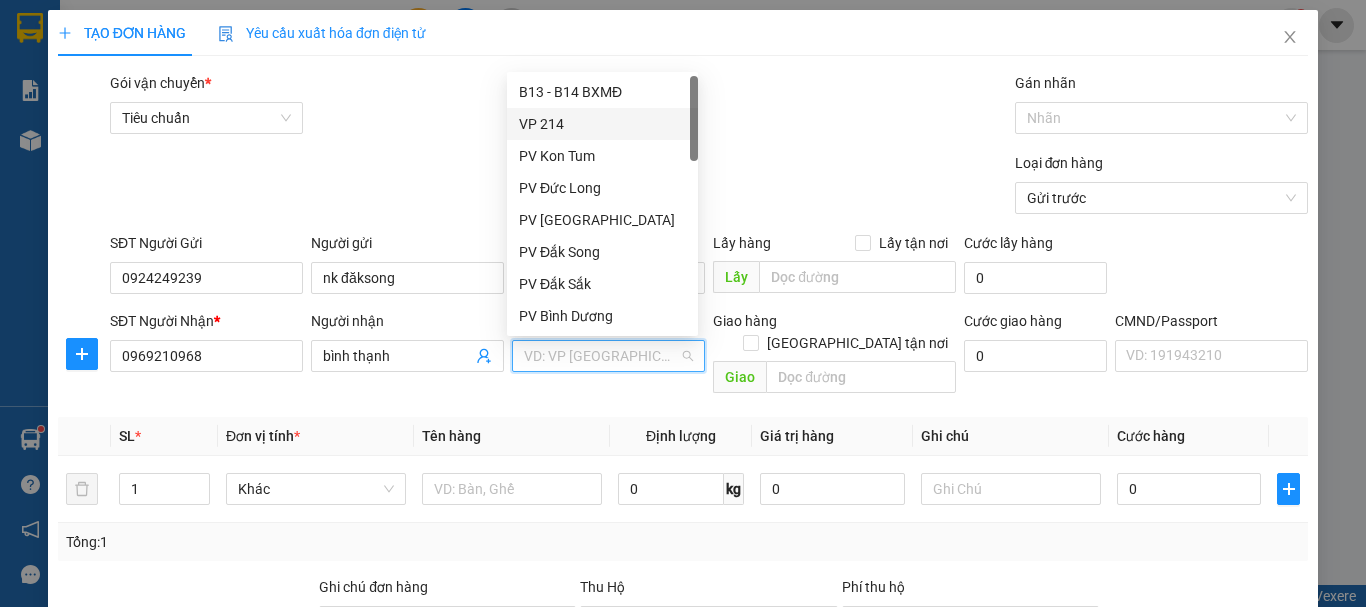 click on "VP 214" at bounding box center (602, 124) 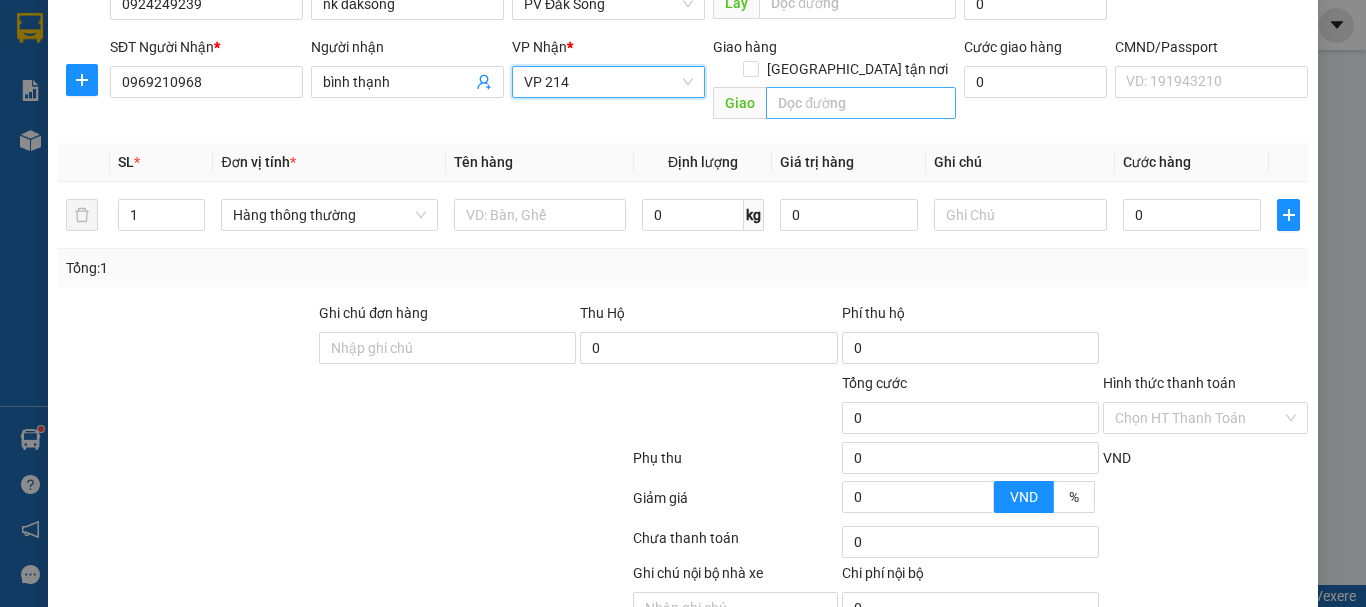 scroll, scrollTop: 300, scrollLeft: 0, axis: vertical 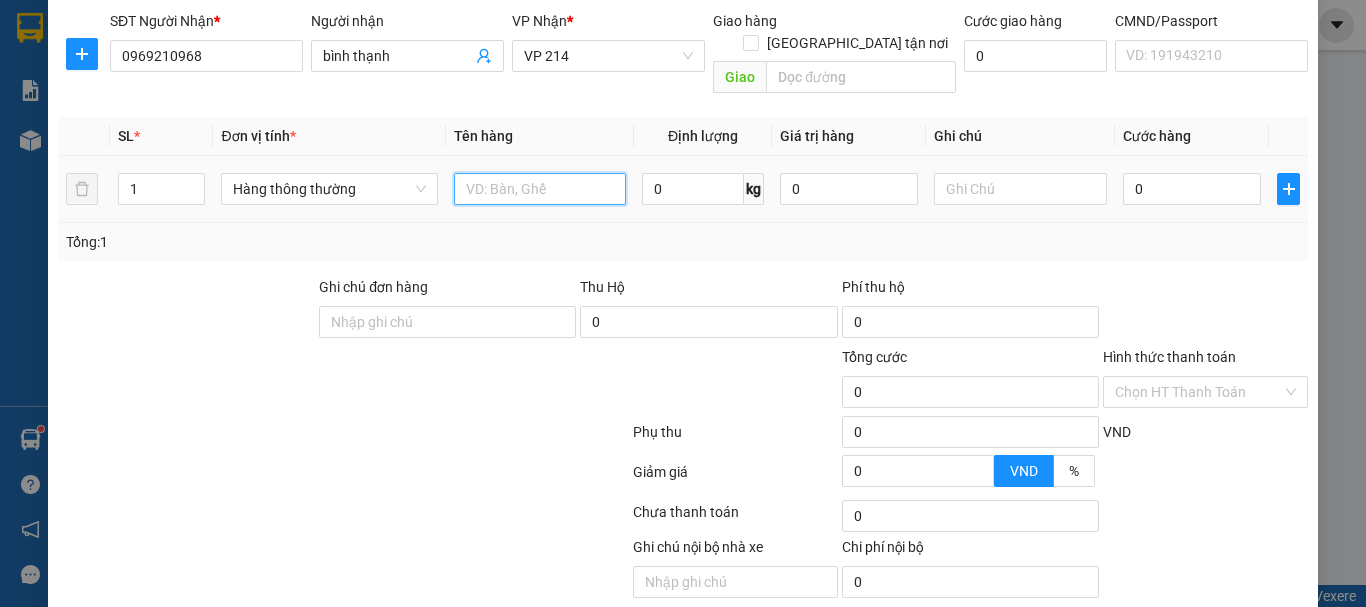 click at bounding box center (540, 189) 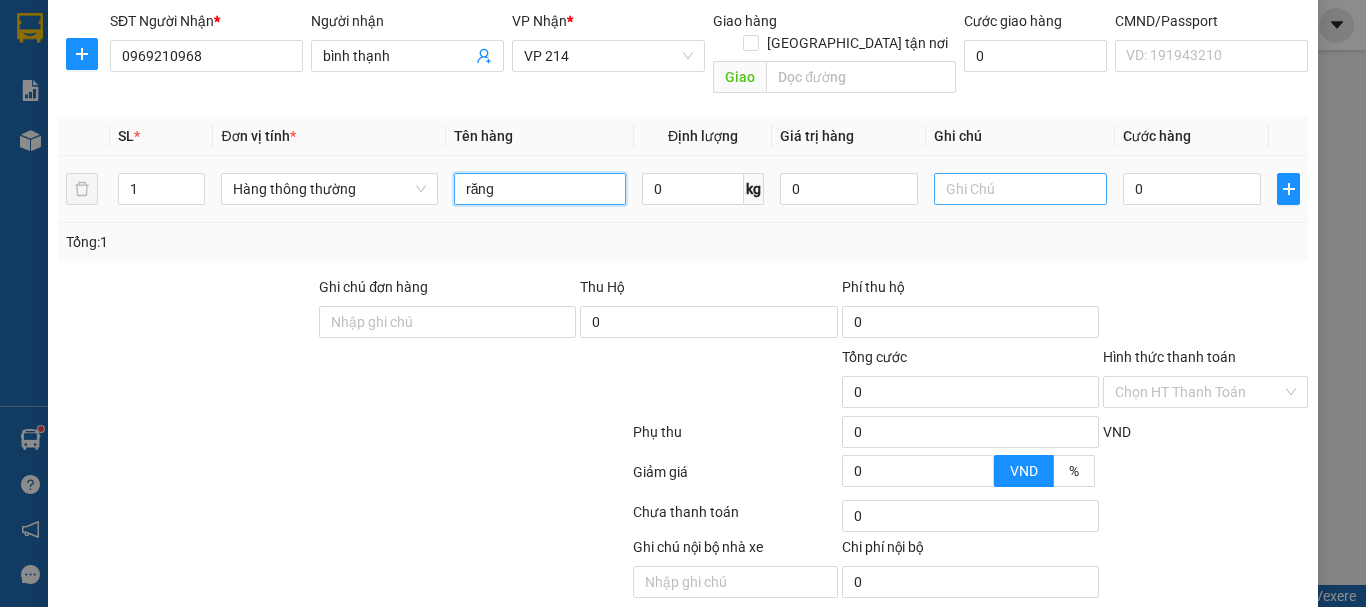 type on "răng" 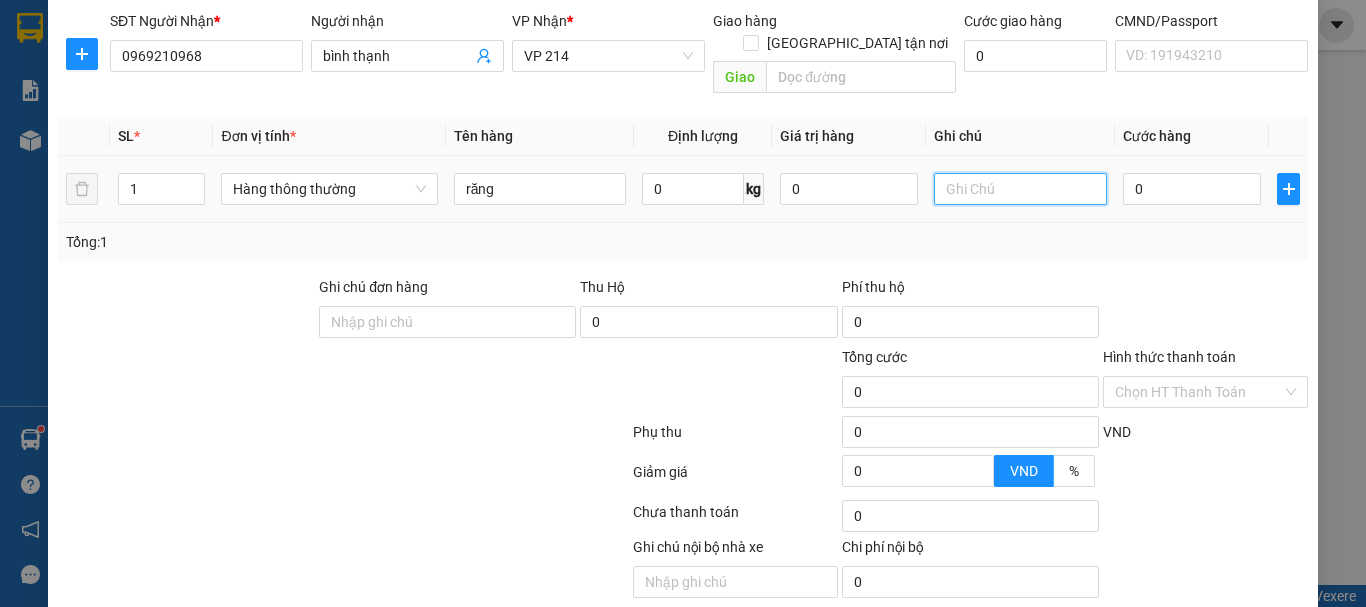 click at bounding box center [1020, 189] 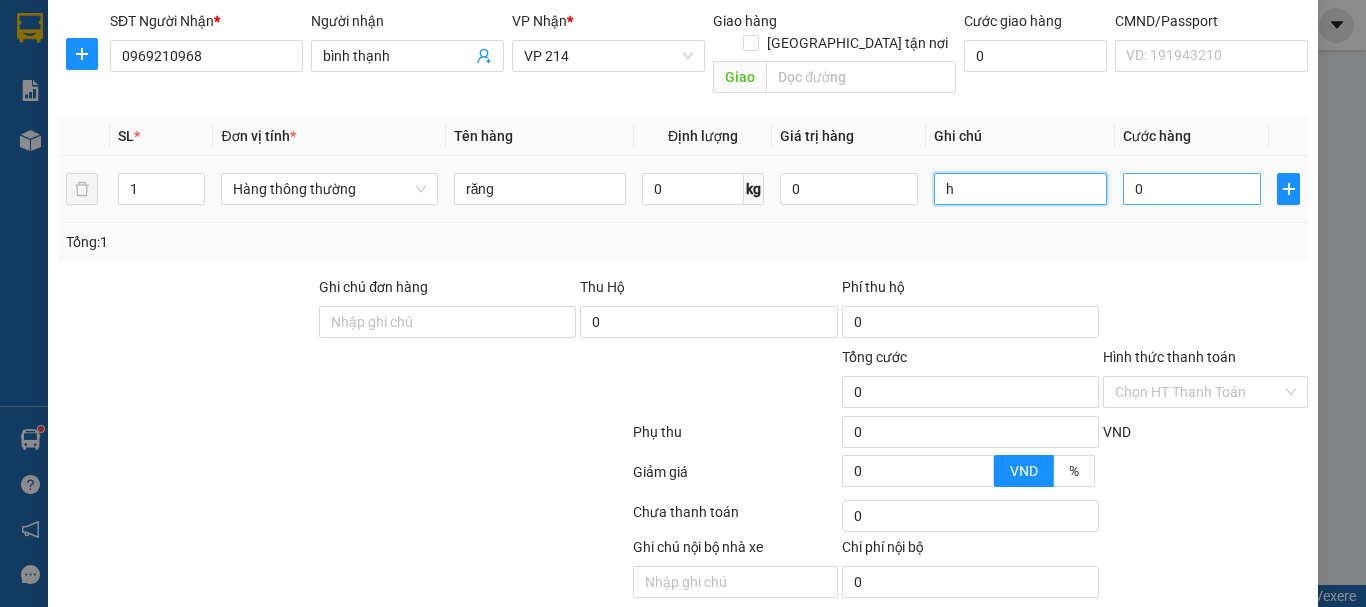 type on "h" 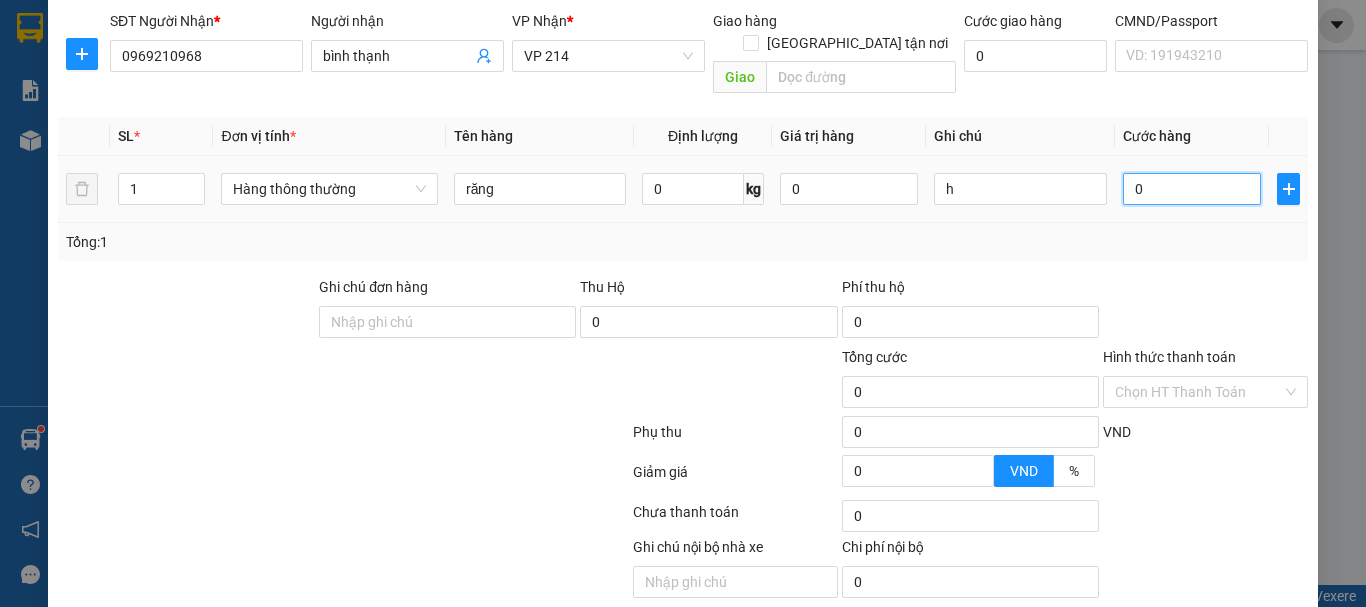 click on "0" at bounding box center (1192, 189) 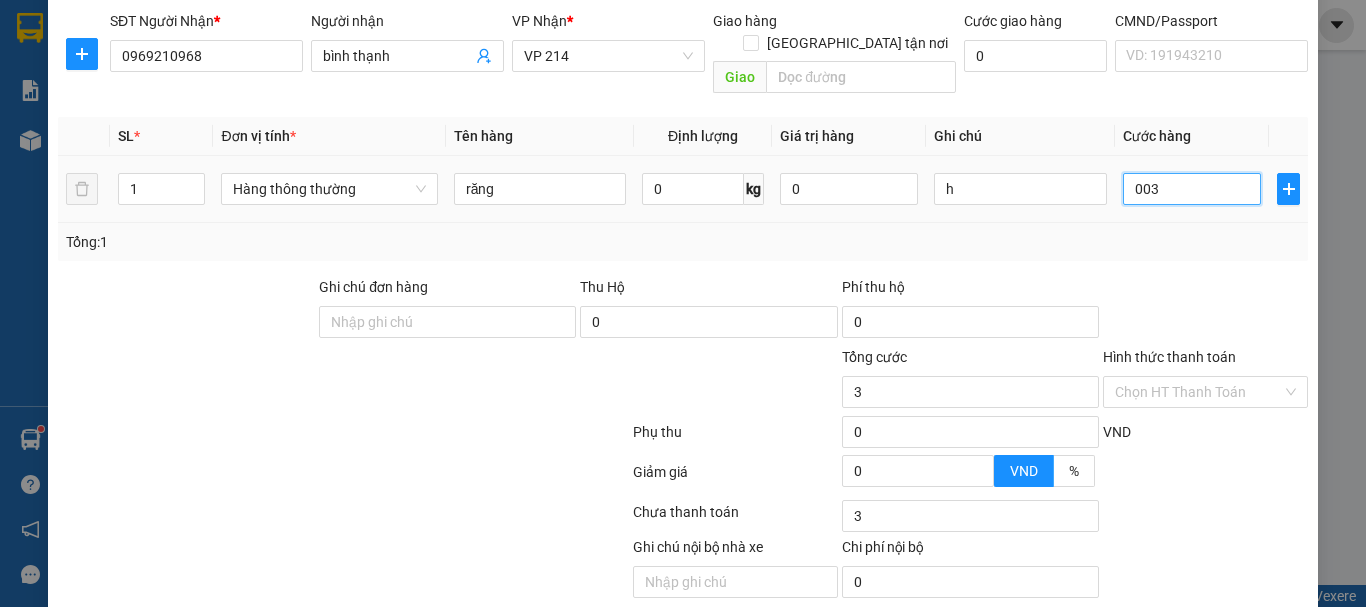 type on "0.030" 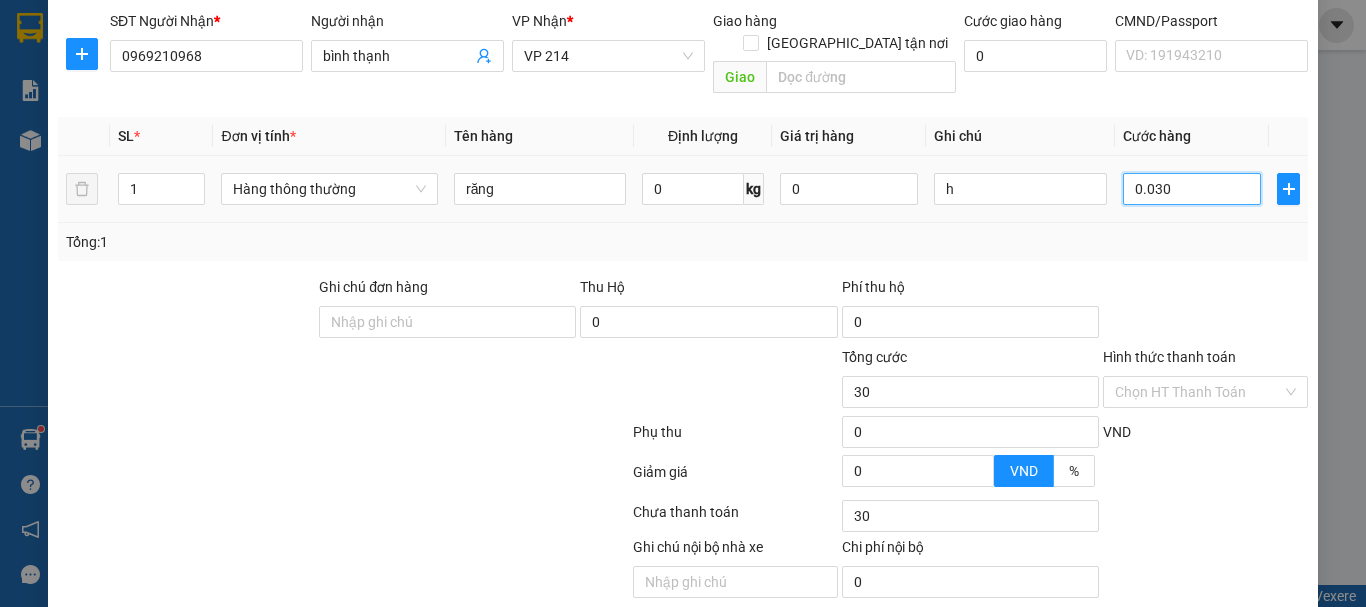 type on "00.300" 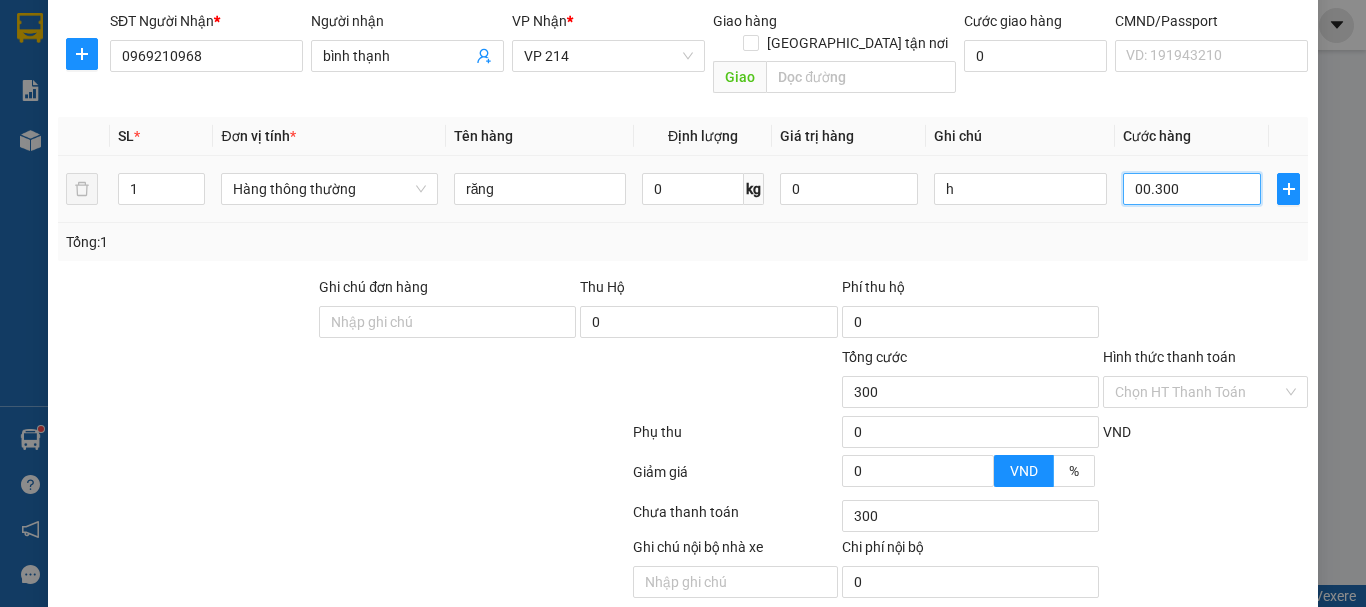 type on "0.003.000" 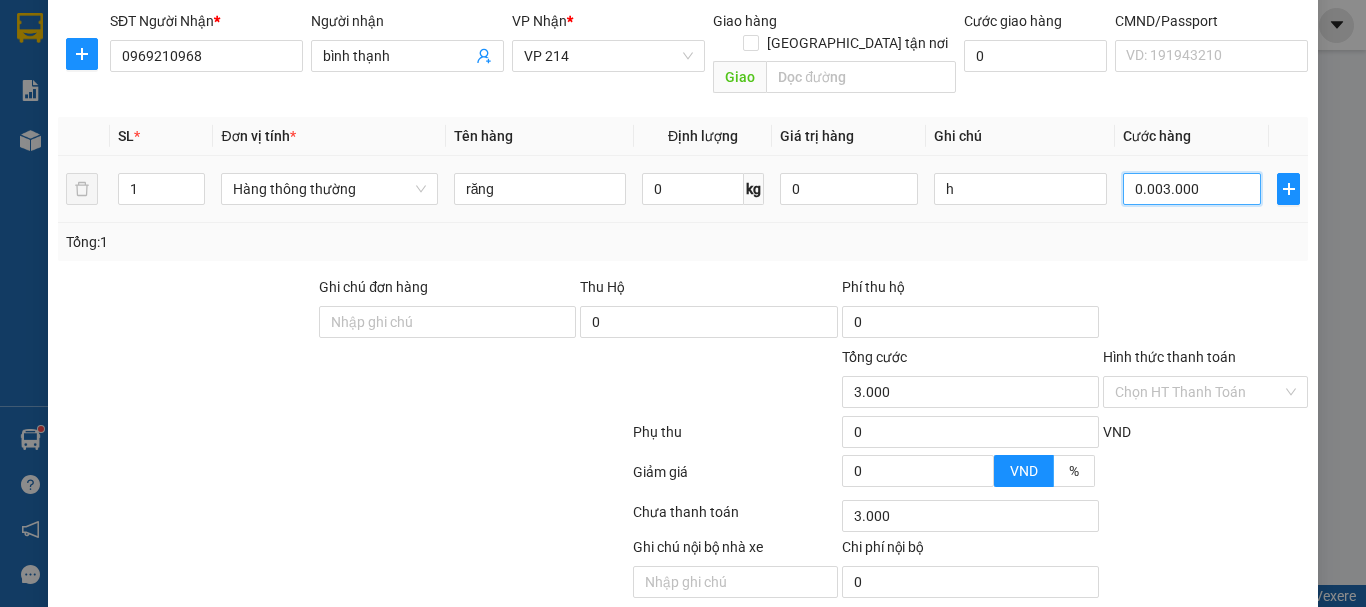 type on "000.030.000" 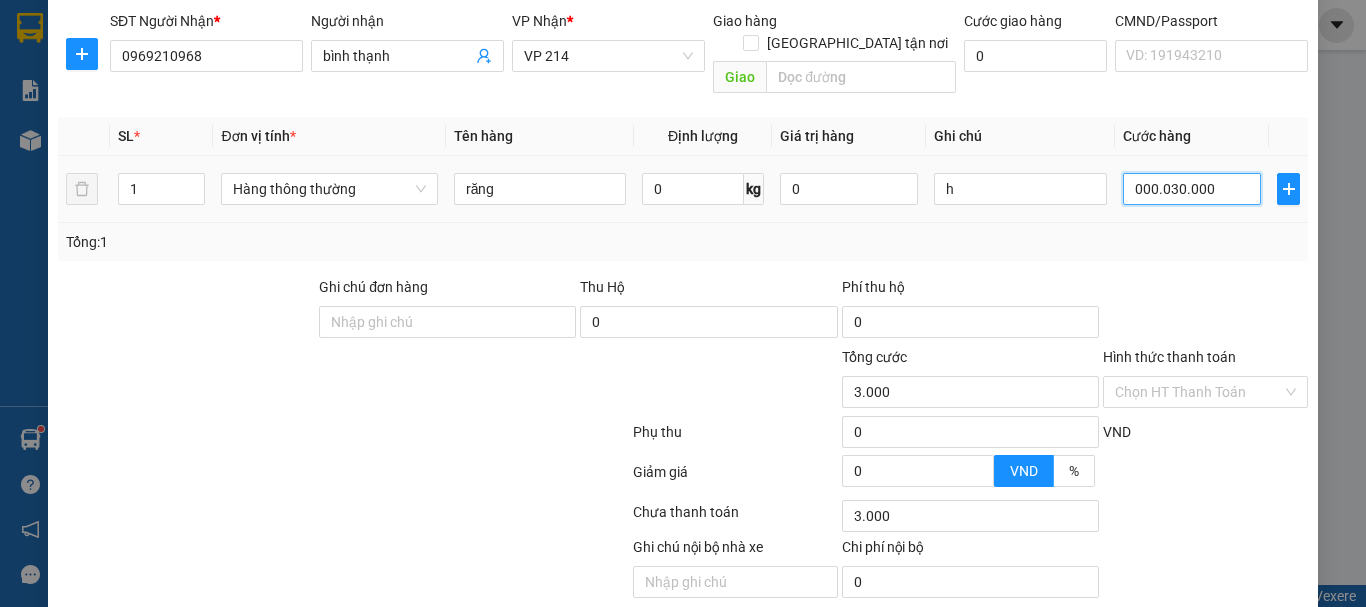 type on "30.000" 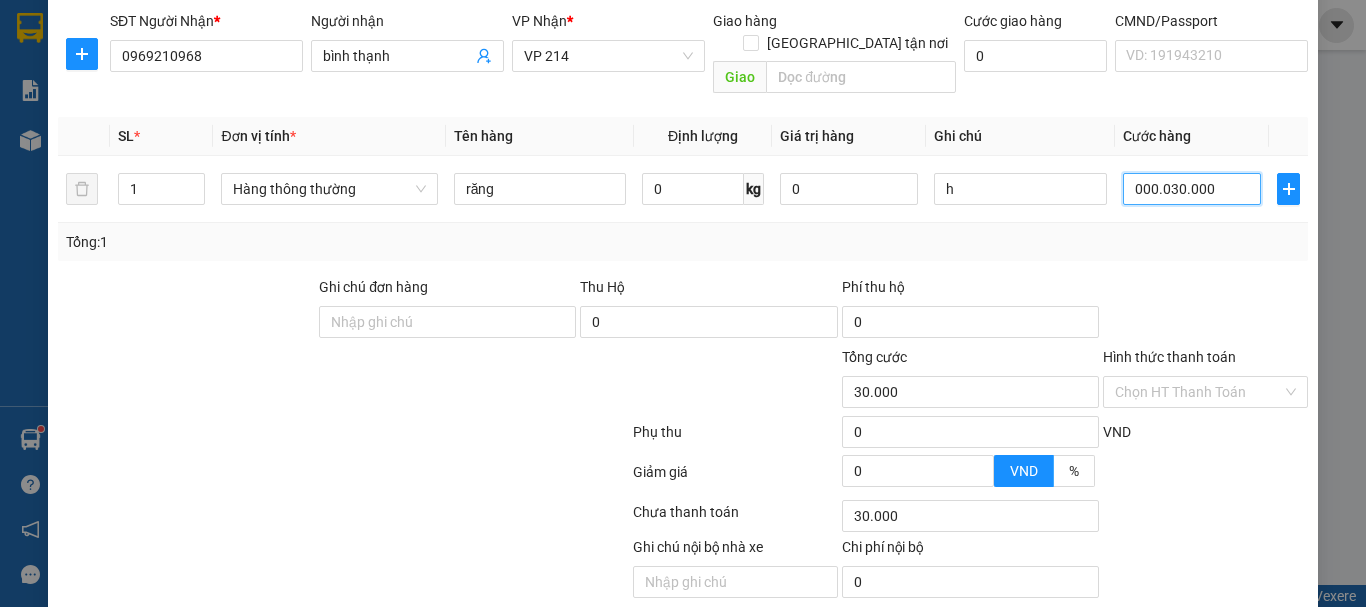scroll, scrollTop: 355, scrollLeft: 0, axis: vertical 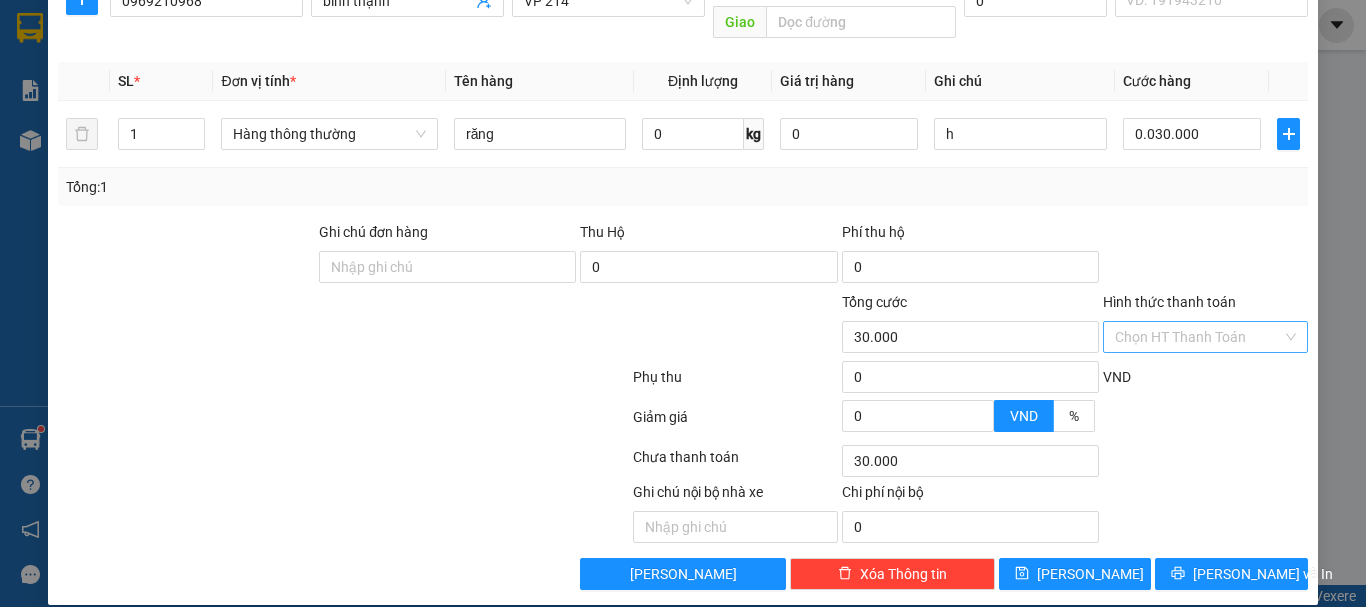 click on "Hình thức thanh toán" at bounding box center (1198, 337) 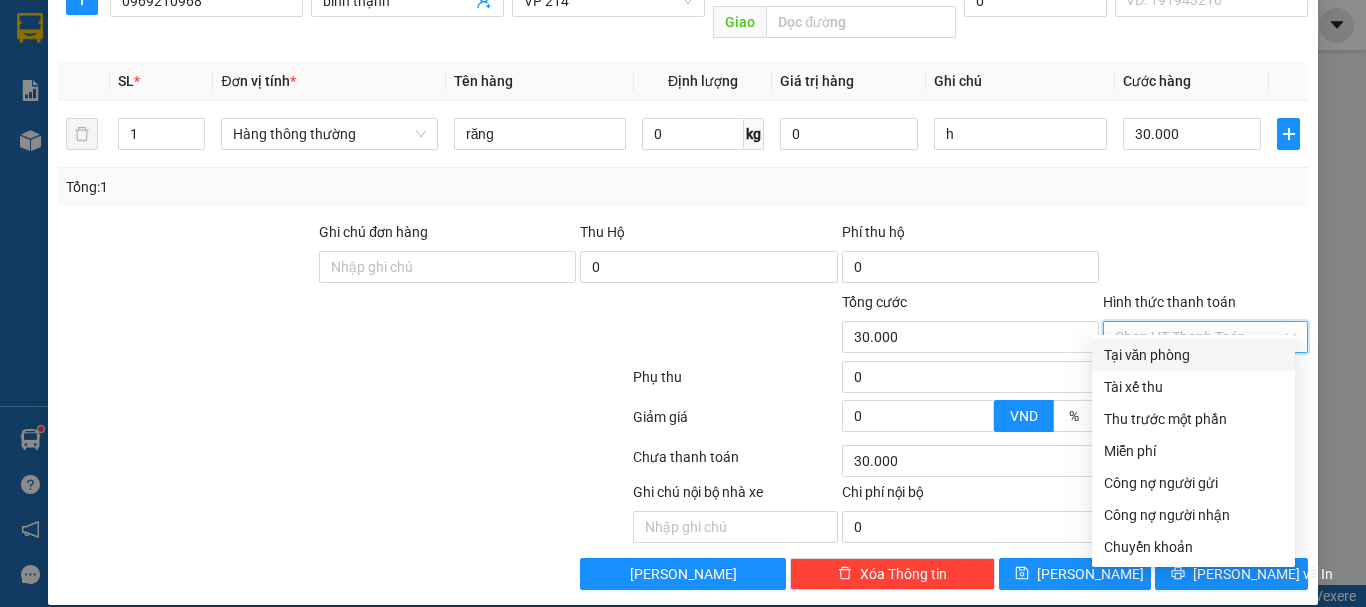 click at bounding box center (1205, 256) 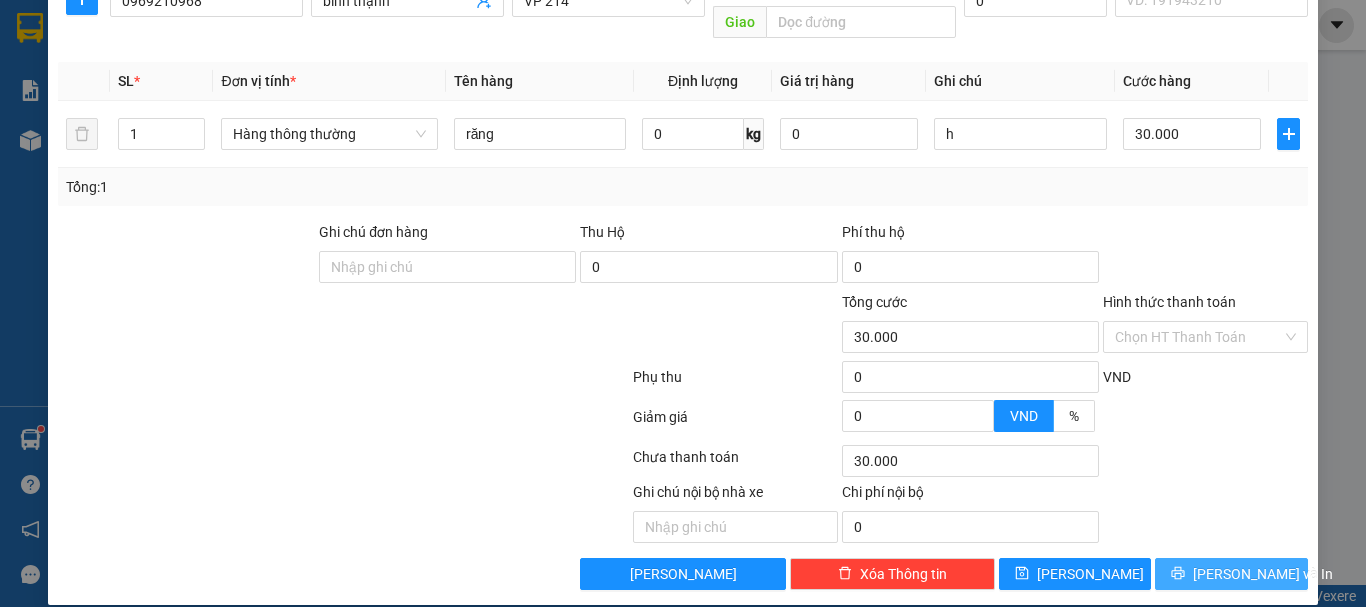 click on "[PERSON_NAME] và In" at bounding box center (1263, 574) 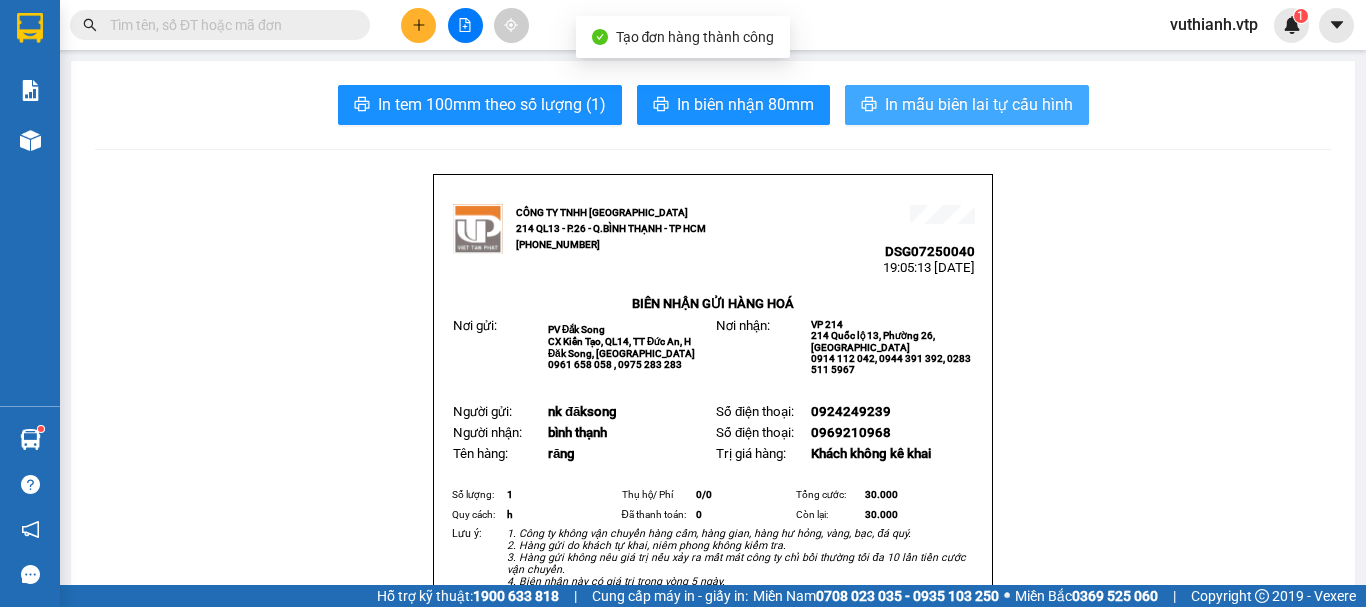 click on "In mẫu biên lai tự cấu hình" at bounding box center [979, 104] 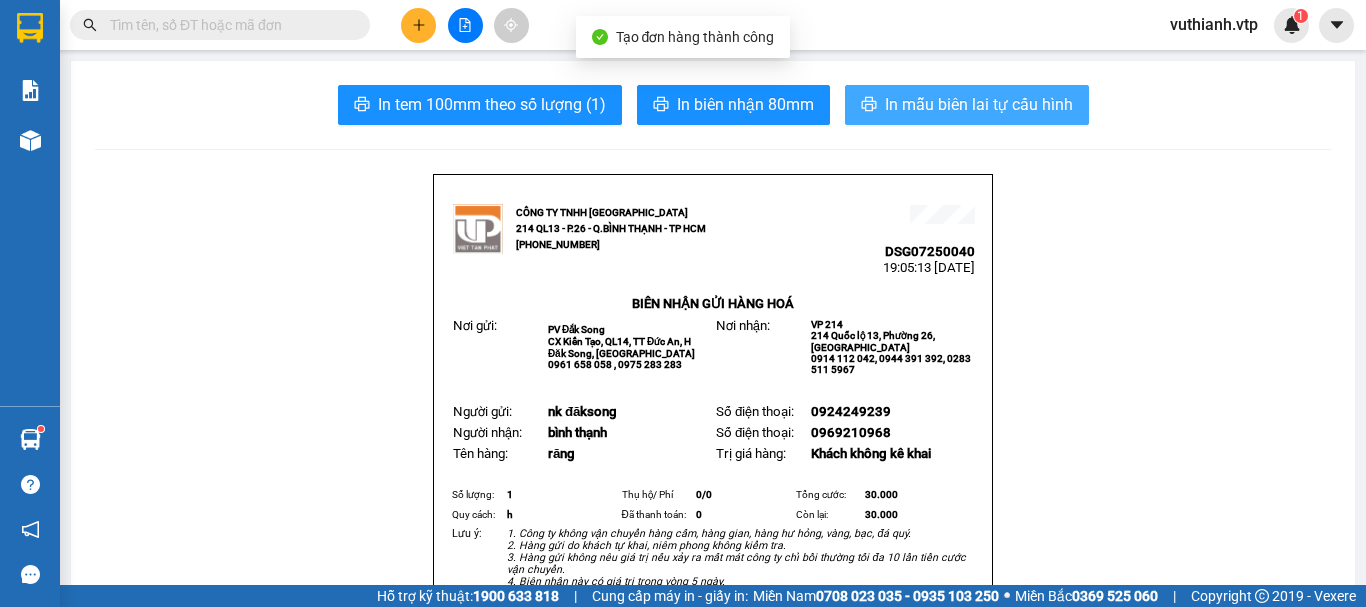 scroll, scrollTop: 0, scrollLeft: 0, axis: both 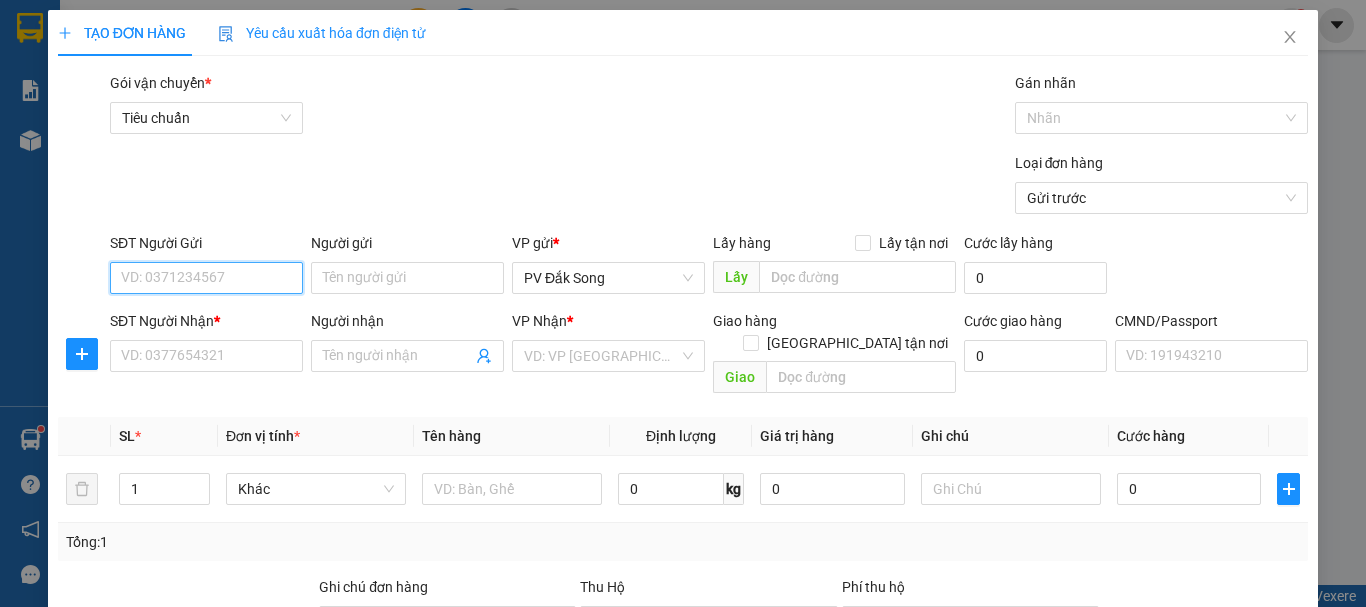 click on "SĐT Người Gửi" at bounding box center (206, 278) 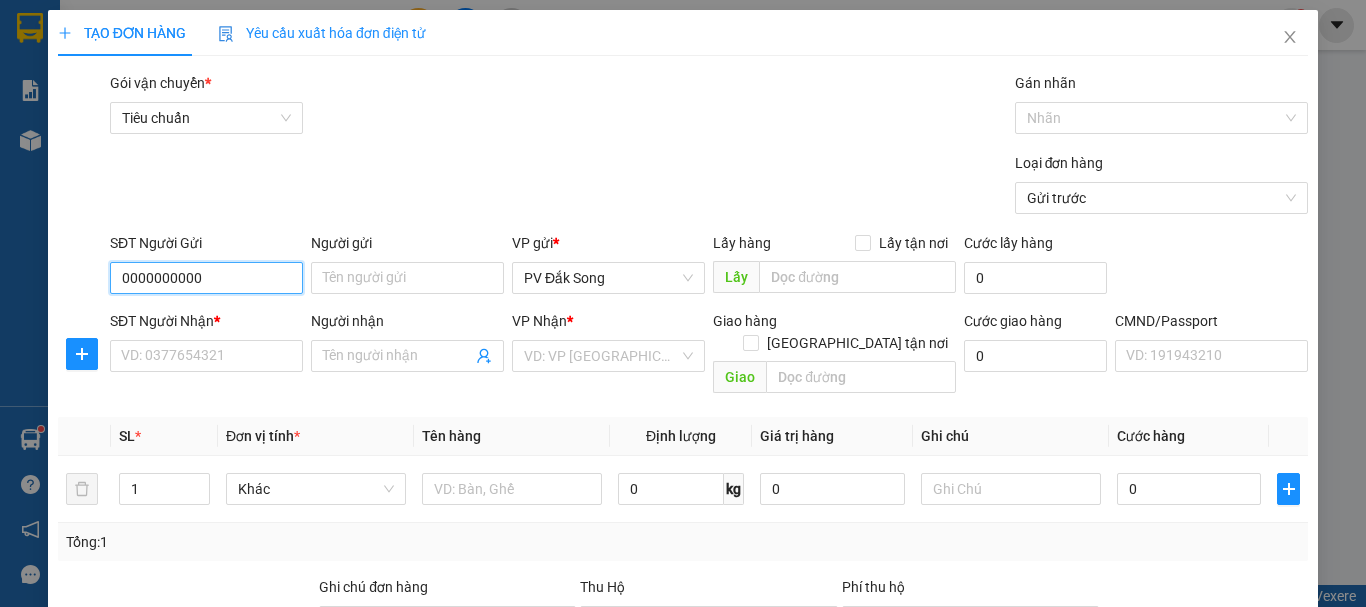 type on "0000000000" 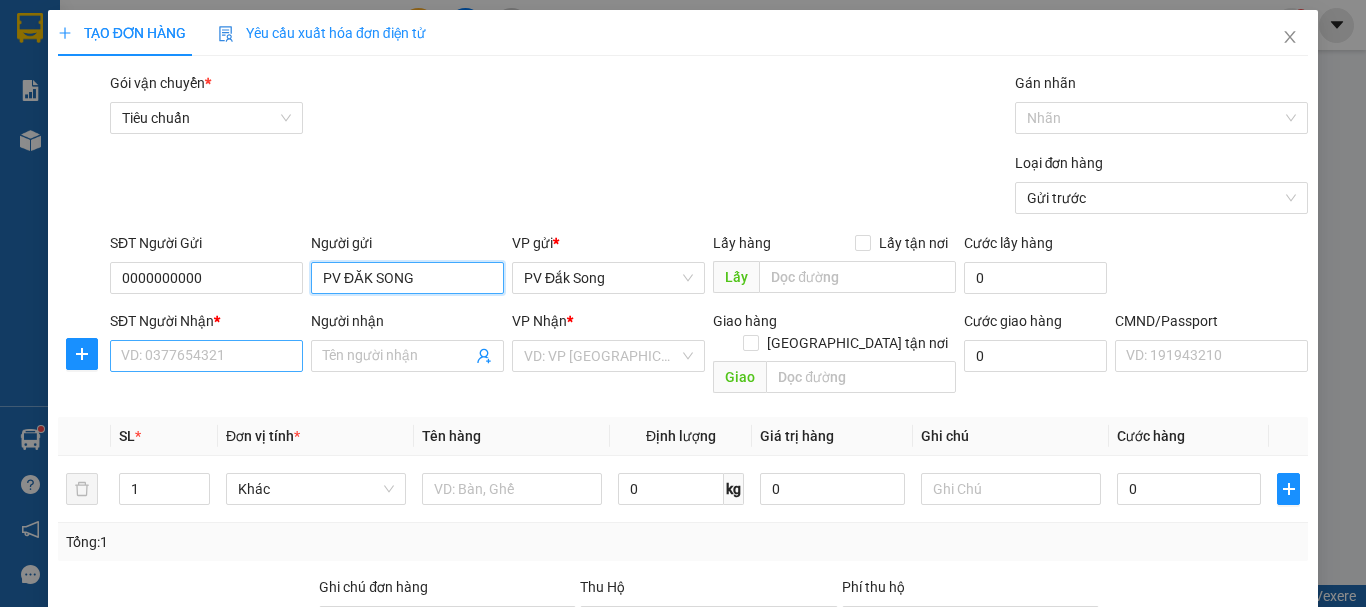 type on "PV ĐĂK SONG" 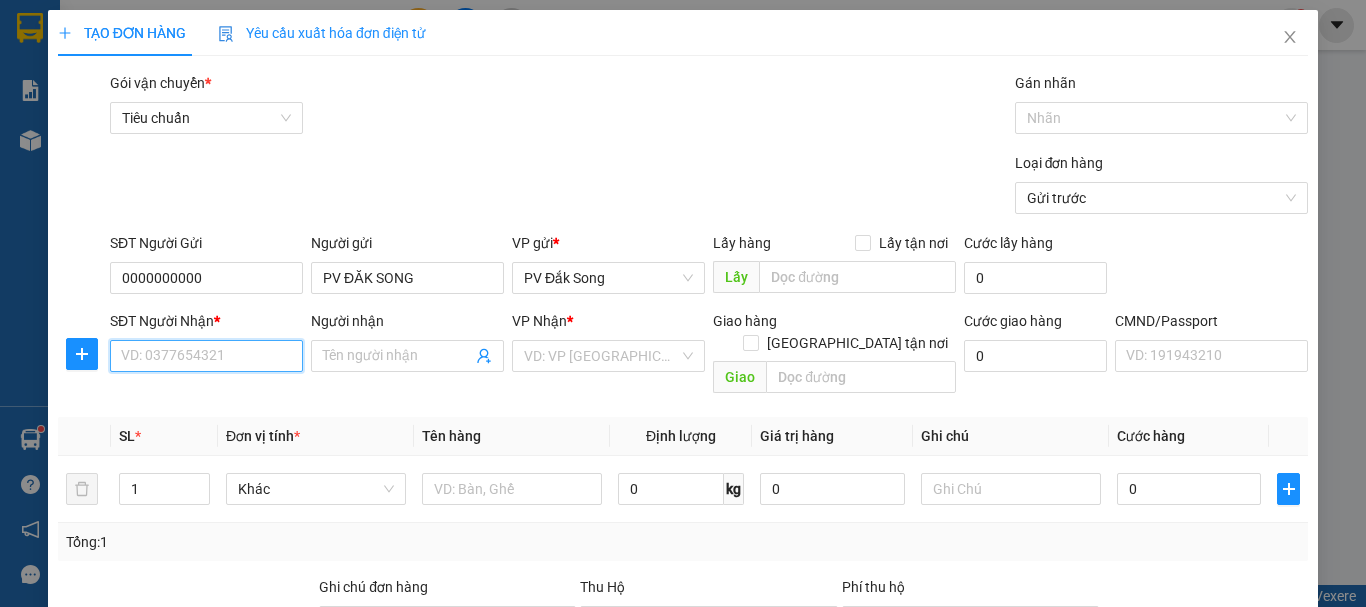click on "SĐT Người Nhận  *" at bounding box center (206, 356) 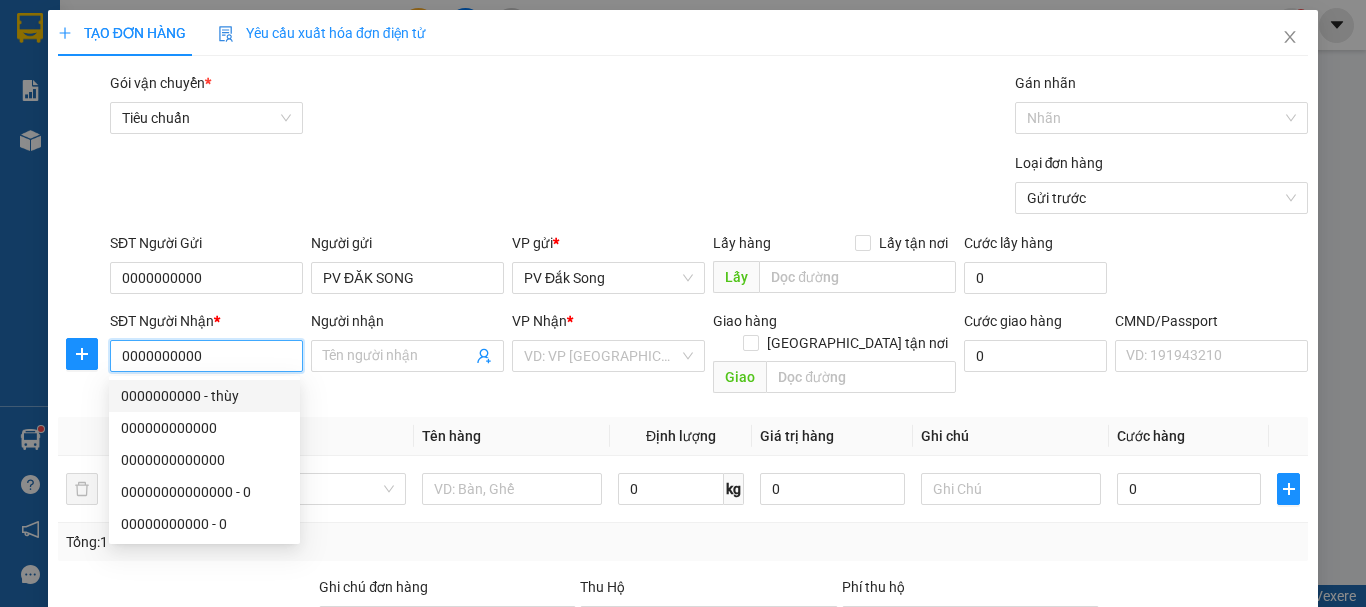 type on "0000000000" 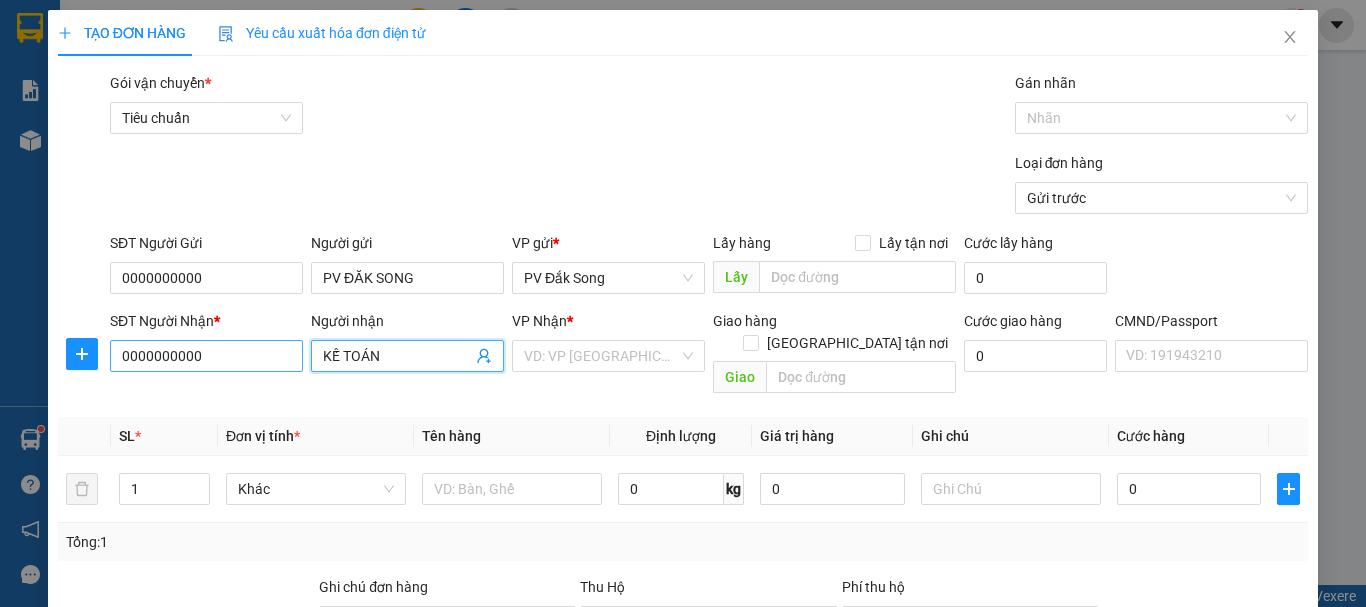 type on "KẾ TOÁN" 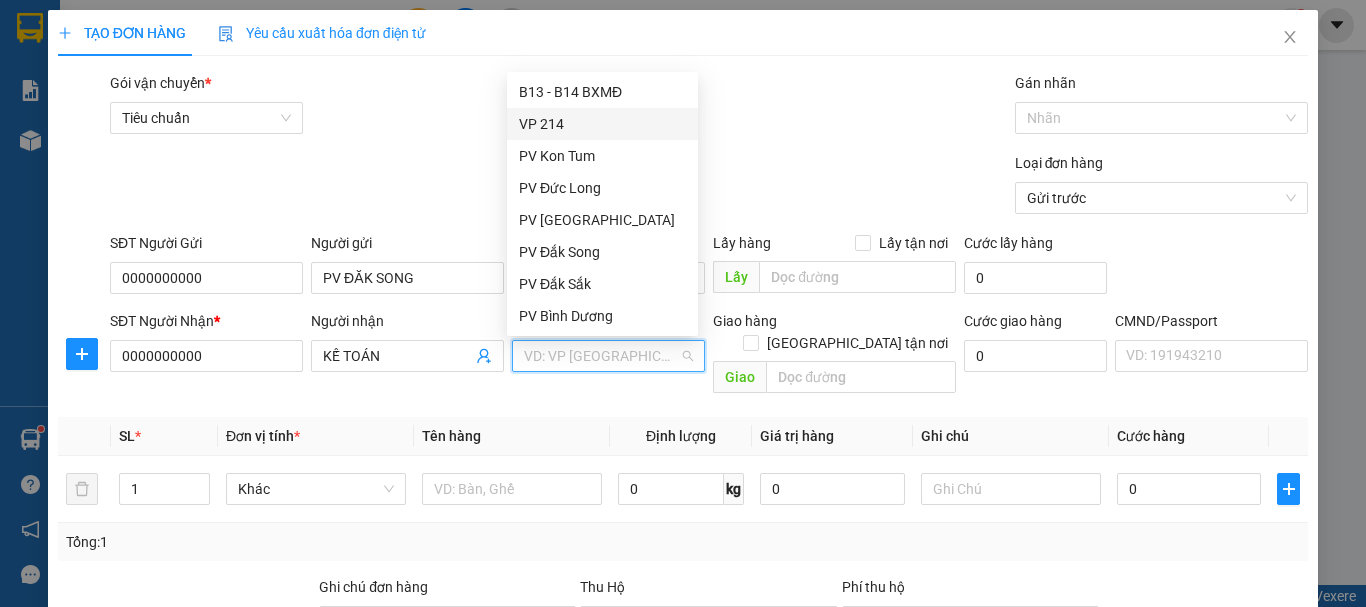 click on "VP 214" at bounding box center (602, 124) 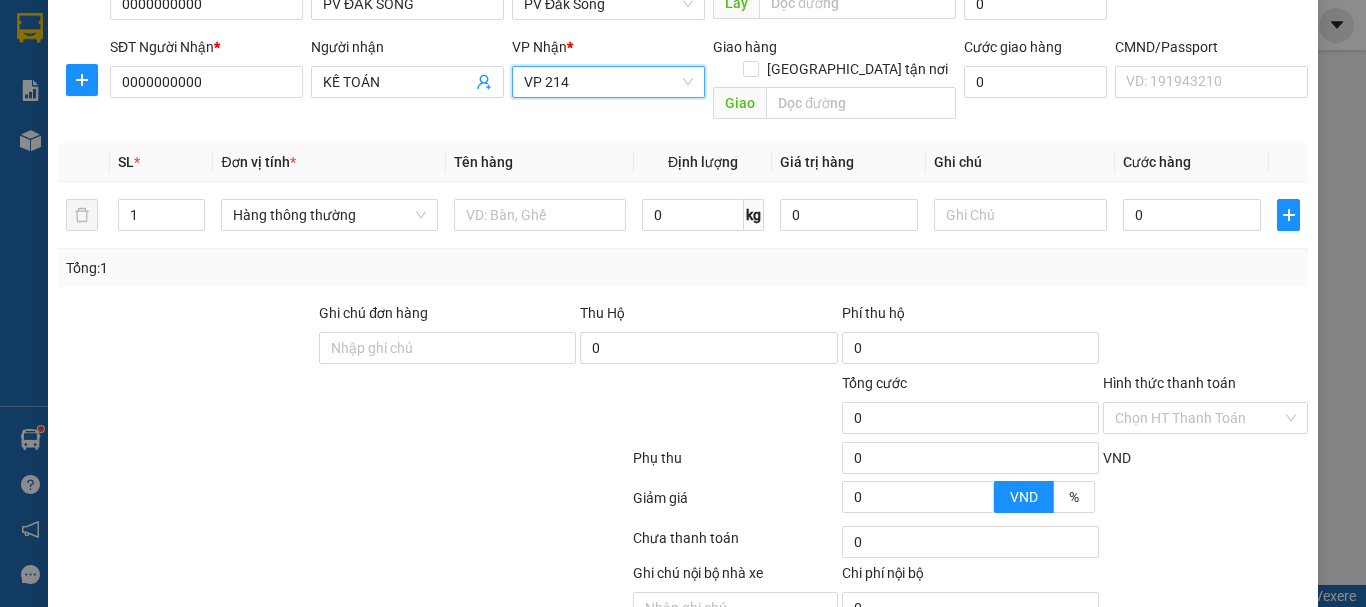 scroll, scrollTop: 300, scrollLeft: 0, axis: vertical 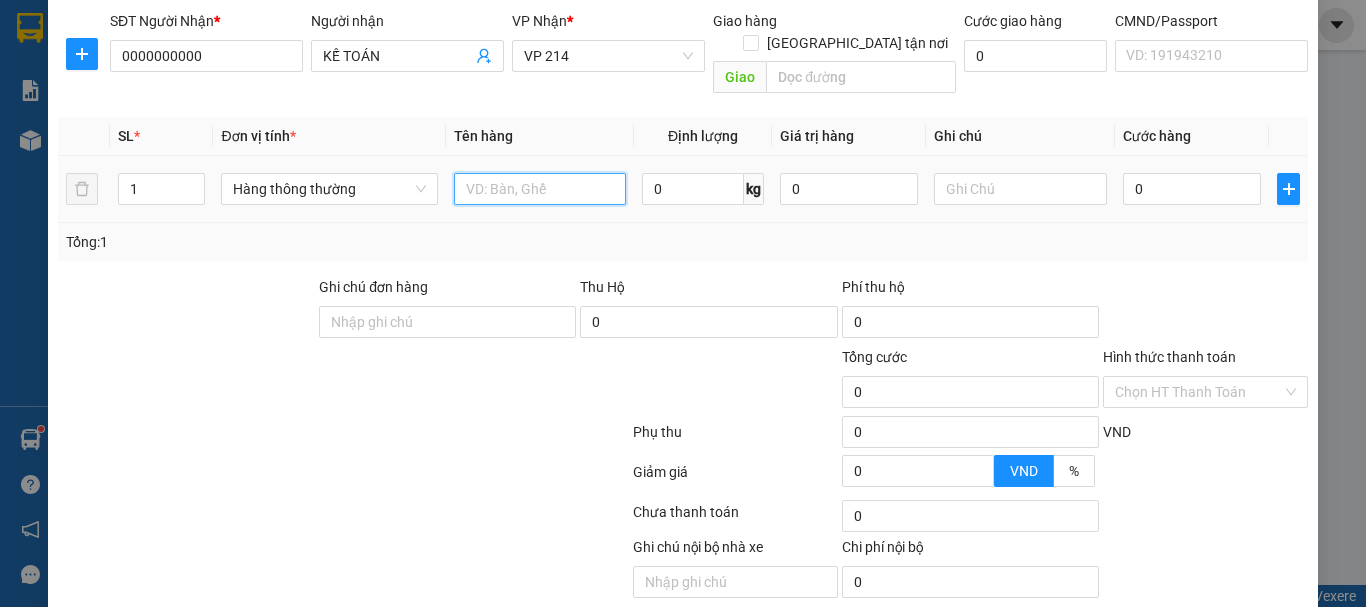 click at bounding box center (540, 189) 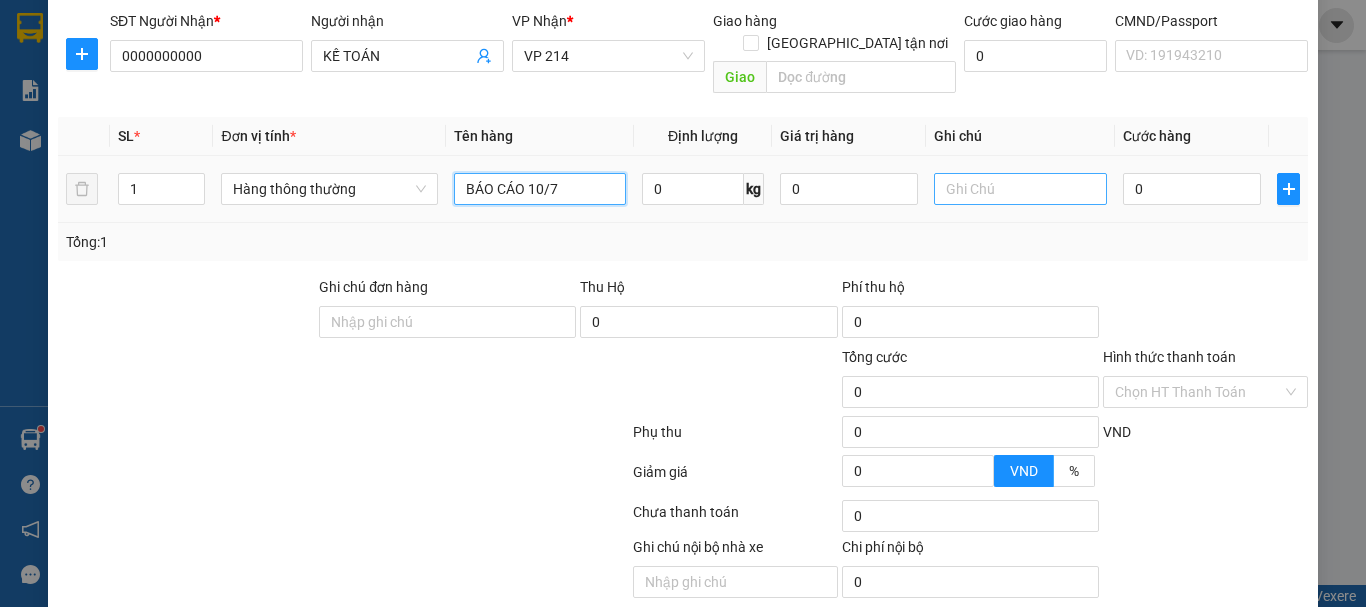 type on "BÁO CÁO 10/7" 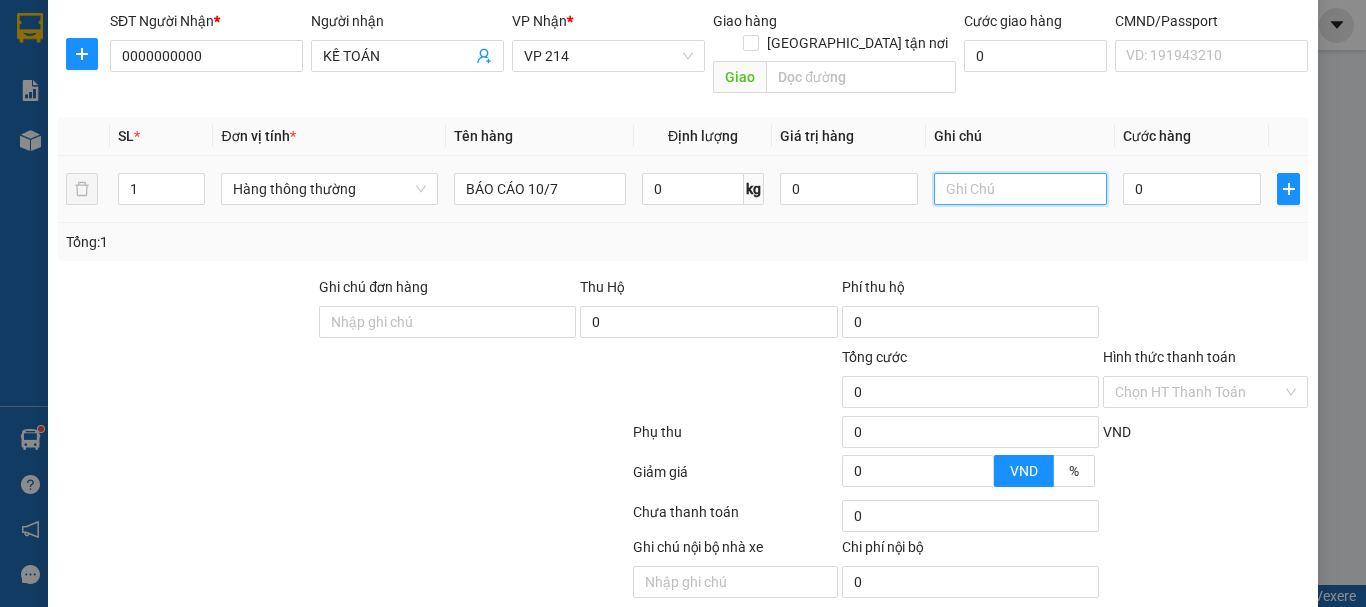 click at bounding box center [1020, 189] 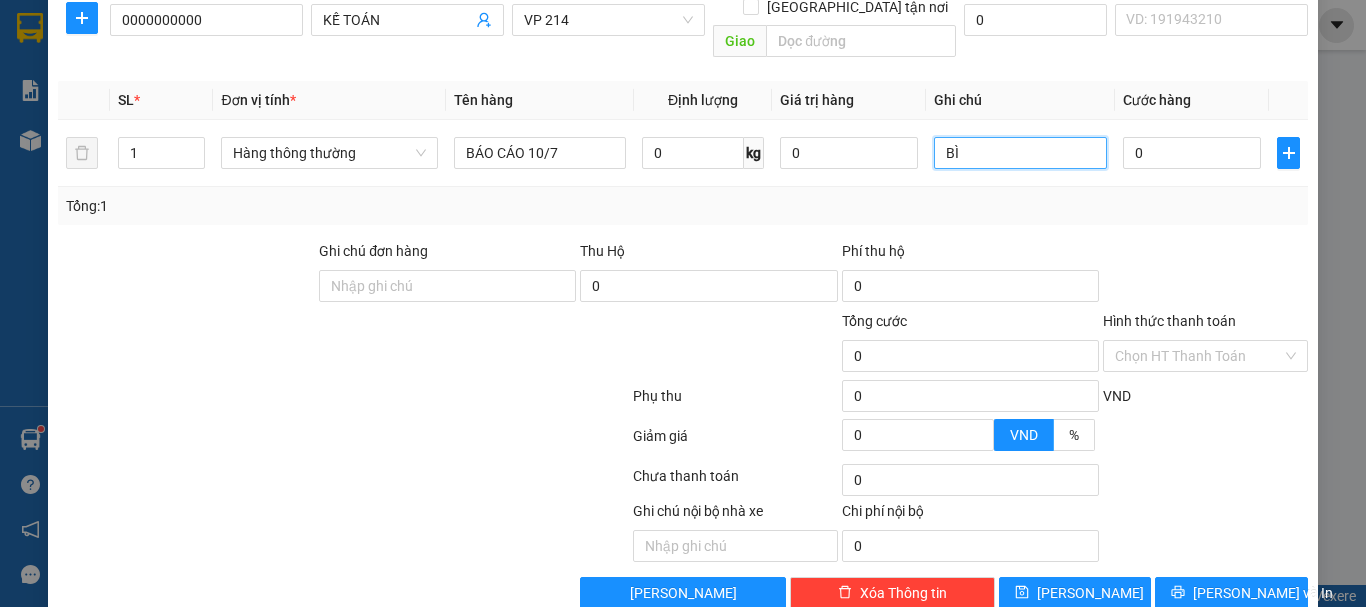 scroll, scrollTop: 355, scrollLeft: 0, axis: vertical 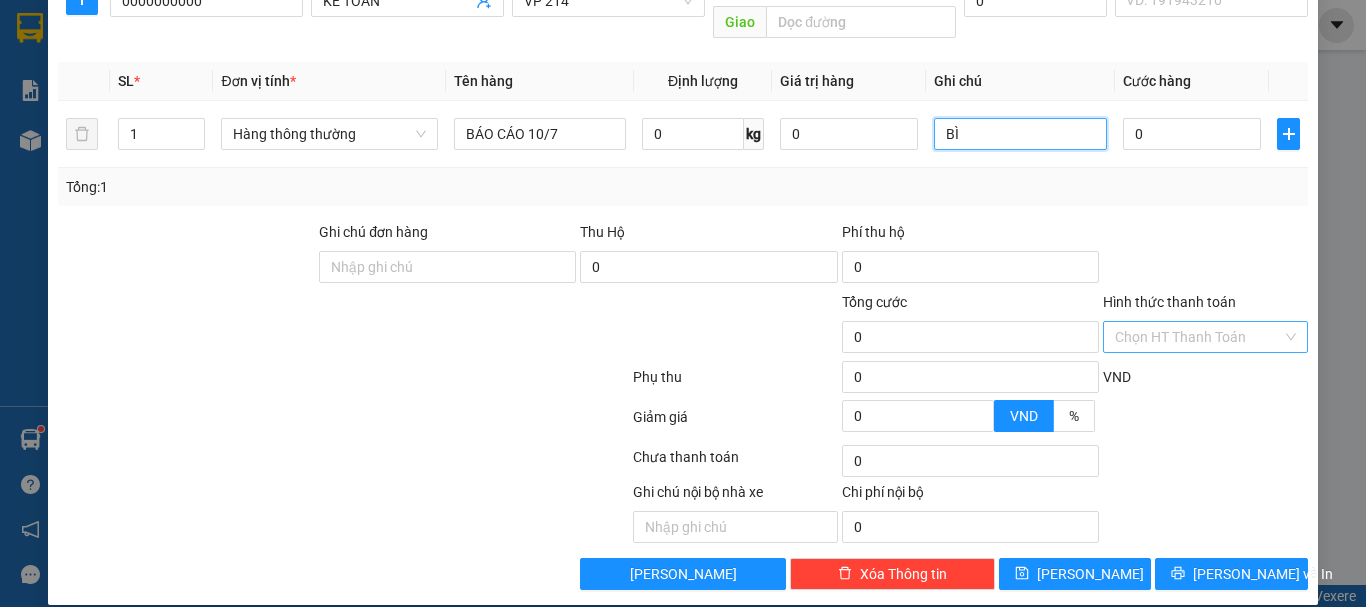 type on "BÌ" 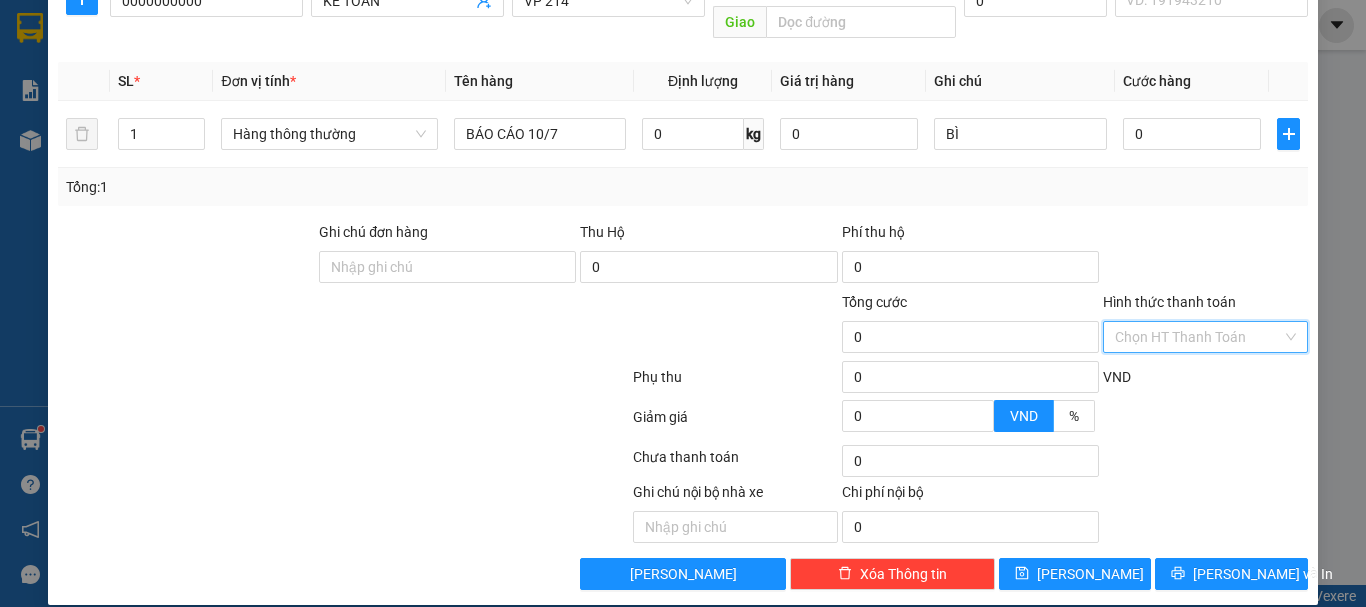 click on "Hình thức thanh toán" at bounding box center [1198, 337] 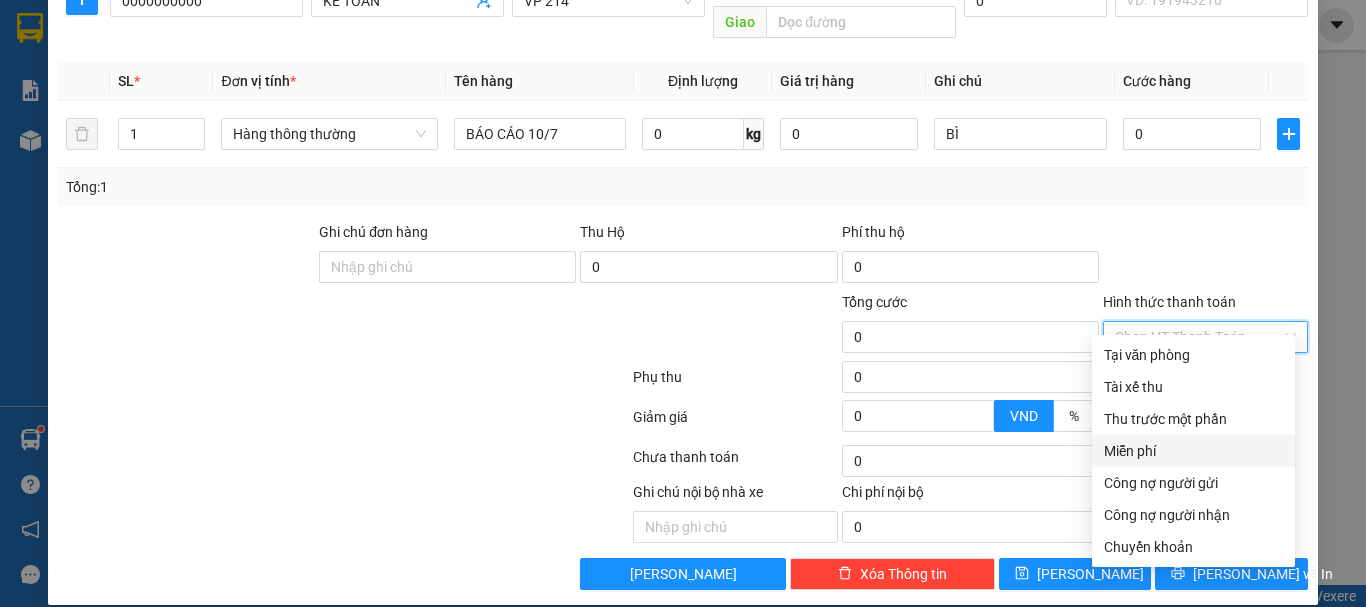click on "Miễn phí" at bounding box center [1193, 451] 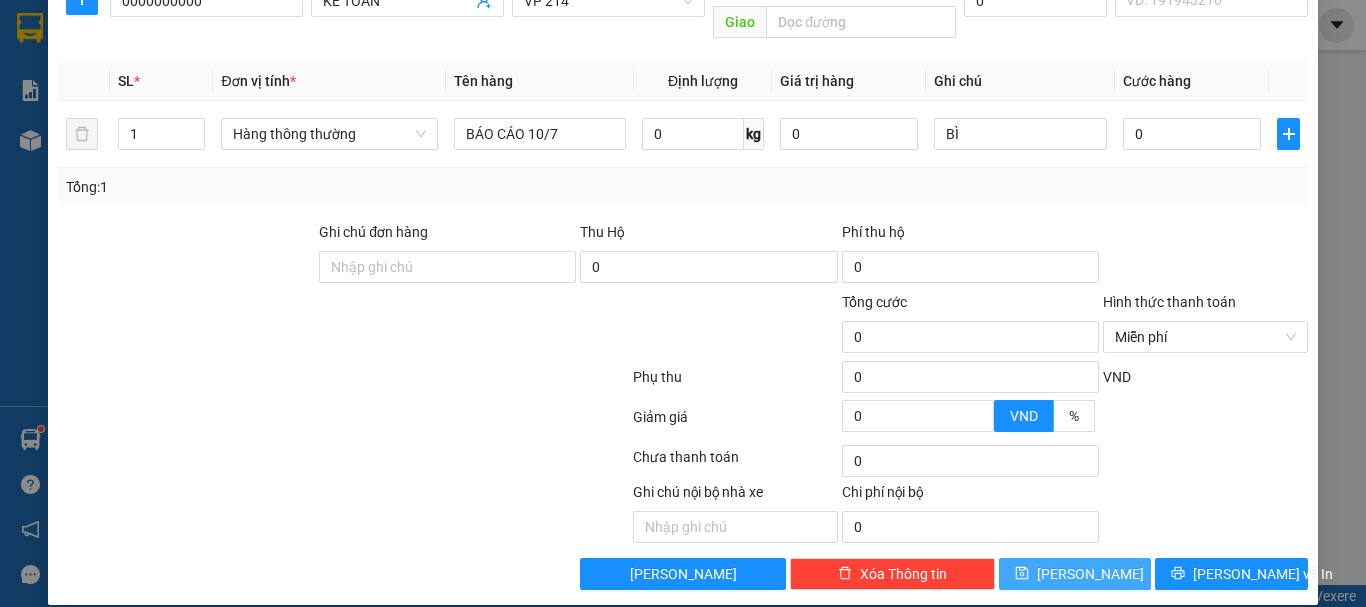 click on "[PERSON_NAME]" at bounding box center [1090, 574] 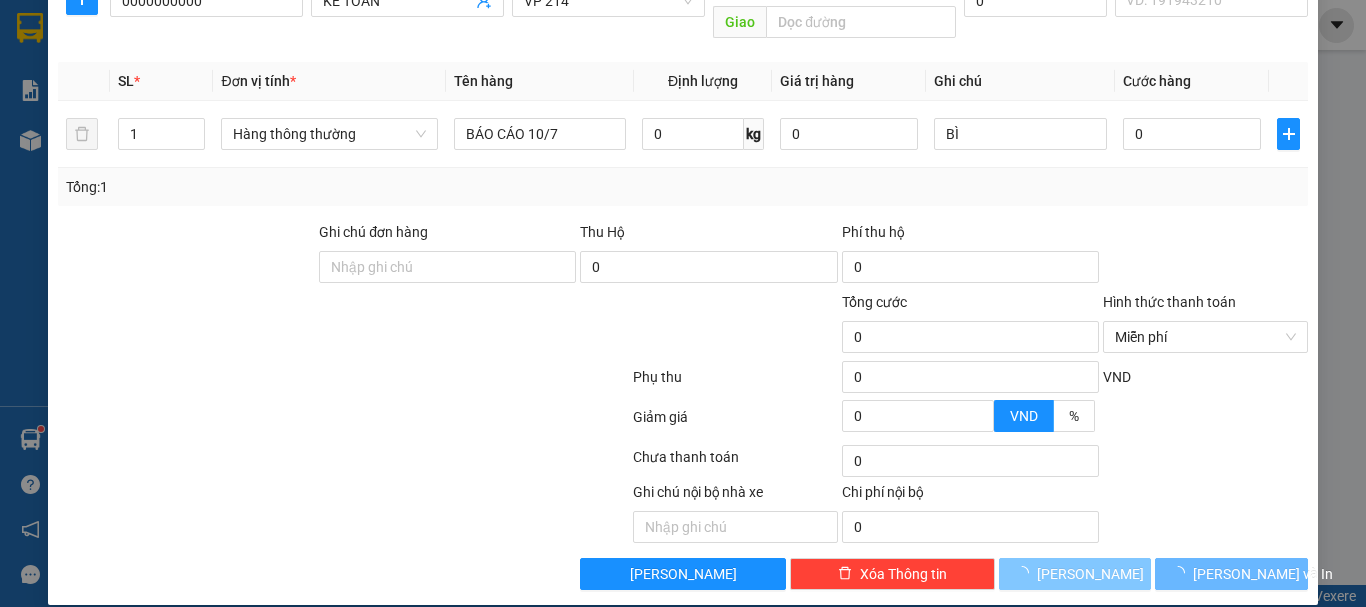 type 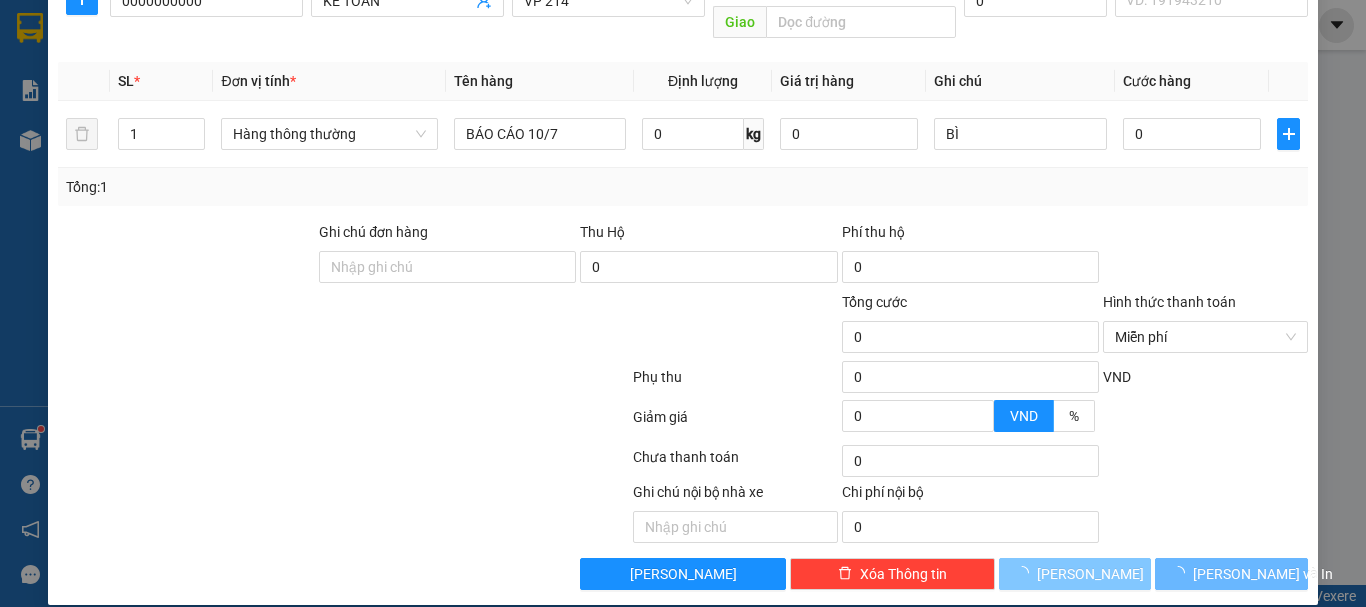 type 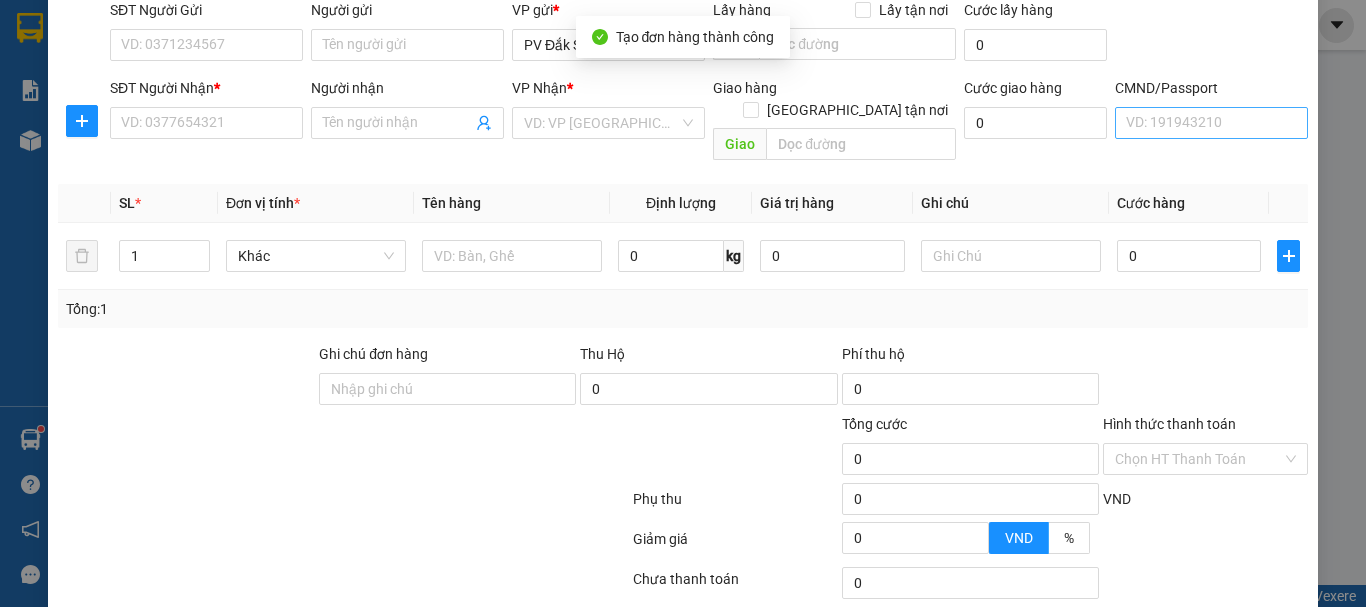 scroll, scrollTop: 0, scrollLeft: 0, axis: both 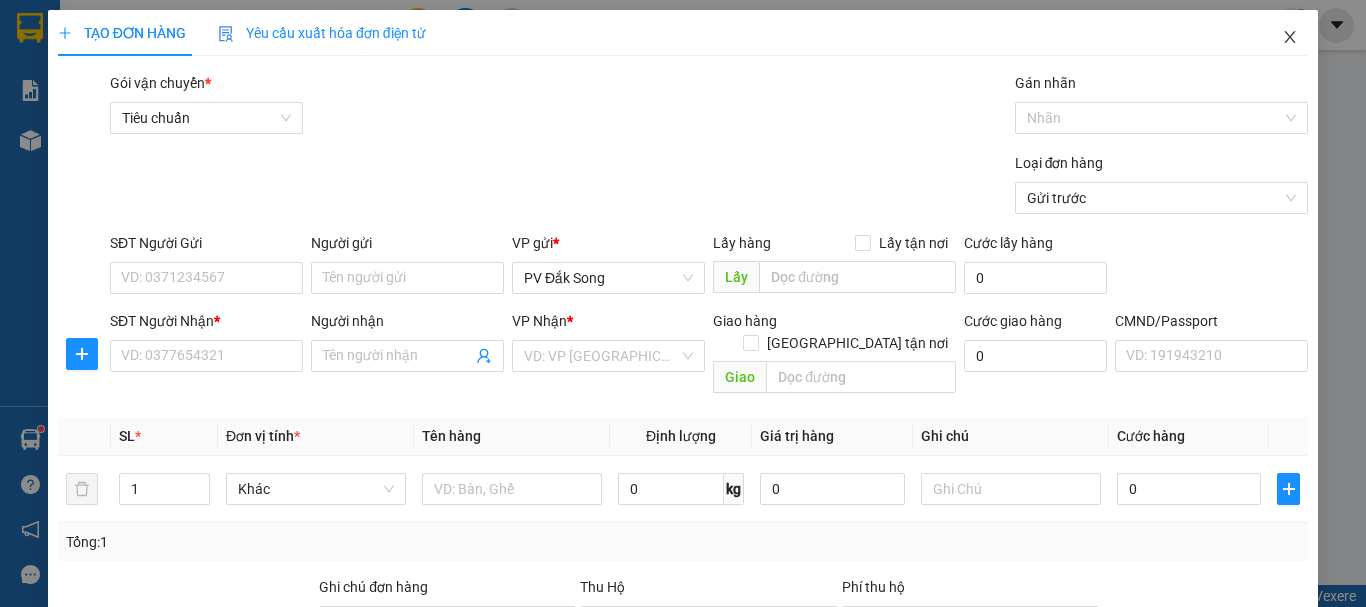 click 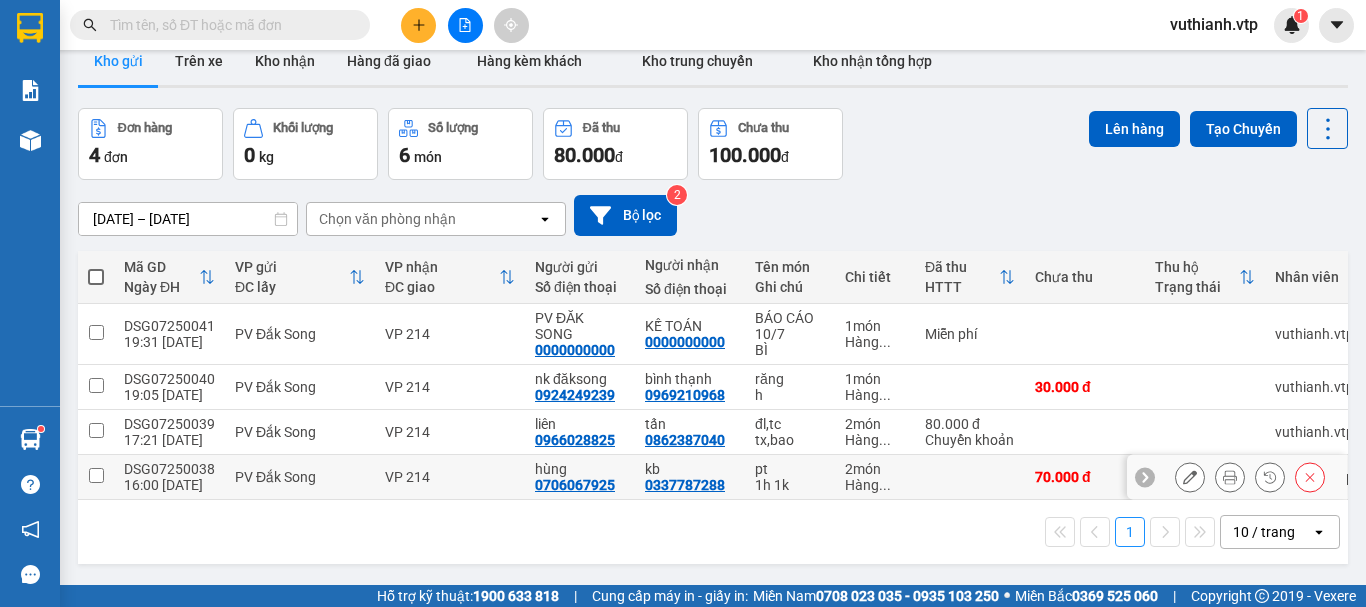 scroll, scrollTop: 0, scrollLeft: 0, axis: both 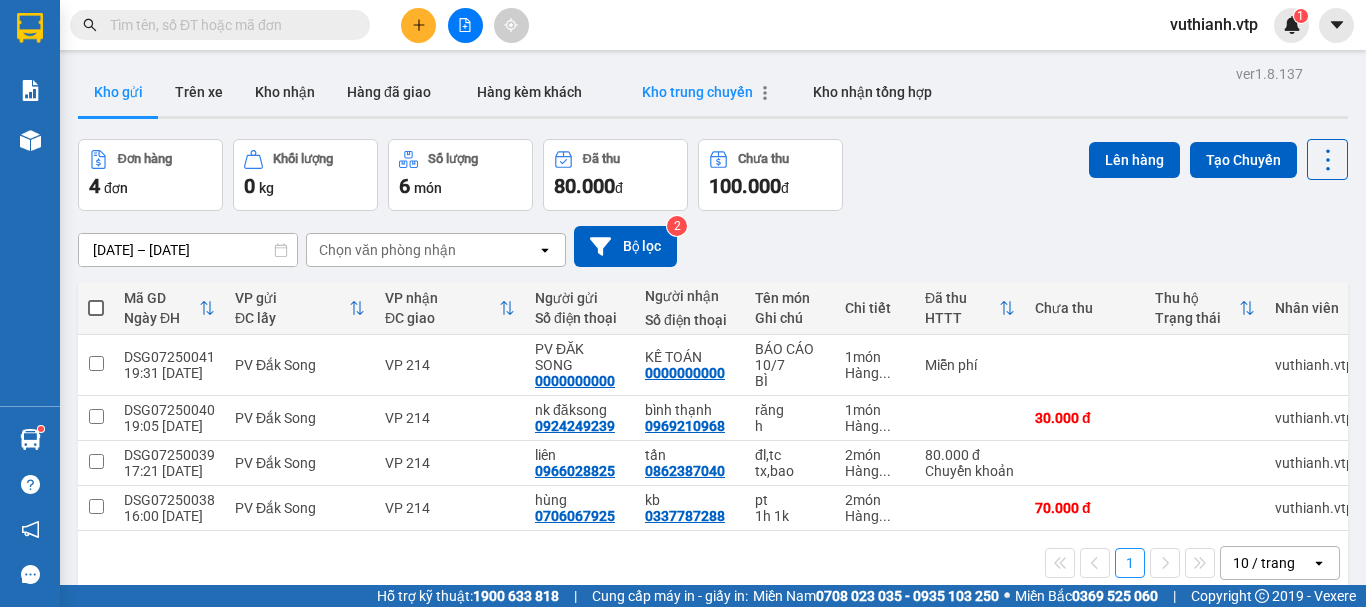 click on "Kho trung chuyển" at bounding box center (697, 92) 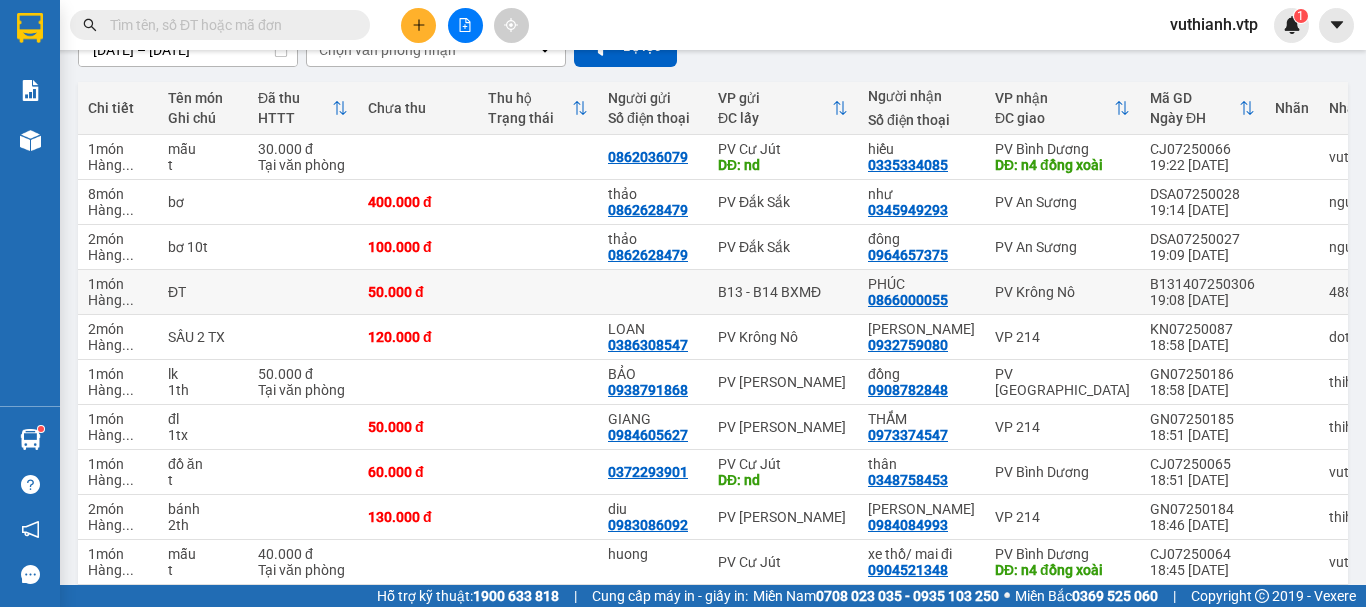 scroll, scrollTop: 290, scrollLeft: 0, axis: vertical 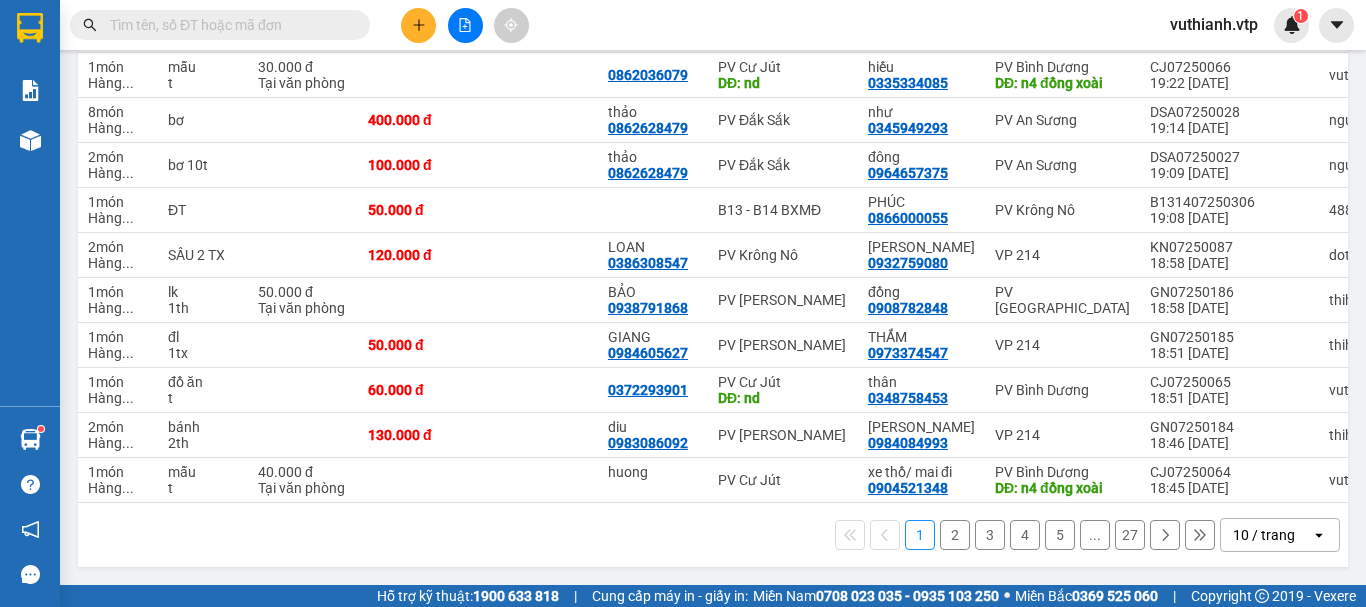 click on "2" at bounding box center [955, 535] 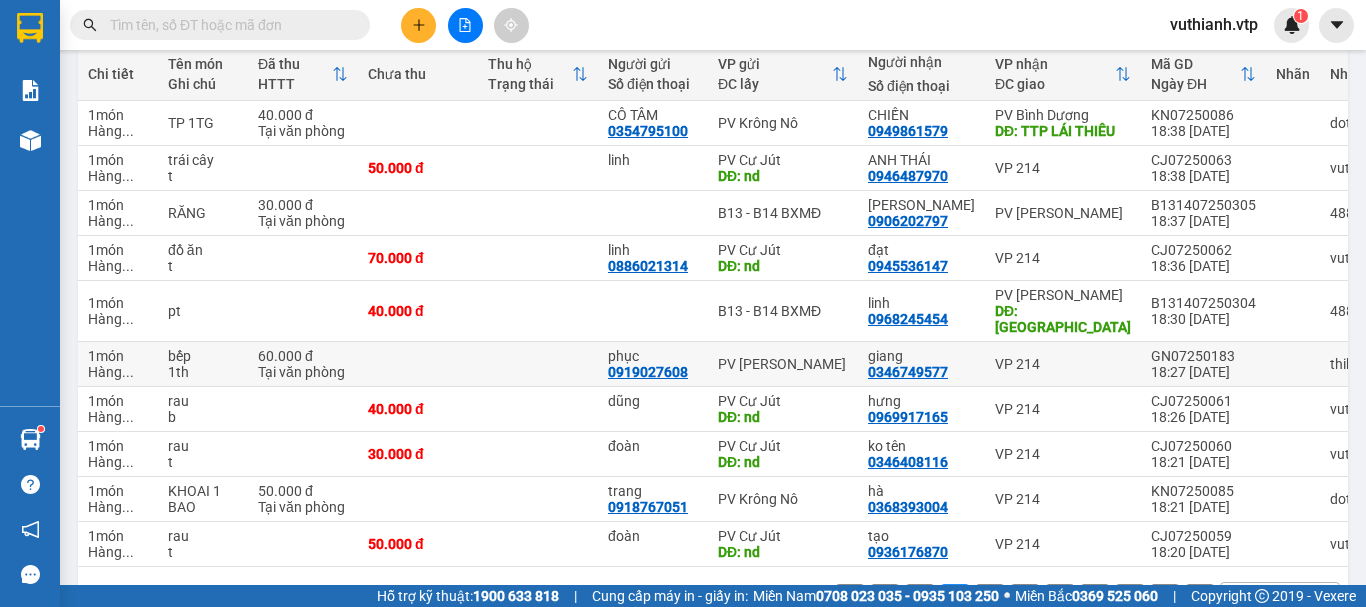 scroll, scrollTop: 290, scrollLeft: 0, axis: vertical 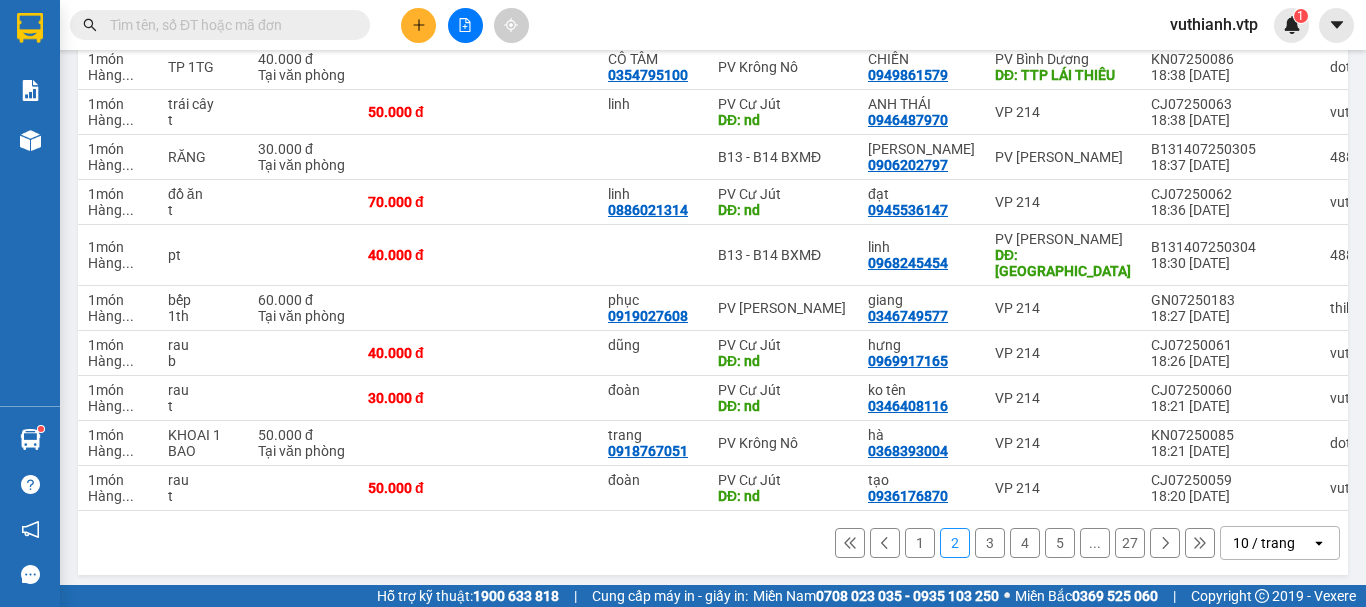 click on "3" at bounding box center (990, 543) 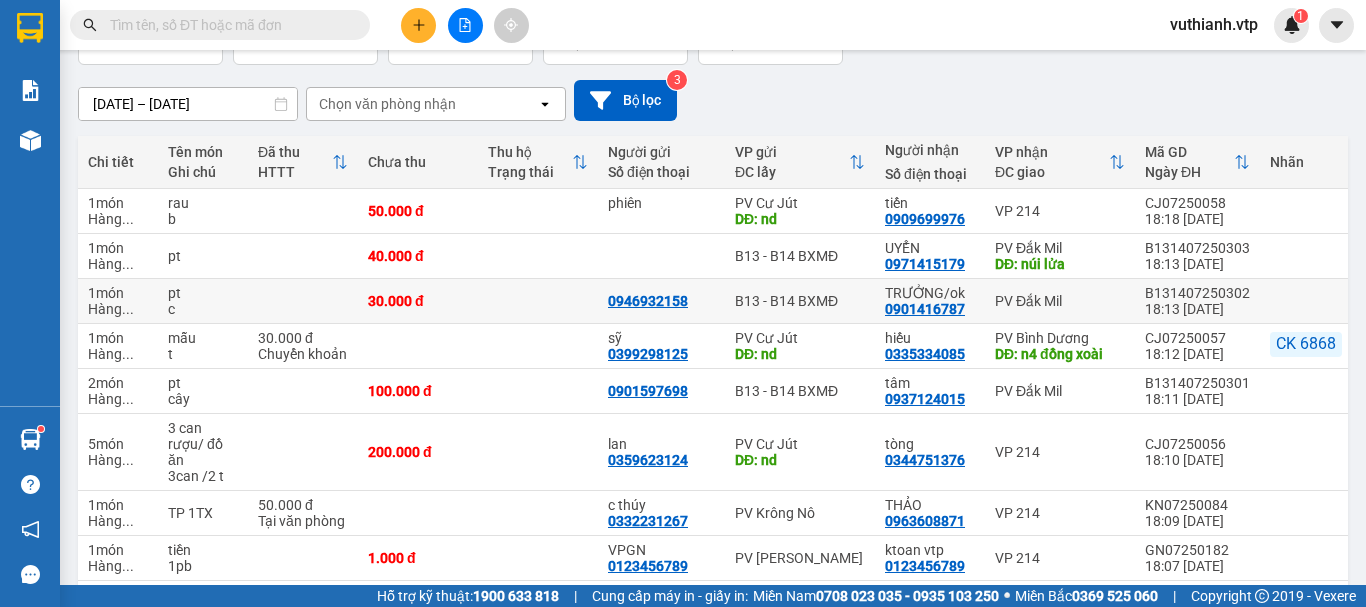 scroll, scrollTop: 290, scrollLeft: 0, axis: vertical 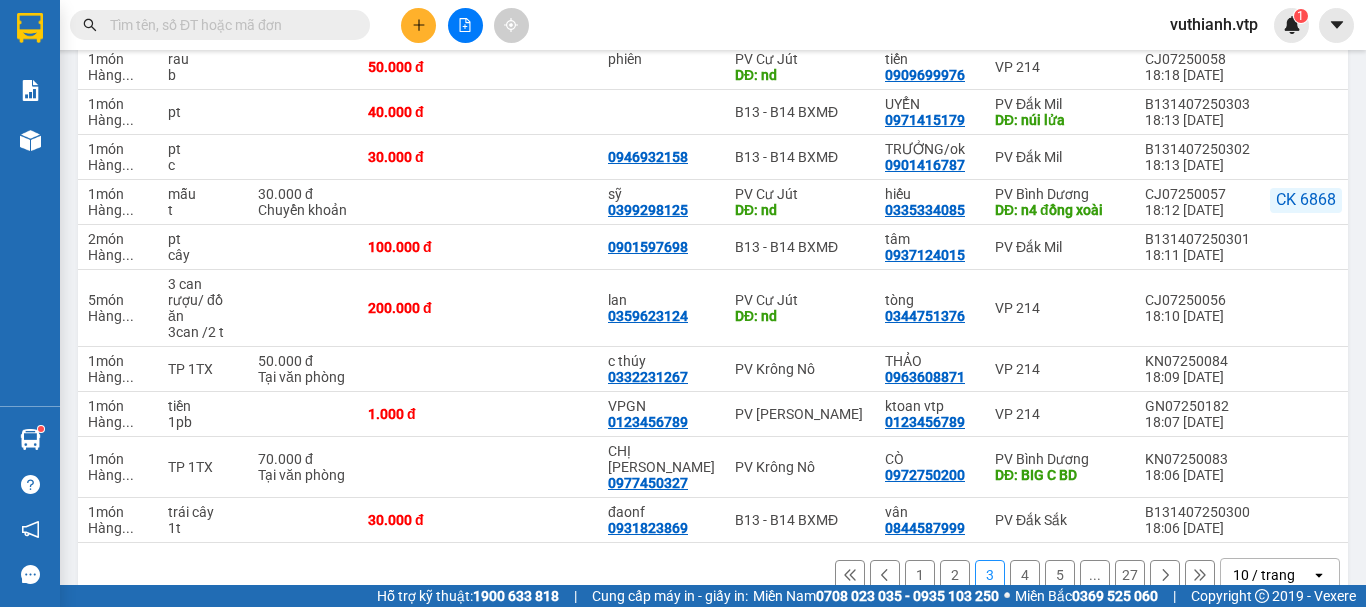 click on "4" at bounding box center [1025, 575] 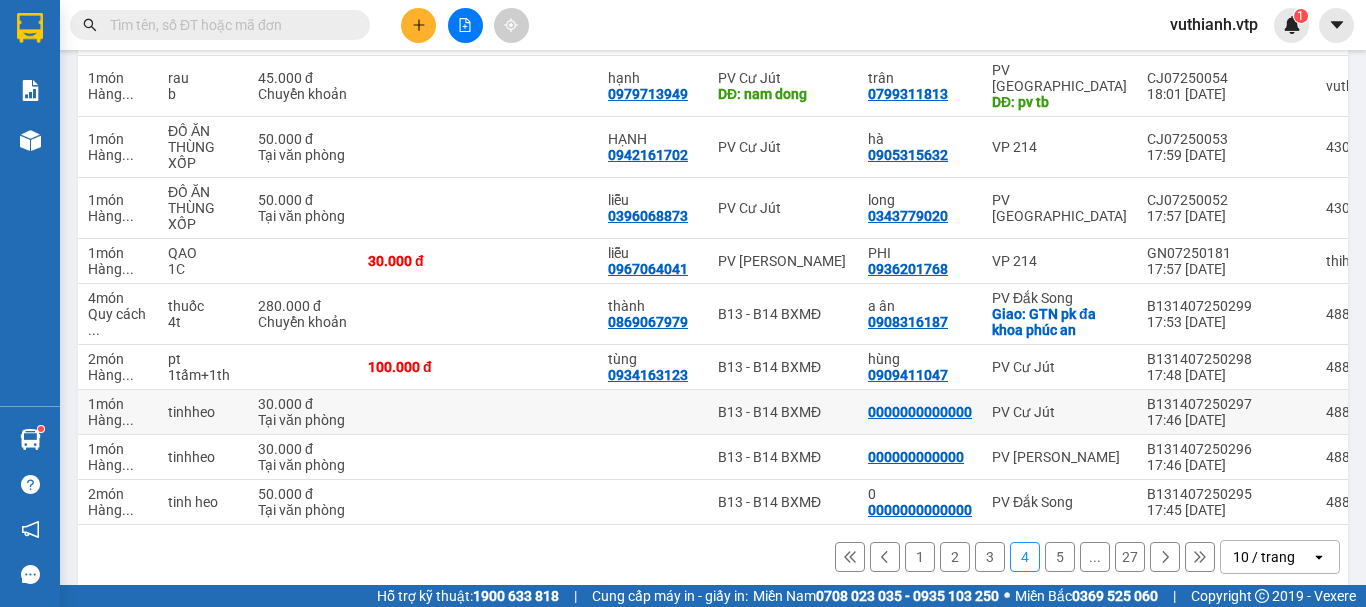 scroll, scrollTop: 338, scrollLeft: 0, axis: vertical 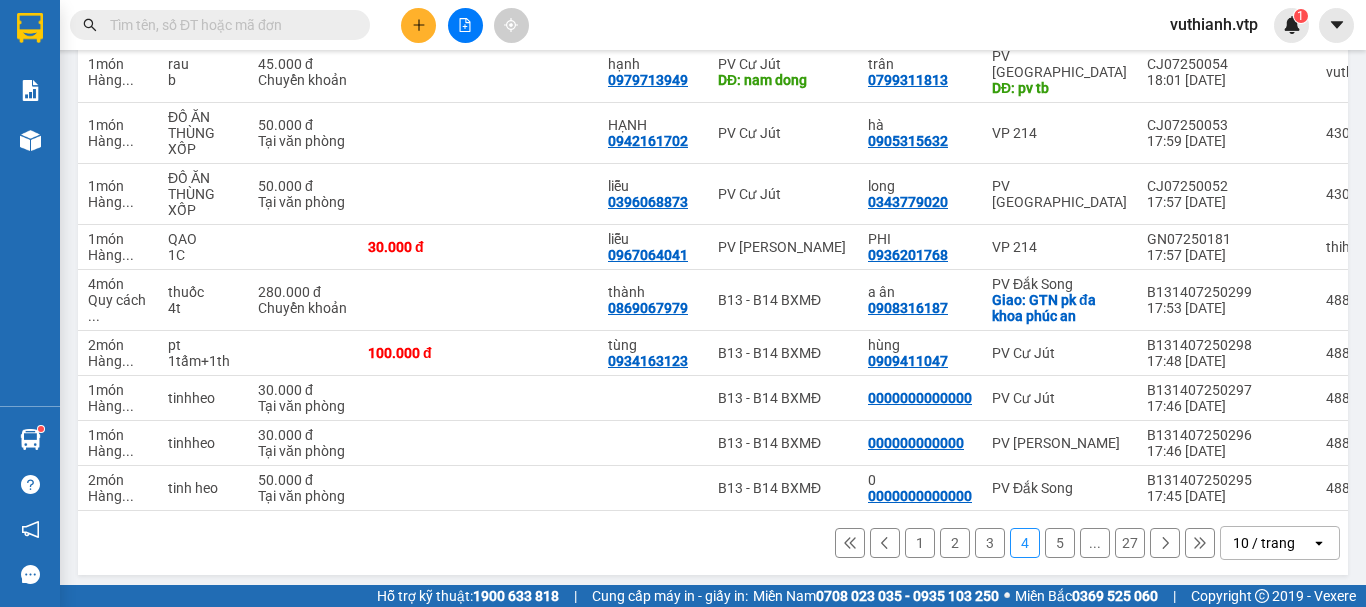 click on "5" at bounding box center (1060, 543) 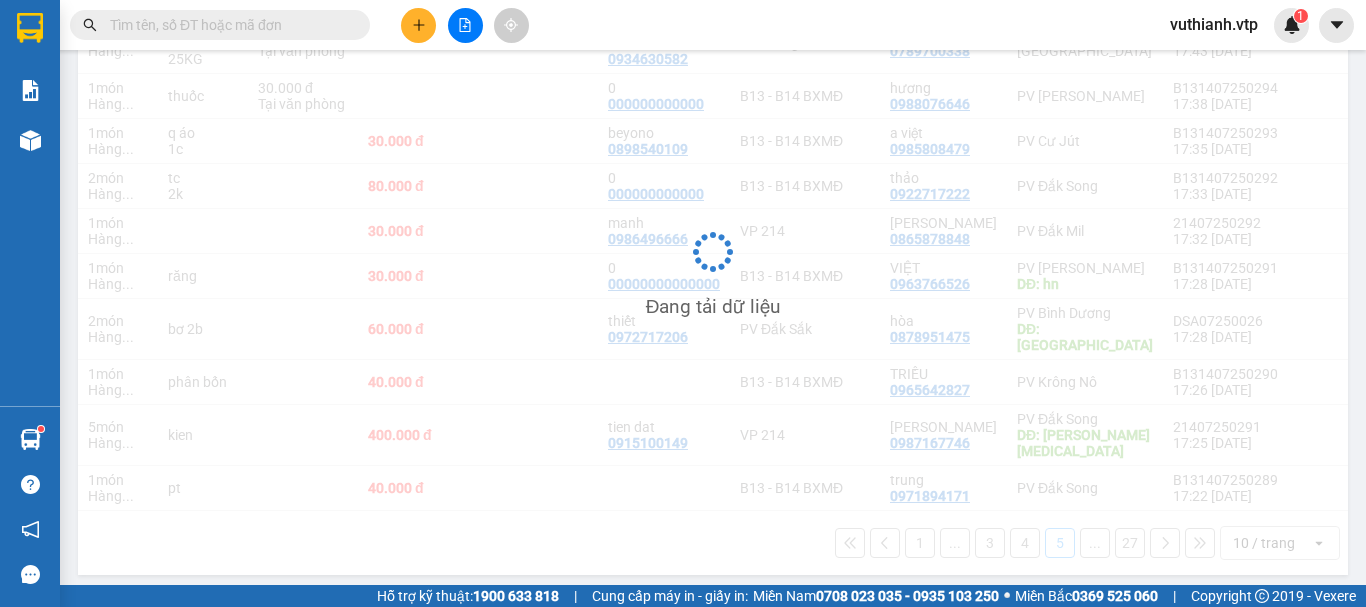 scroll, scrollTop: 322, scrollLeft: 0, axis: vertical 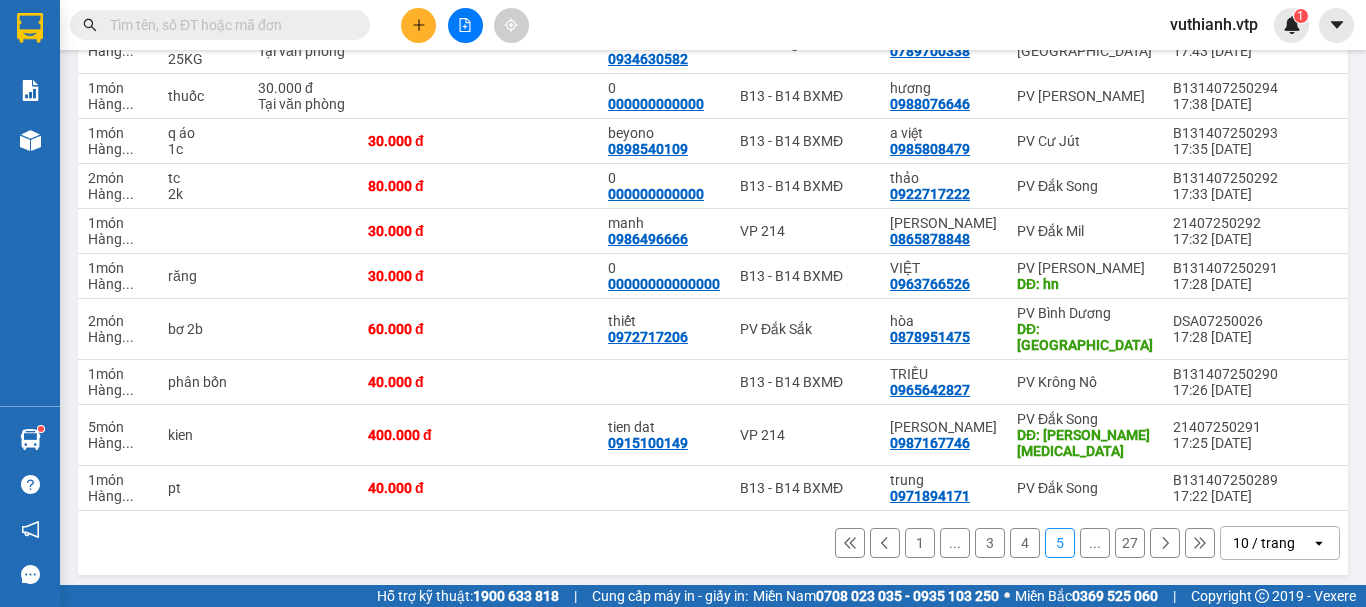 click 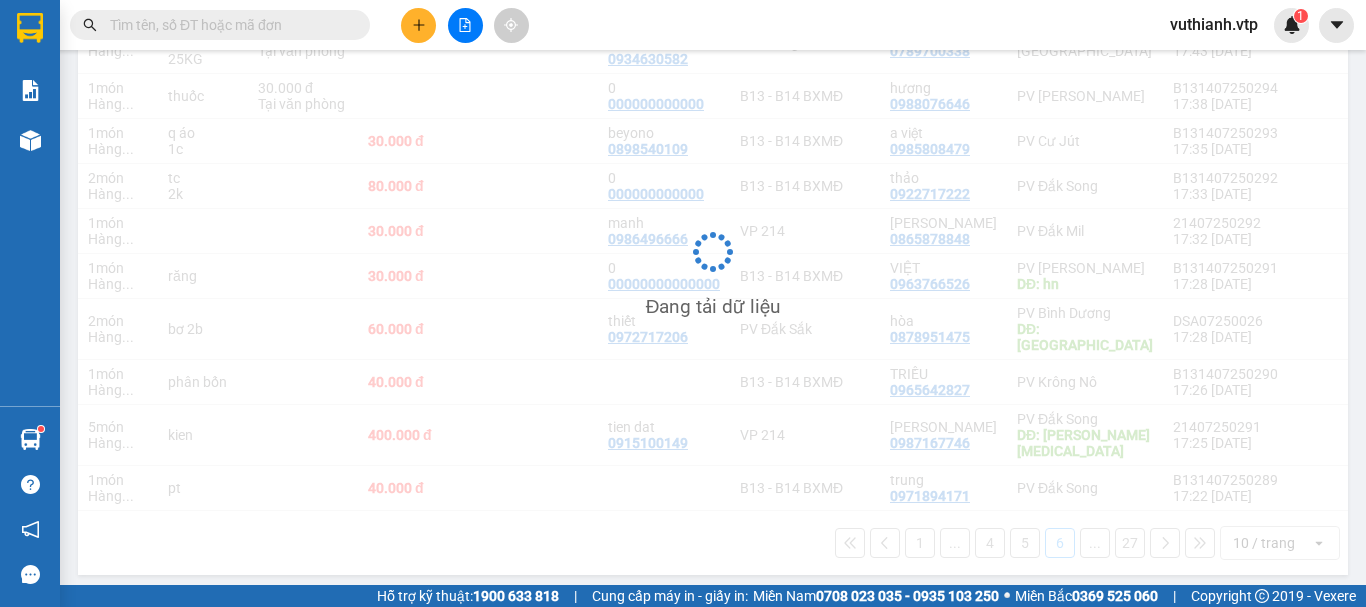 click on "Đang tải dữ liệu" at bounding box center [713, 267] 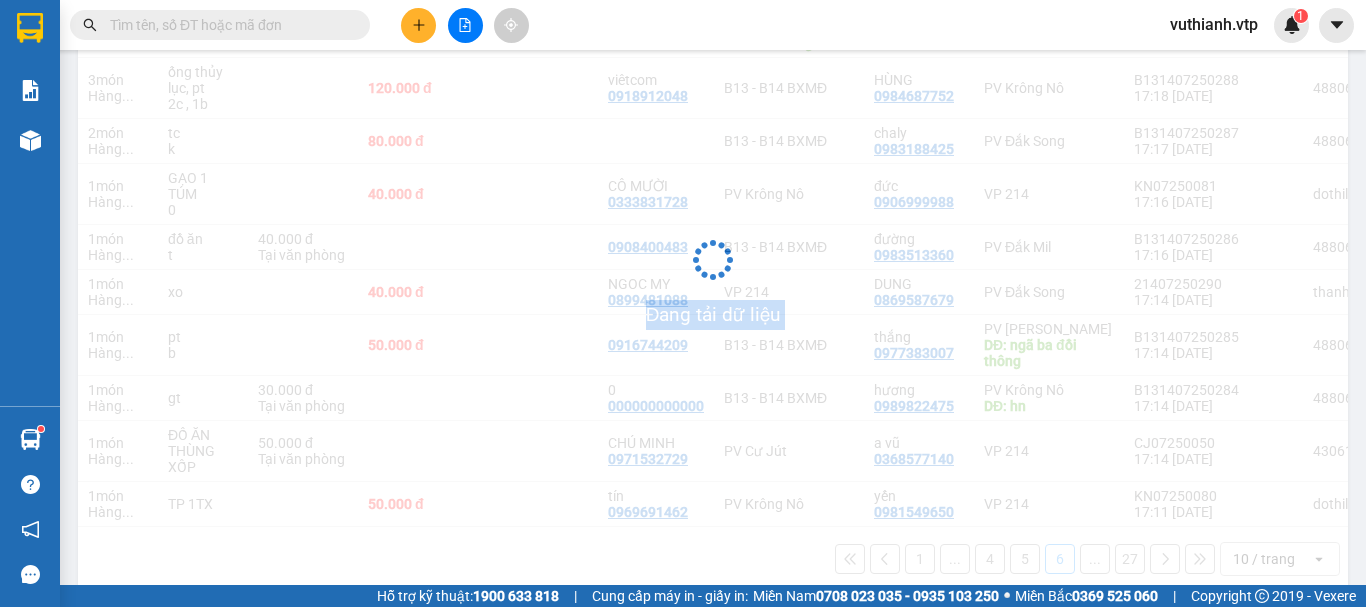 click on "Đang tải dữ liệu" at bounding box center (713, 275) 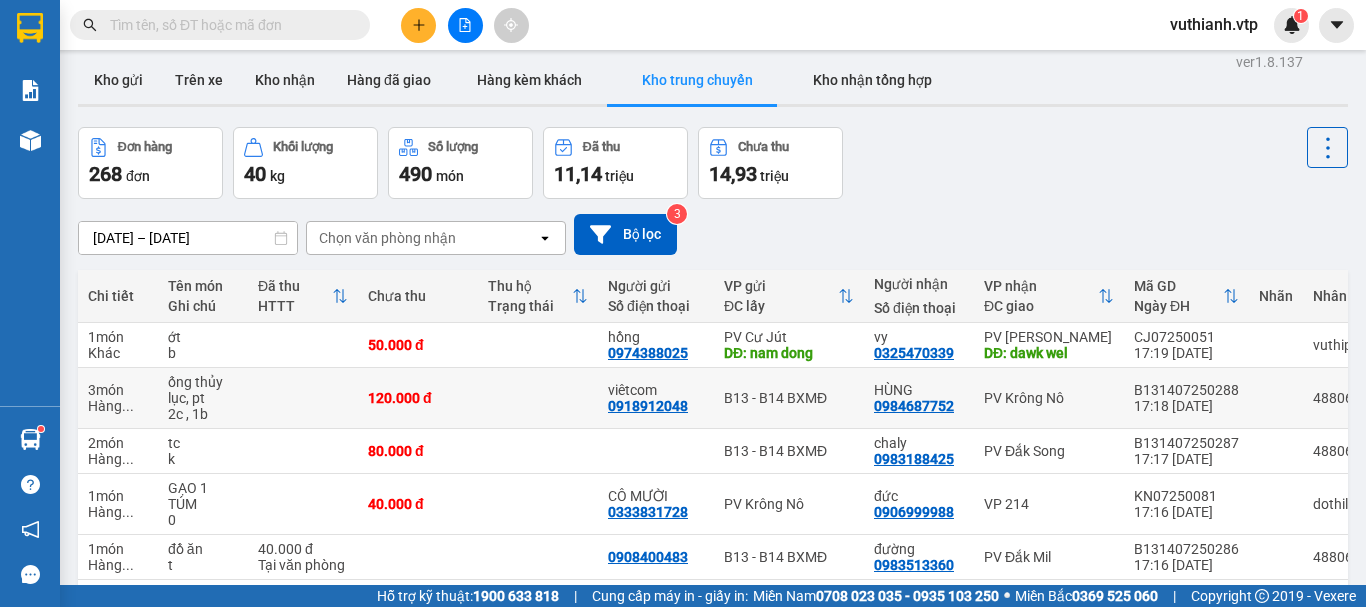 scroll, scrollTop: 0, scrollLeft: 0, axis: both 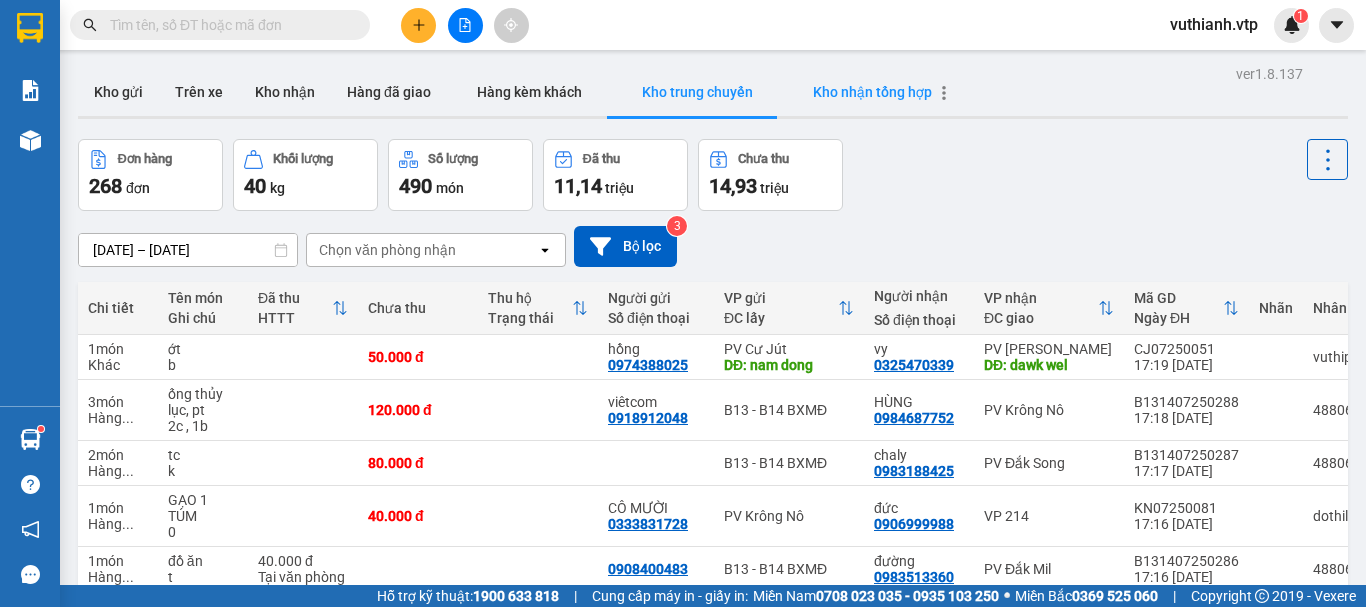 click on "Kho nhận tổng hợp" at bounding box center [872, 92] 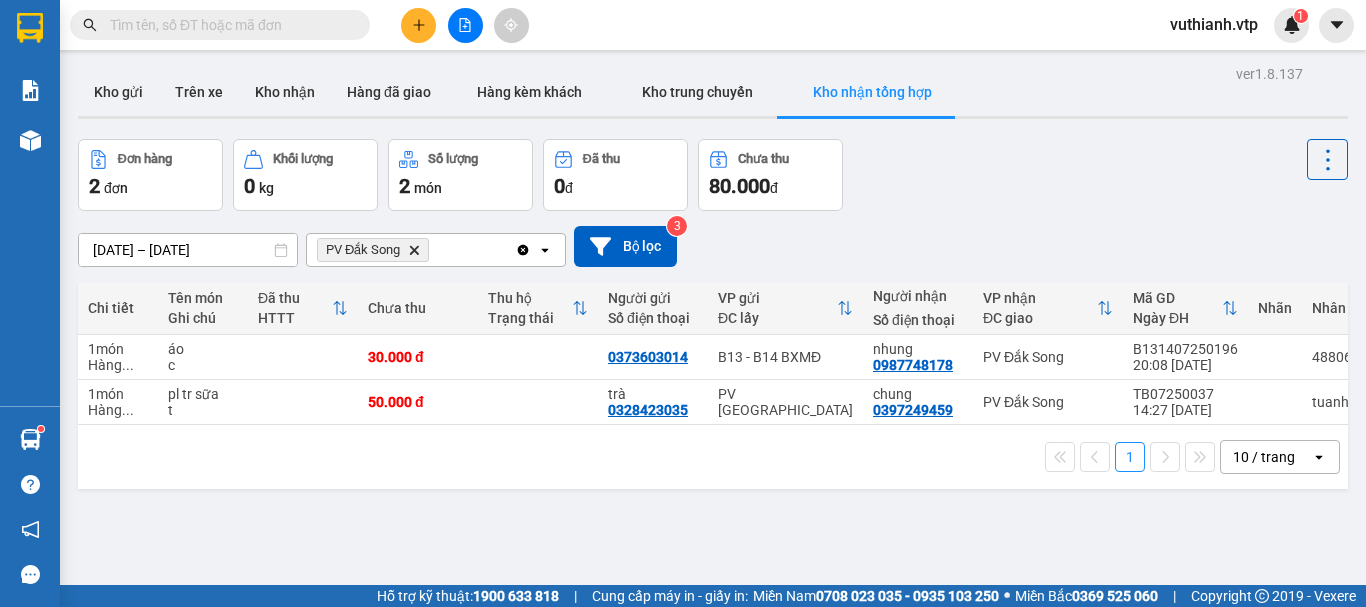 click on "Đơn hàng 2 đơn Khối lượng 0 kg Số lượng 2 món Đã thu 0  đ Chưa thu 80.000  đ" at bounding box center (713, 175) 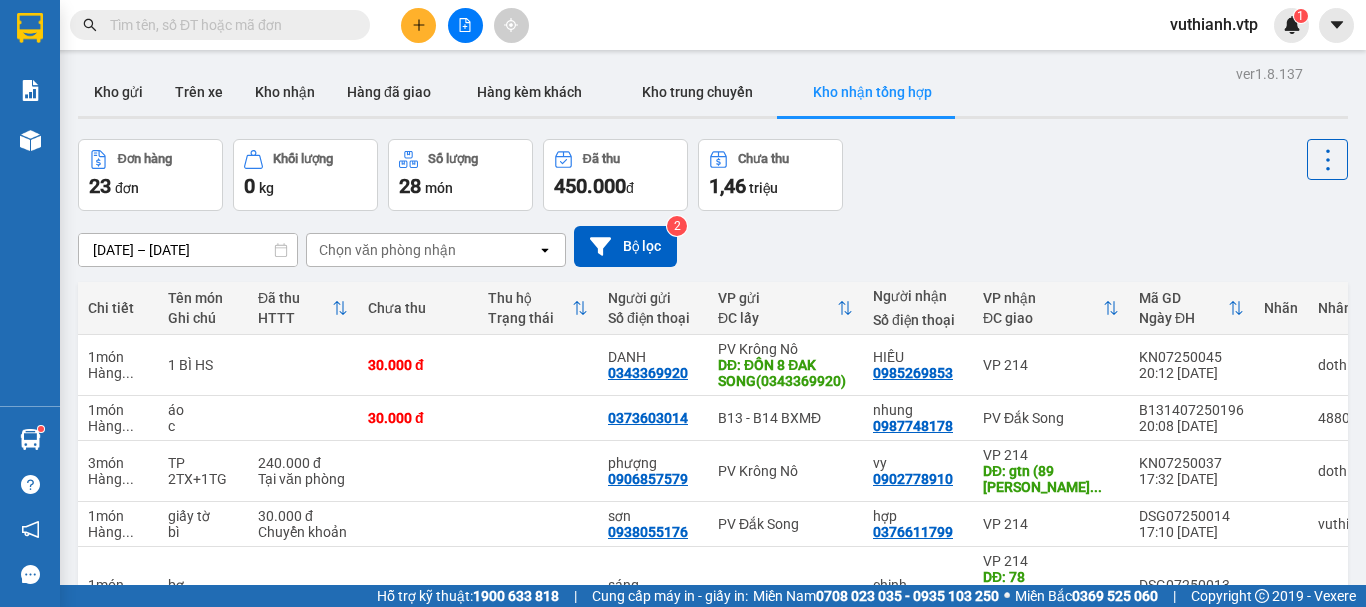 click on "Chọn văn phòng nhận" at bounding box center (422, 250) 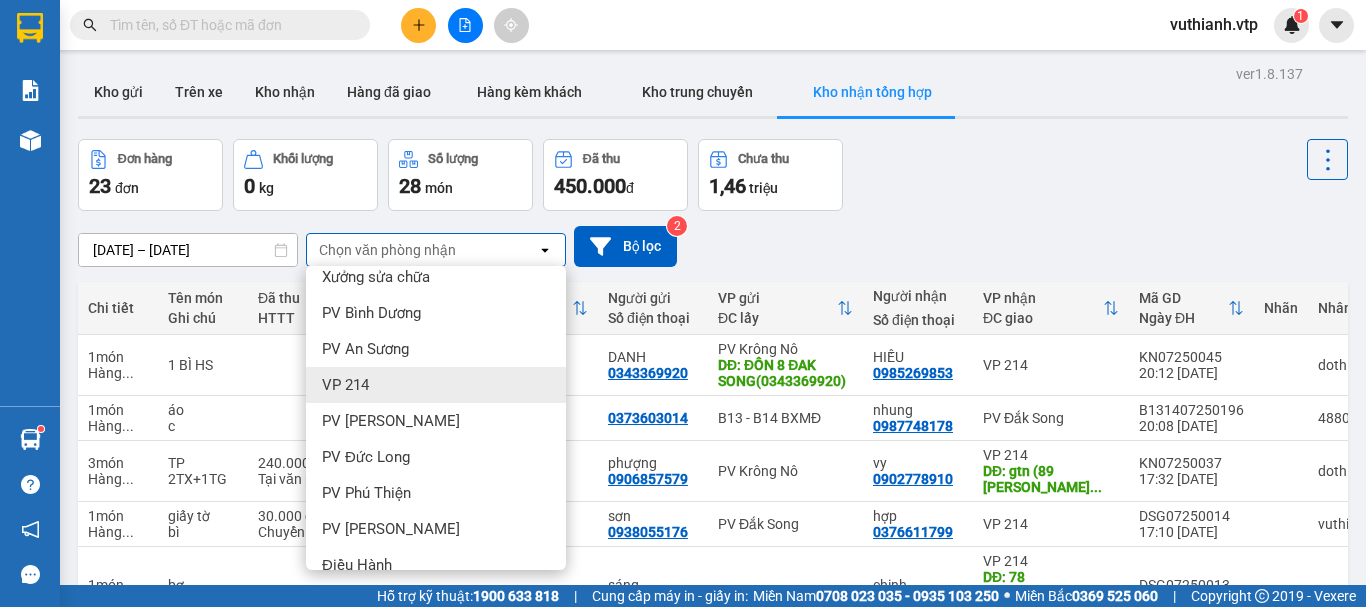 scroll, scrollTop: 792, scrollLeft: 0, axis: vertical 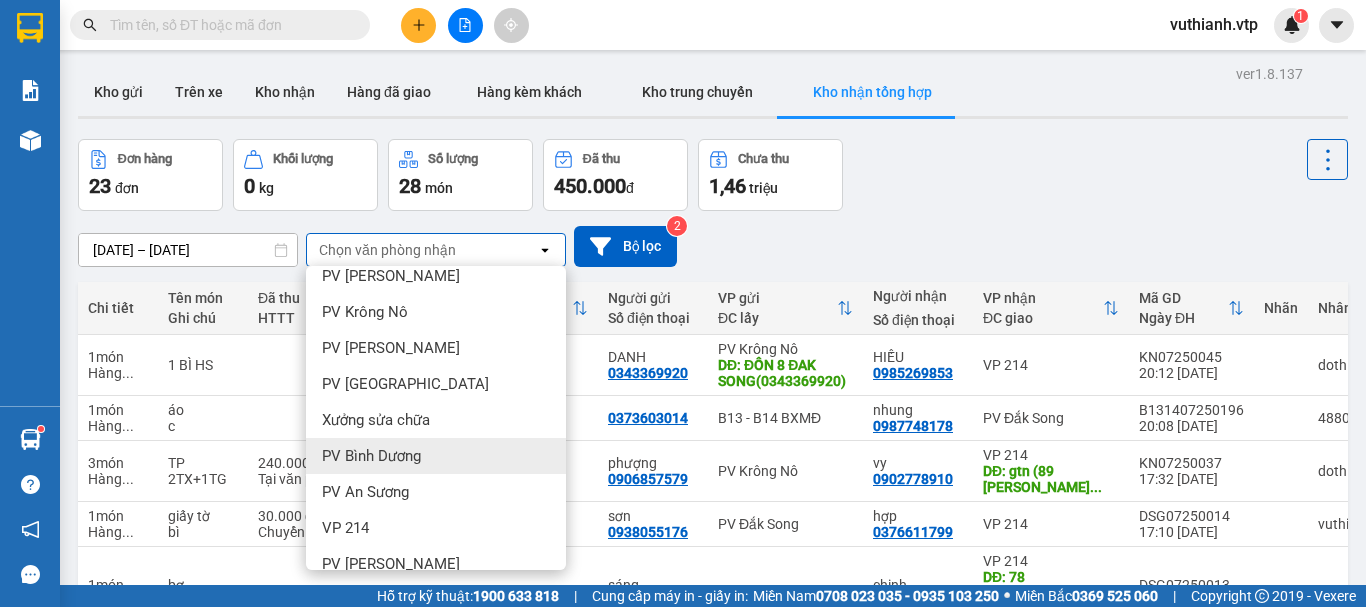 click on "PV Bình Dương" at bounding box center [371, 456] 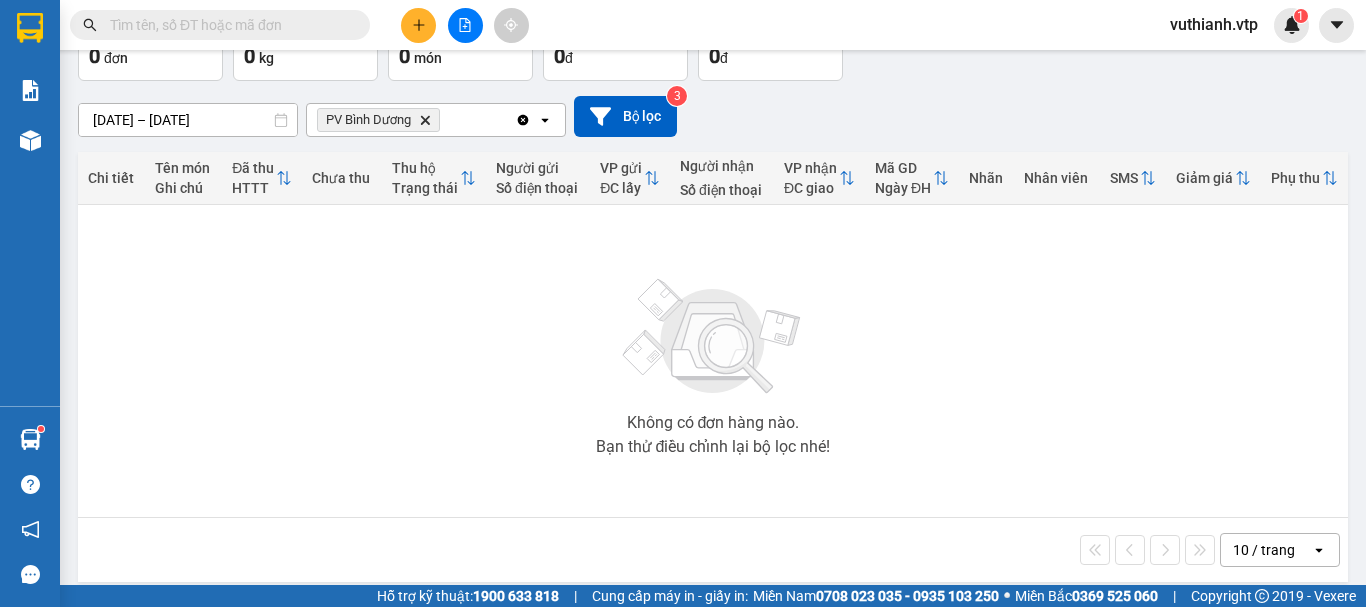 scroll, scrollTop: 145, scrollLeft: 0, axis: vertical 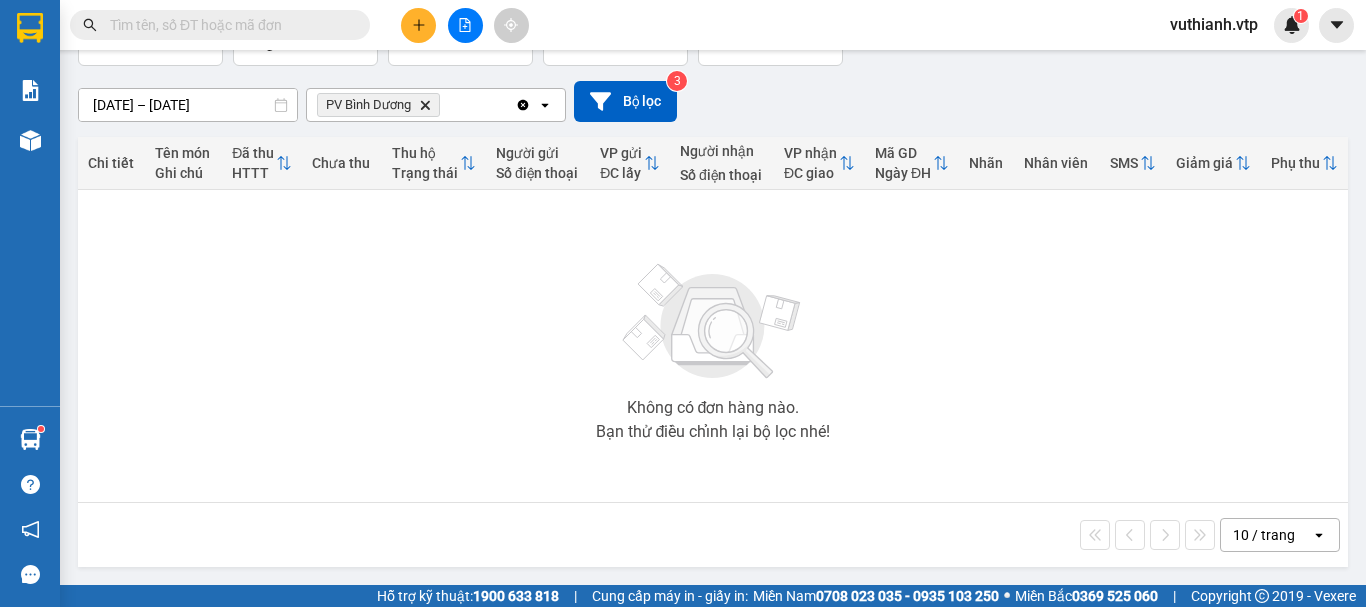 click 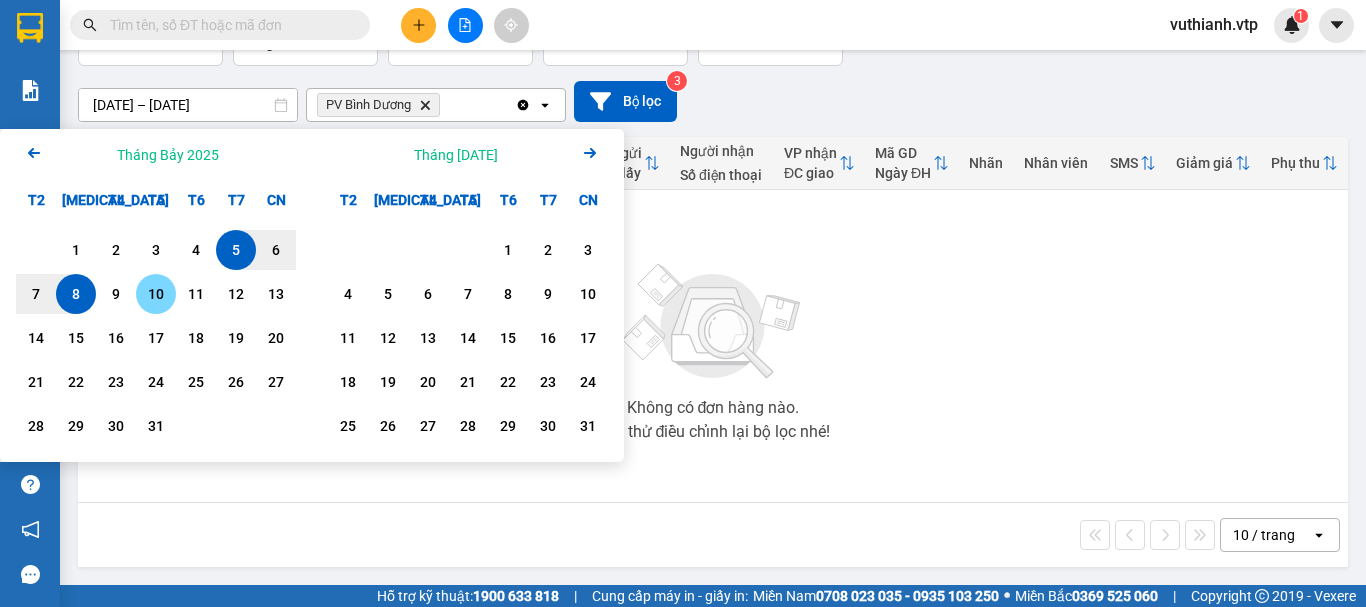 click on "10" at bounding box center [156, 294] 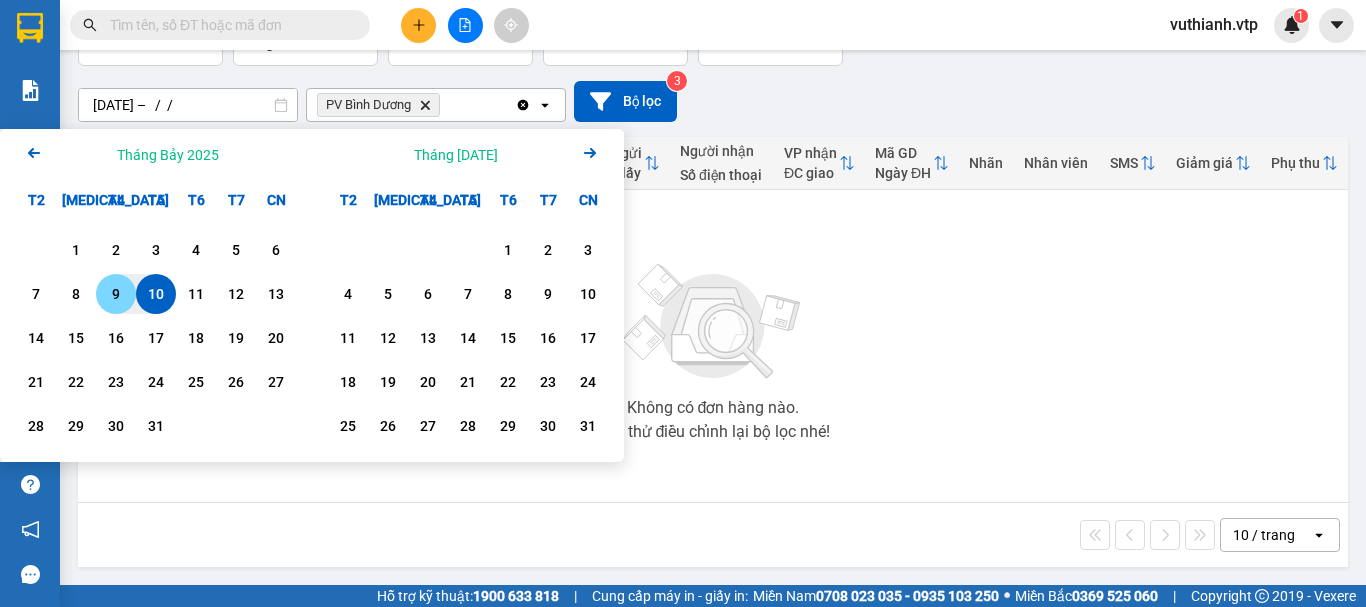 click on "9" at bounding box center (116, 294) 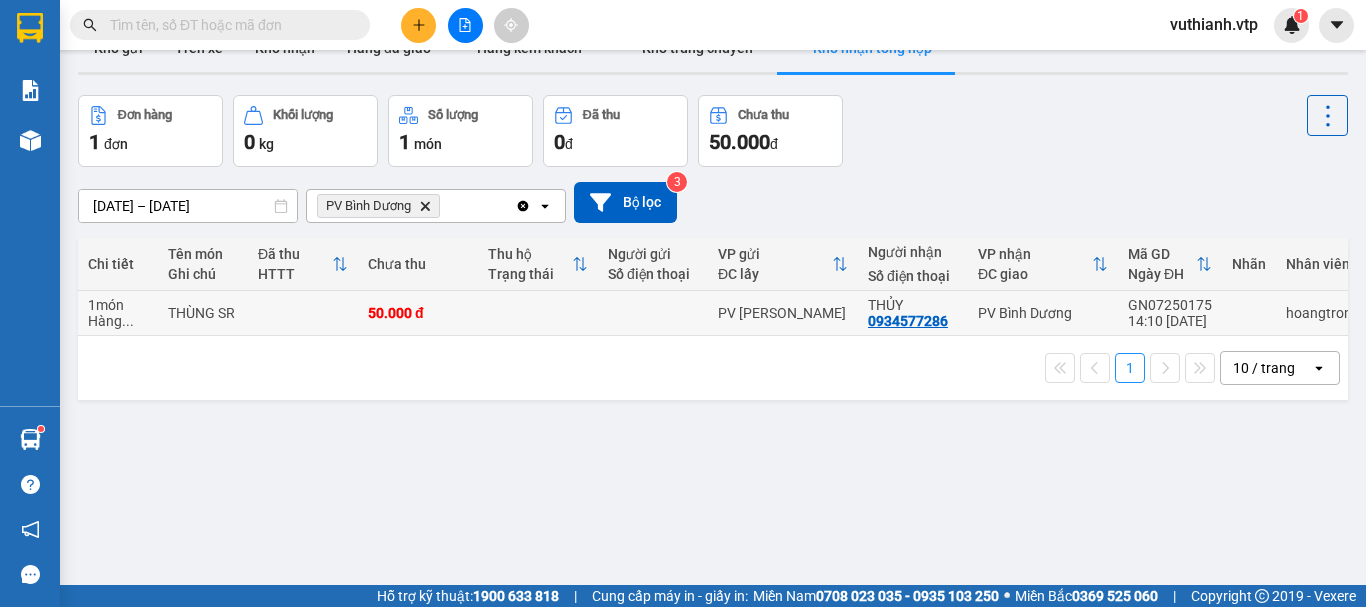 scroll, scrollTop: 0, scrollLeft: 0, axis: both 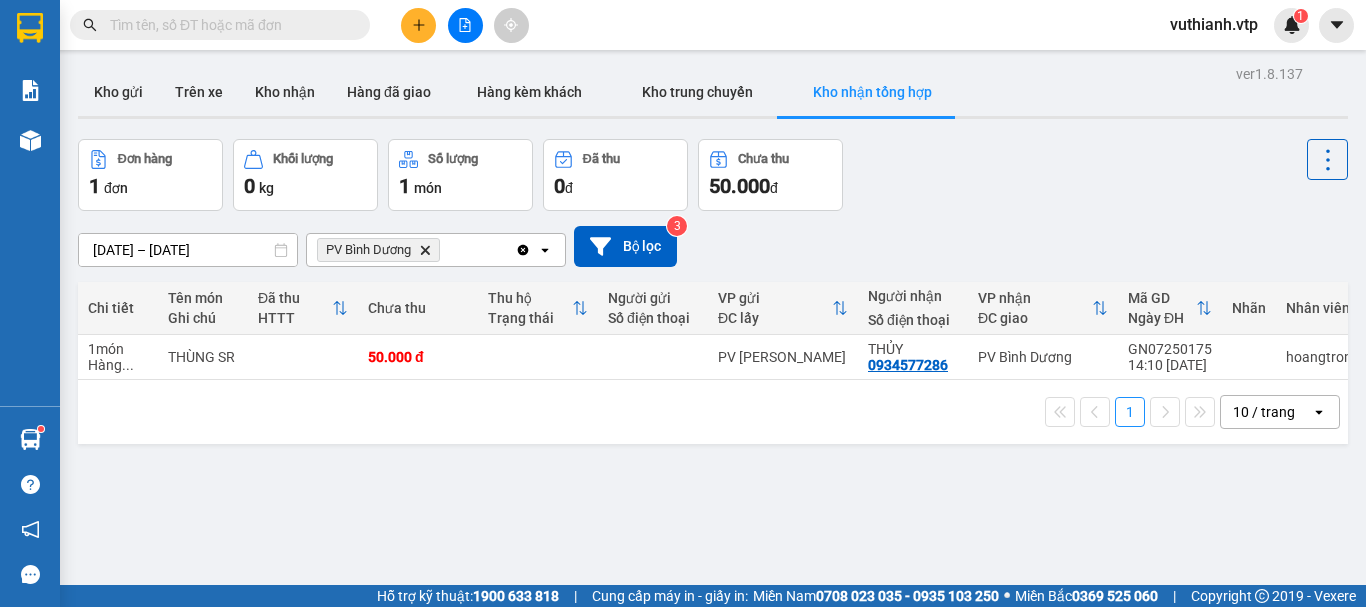 click on "10 / trang" at bounding box center [1264, 412] 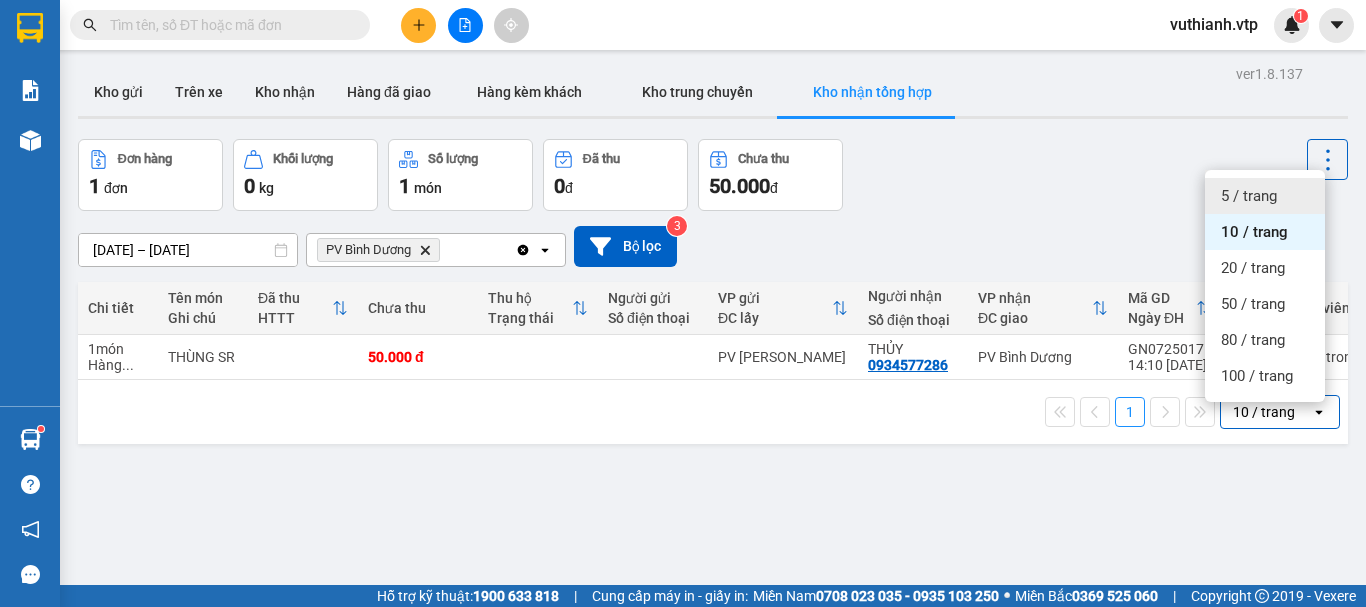 click on "5 / trang" at bounding box center [1249, 196] 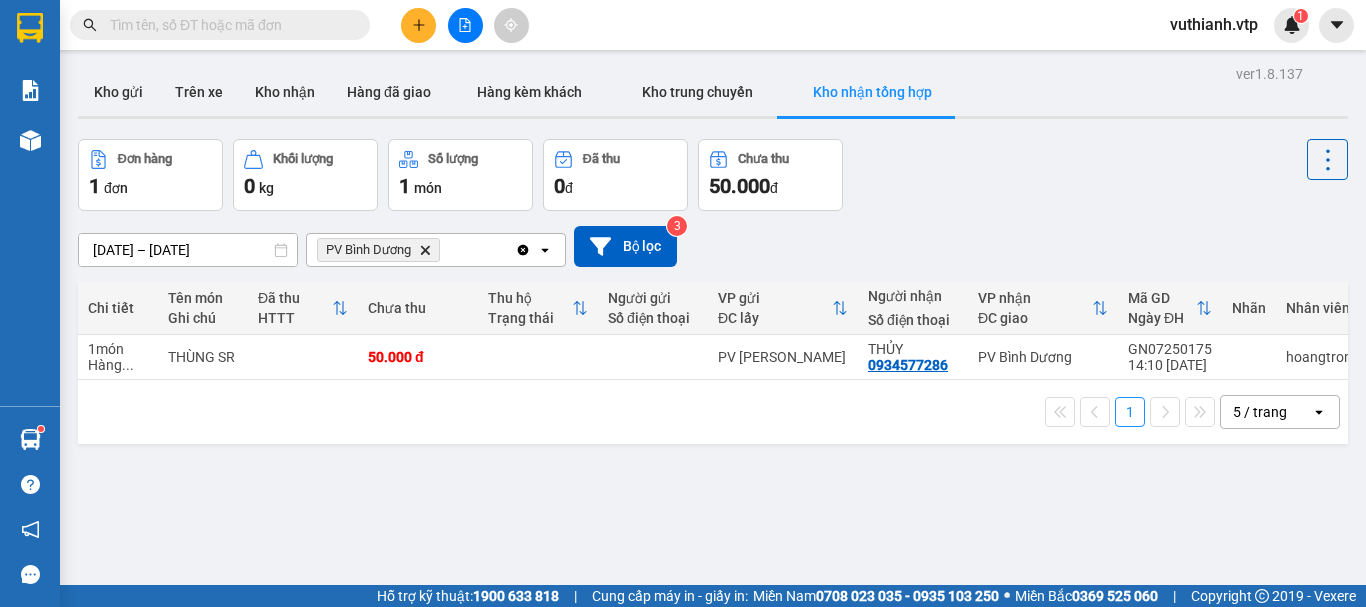 click 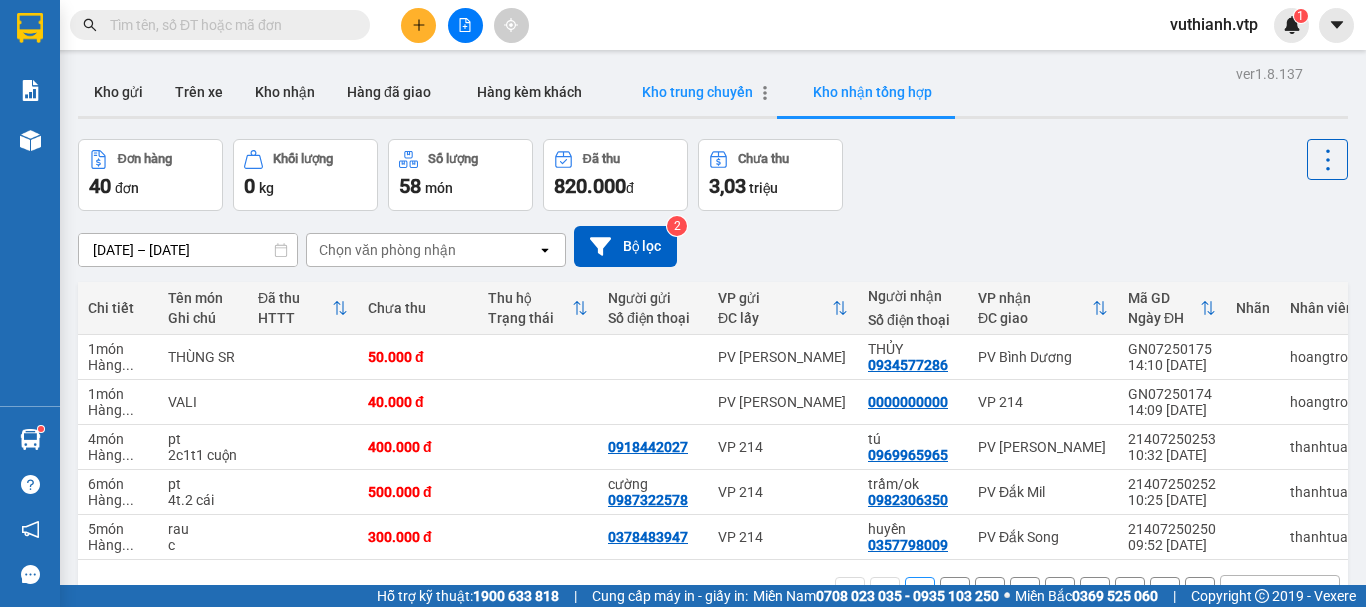 click on "Kho trung chuyển" at bounding box center (697, 92) 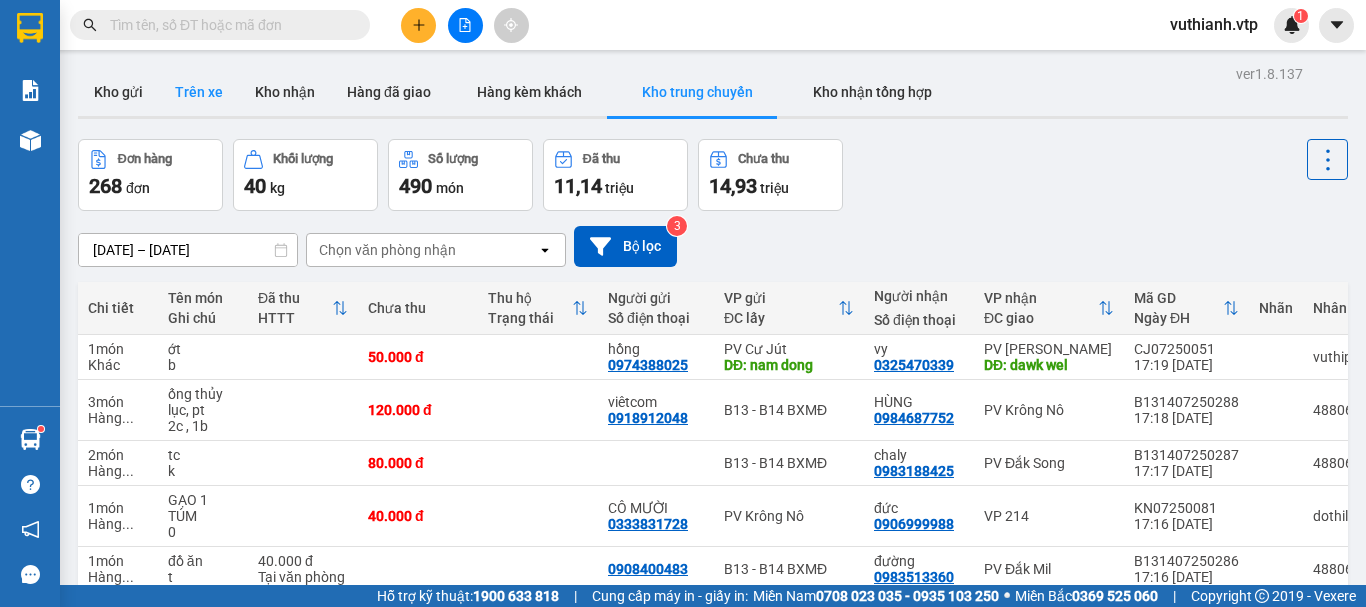 click on "Trên xe" at bounding box center (199, 92) 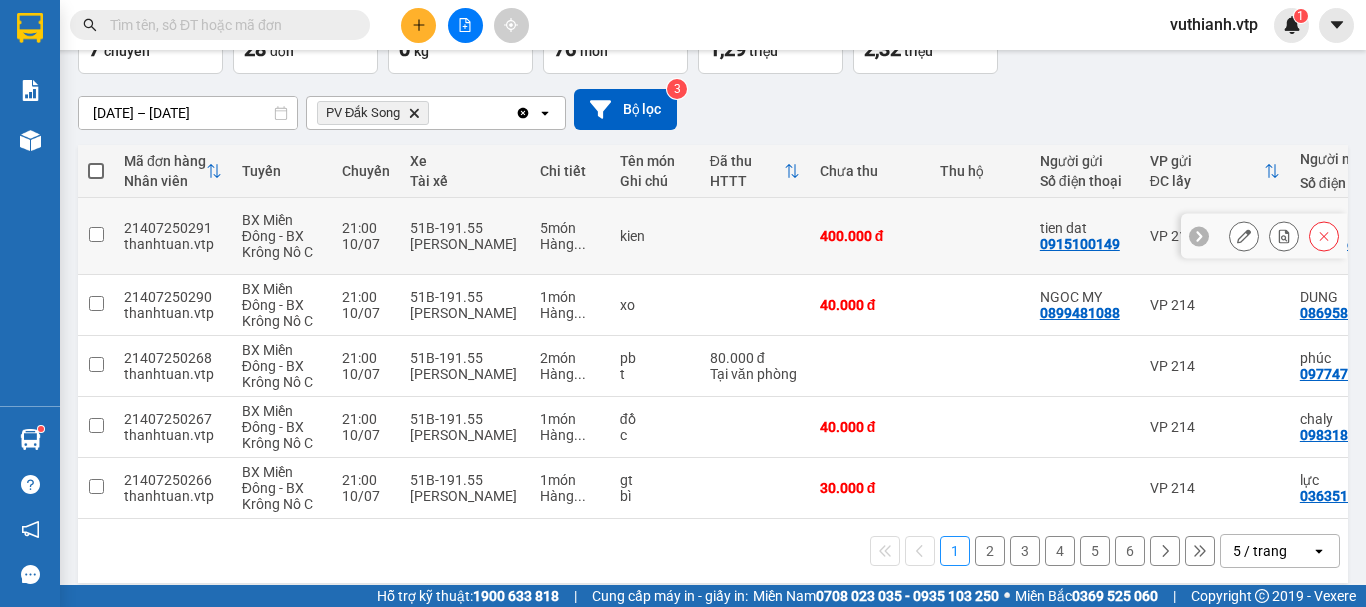 scroll, scrollTop: 145, scrollLeft: 0, axis: vertical 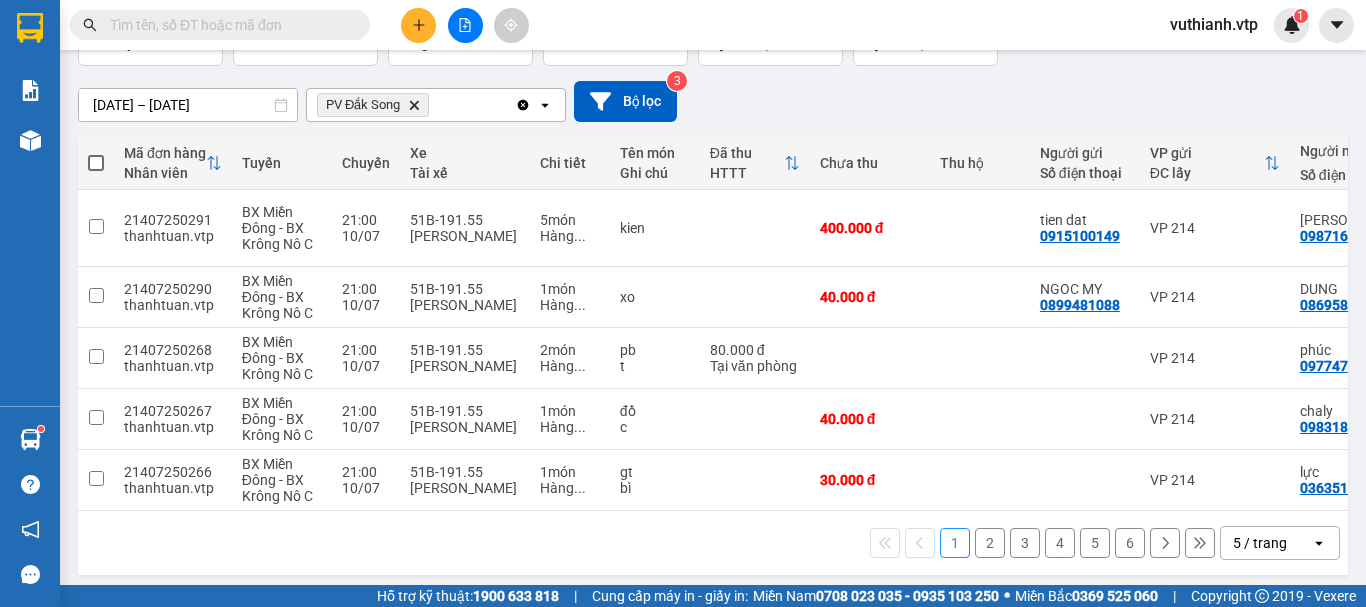 click on "2" at bounding box center (990, 543) 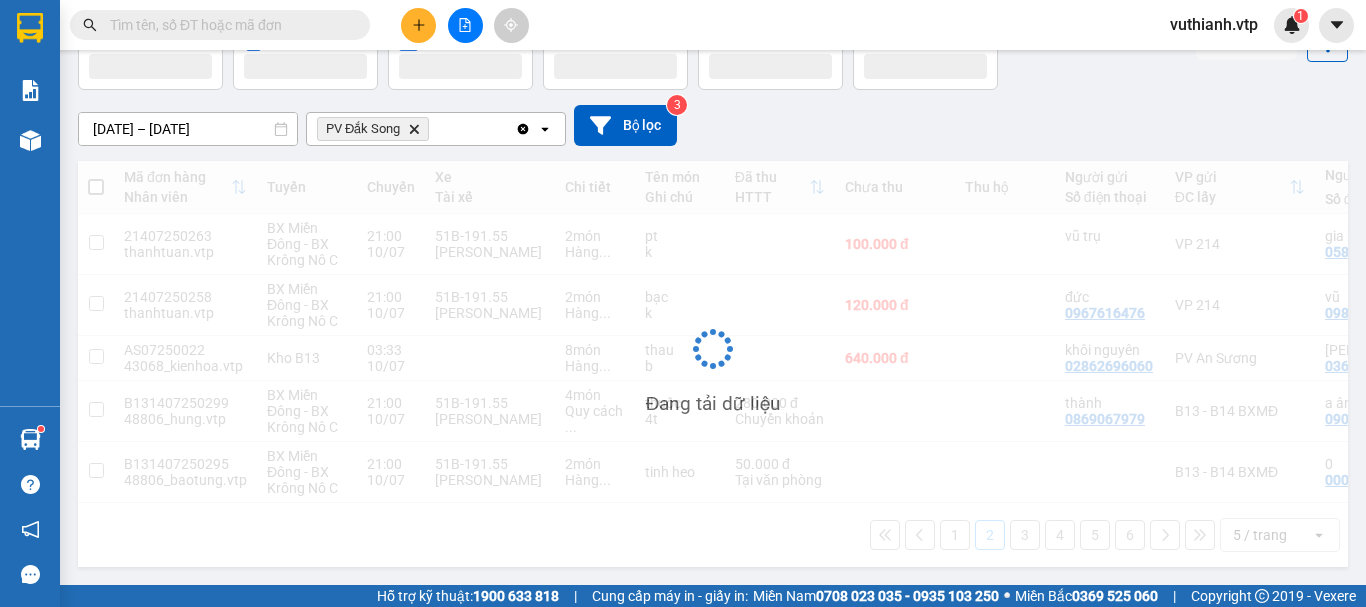 scroll, scrollTop: 129, scrollLeft: 0, axis: vertical 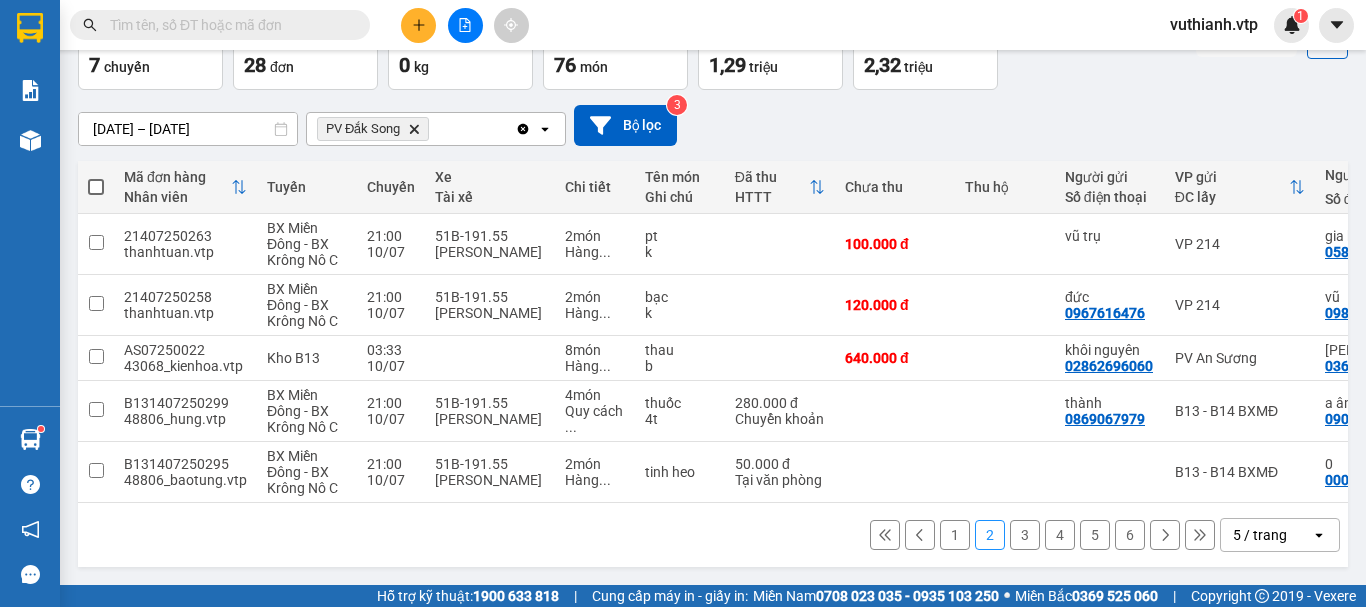 click on "3" at bounding box center [1025, 535] 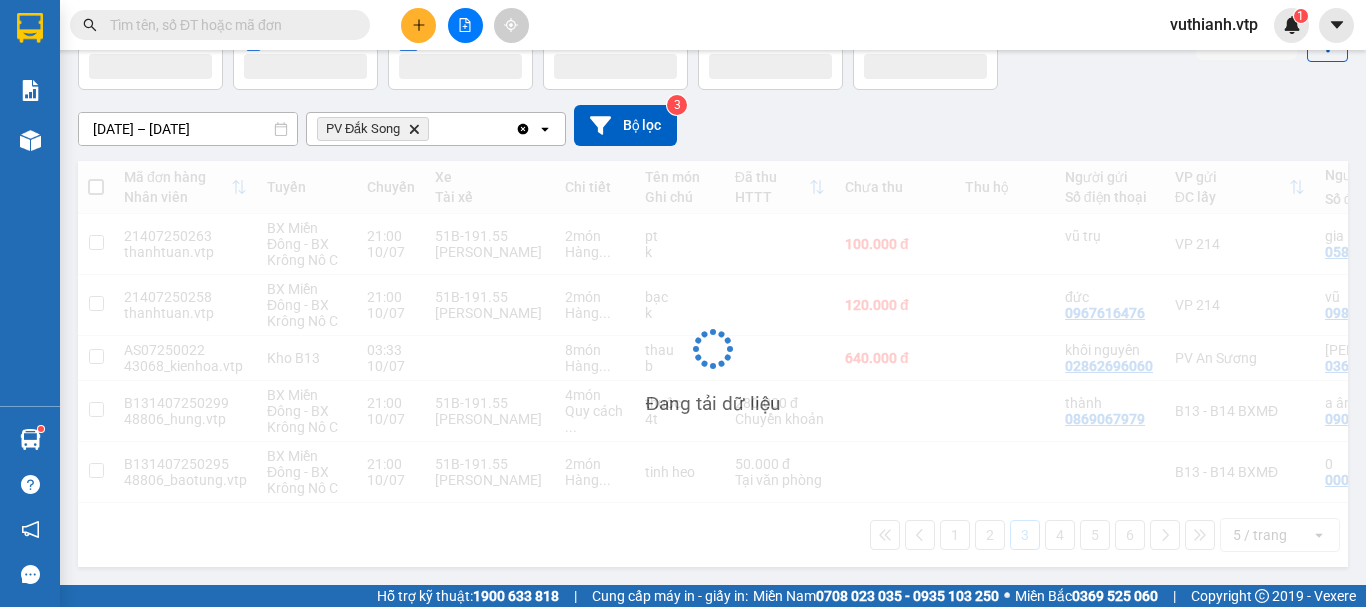 scroll, scrollTop: 129, scrollLeft: 0, axis: vertical 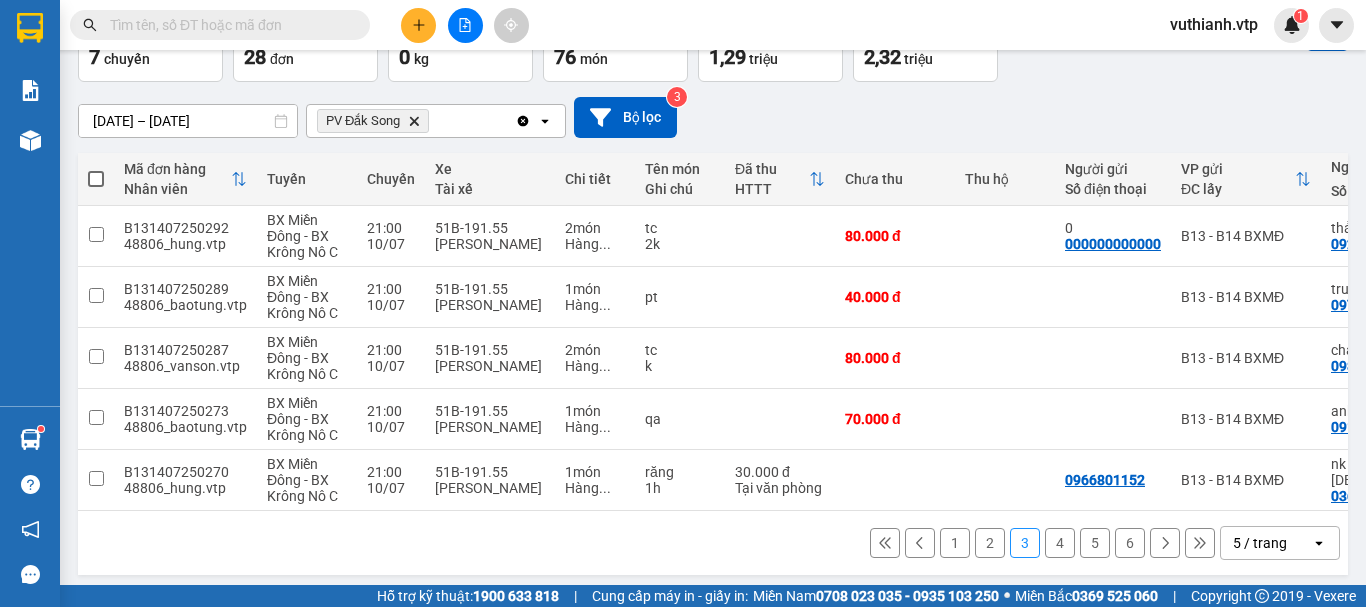 click on "4" at bounding box center [1060, 543] 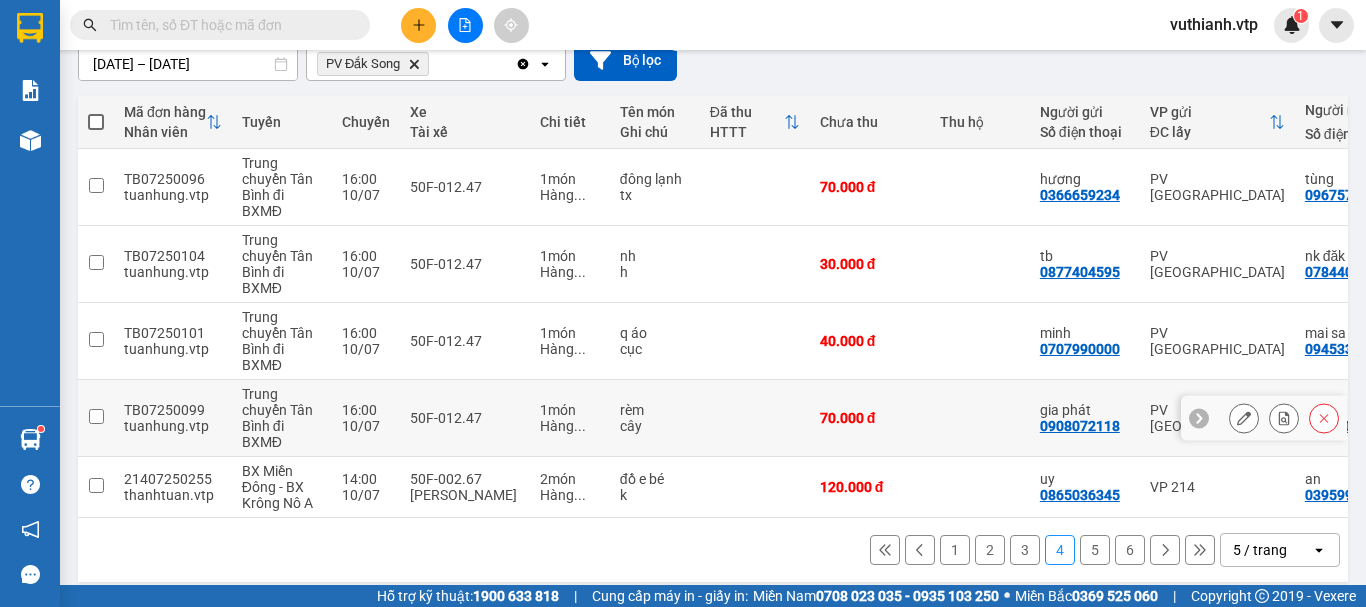 scroll, scrollTop: 209, scrollLeft: 0, axis: vertical 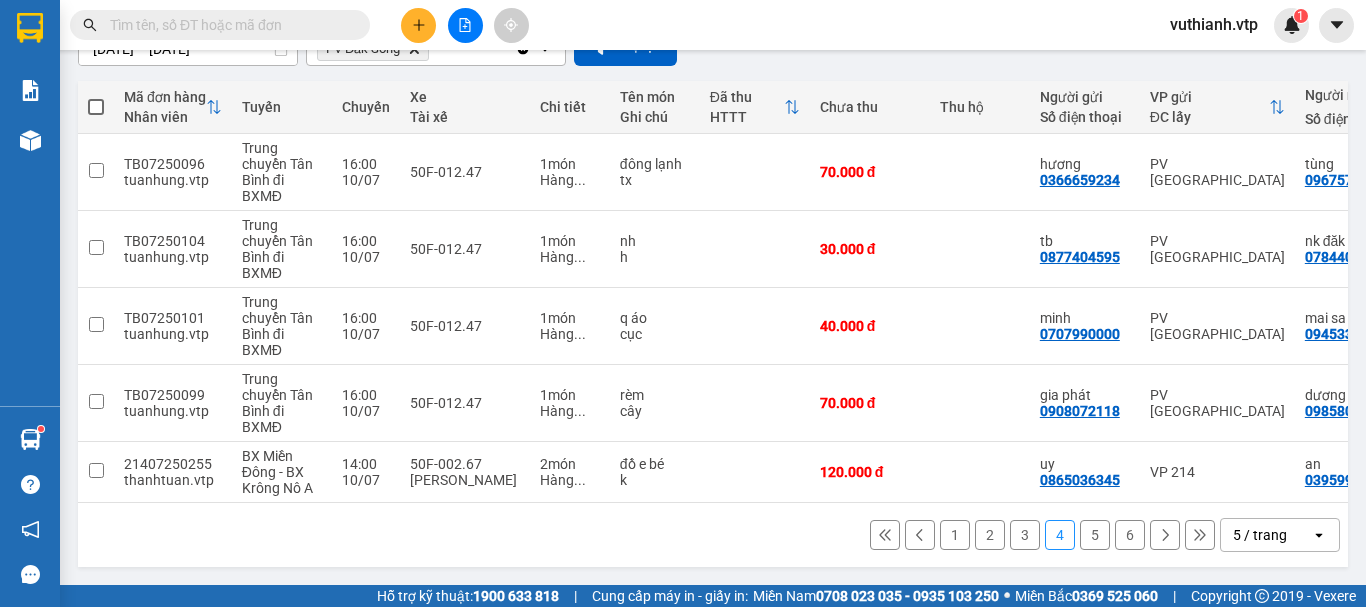 click on "5" at bounding box center [1095, 535] 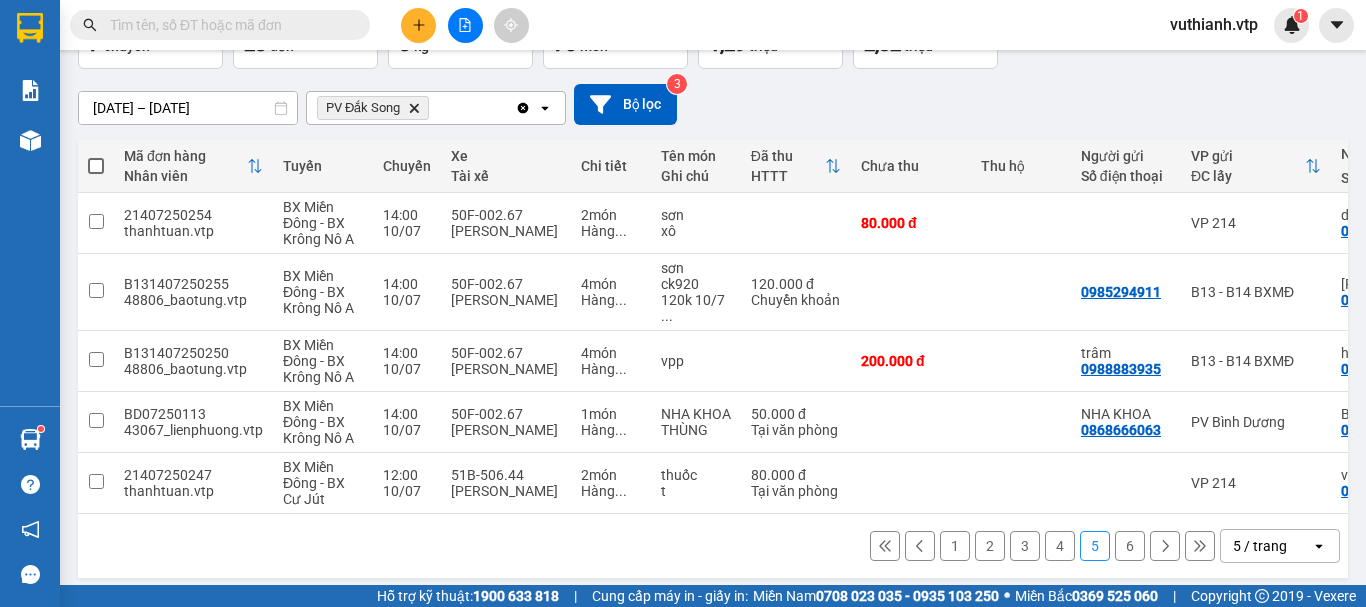 scroll, scrollTop: 145, scrollLeft: 0, axis: vertical 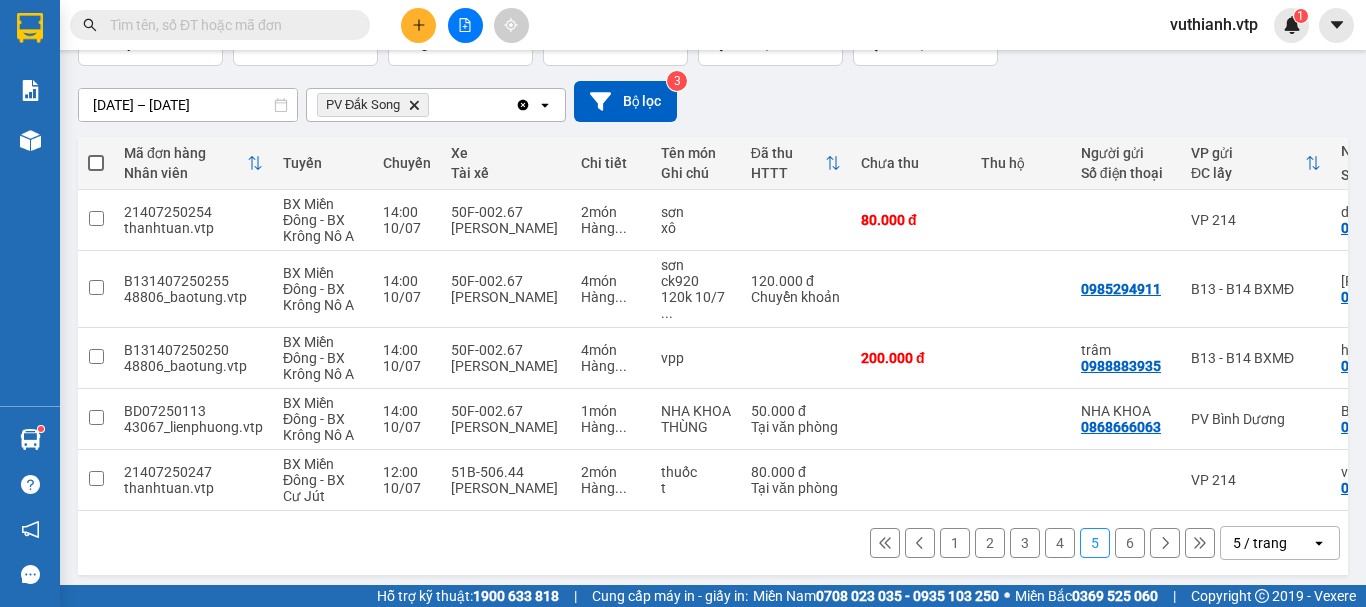 click on "6" at bounding box center (1130, 543) 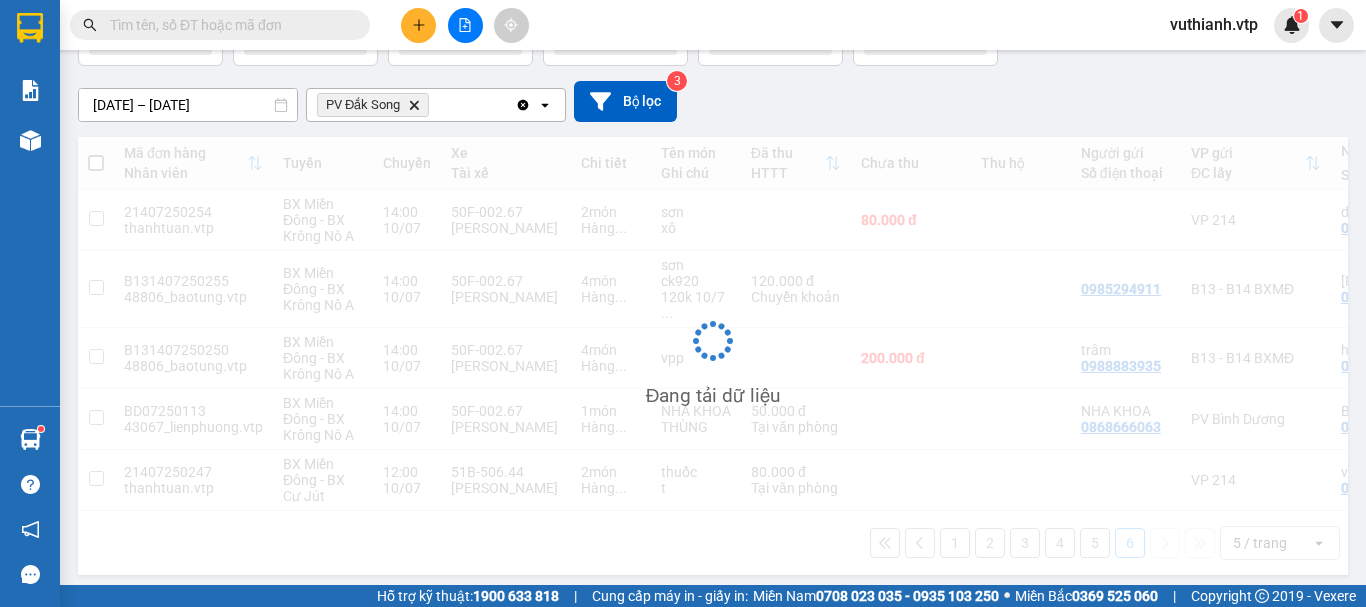 scroll, scrollTop: 92, scrollLeft: 0, axis: vertical 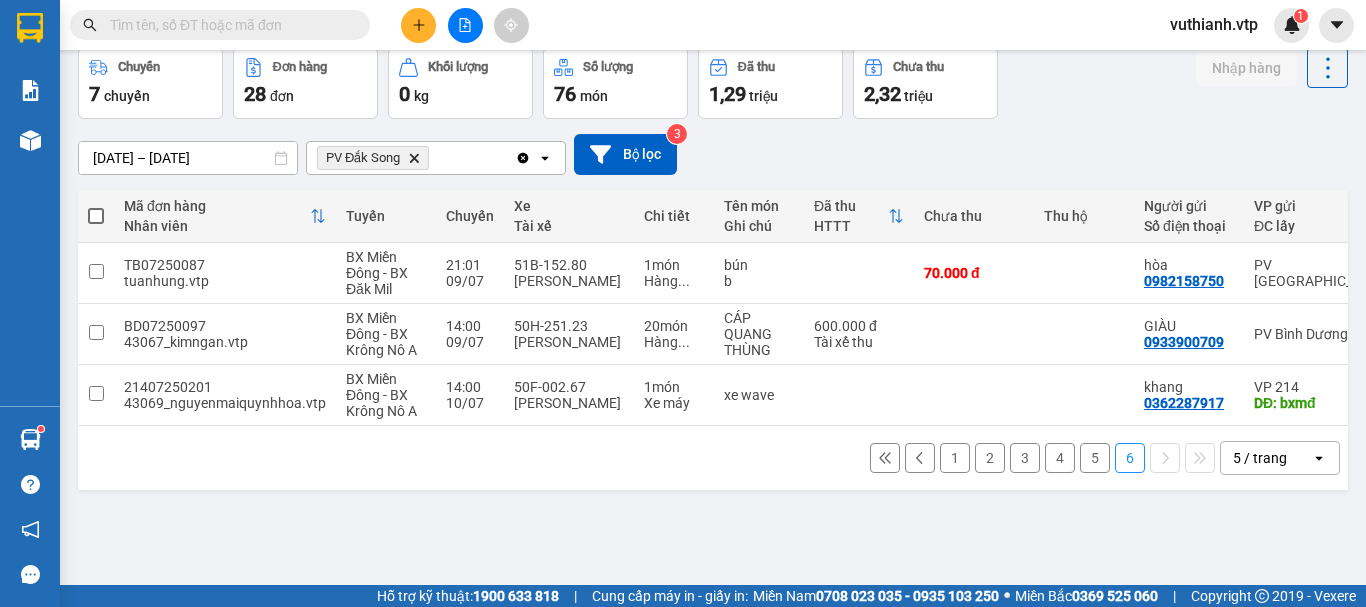 click on "5 / trang" at bounding box center (1260, 458) 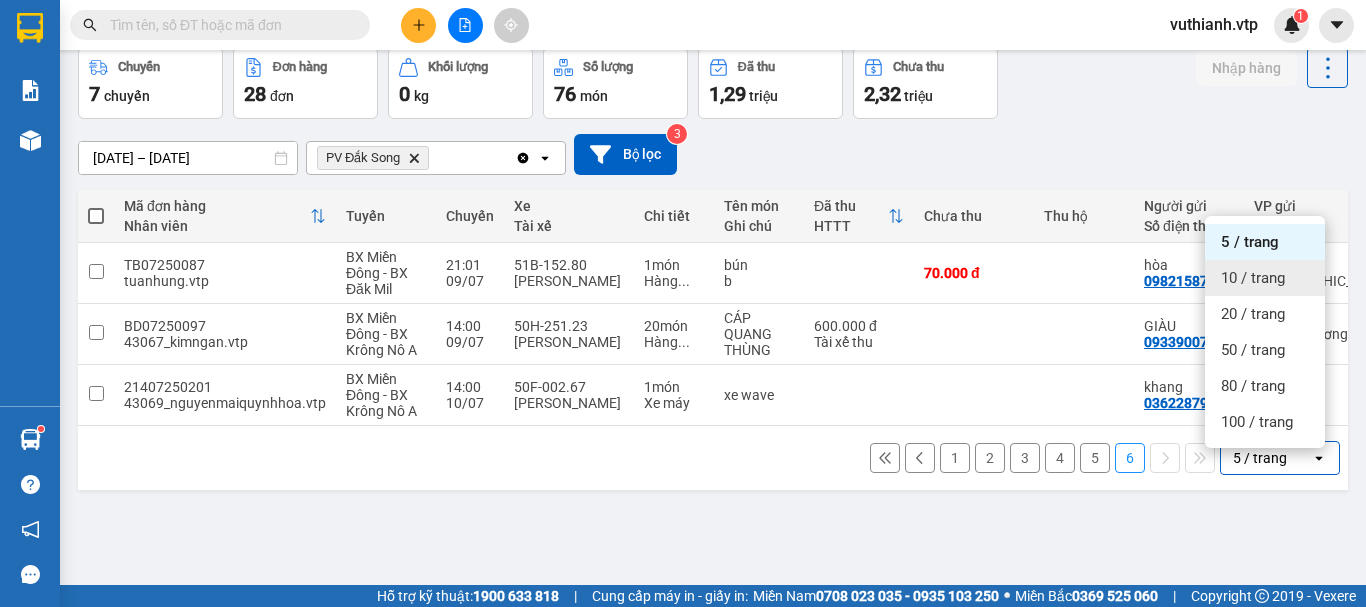 click on "10 / trang" at bounding box center [1253, 278] 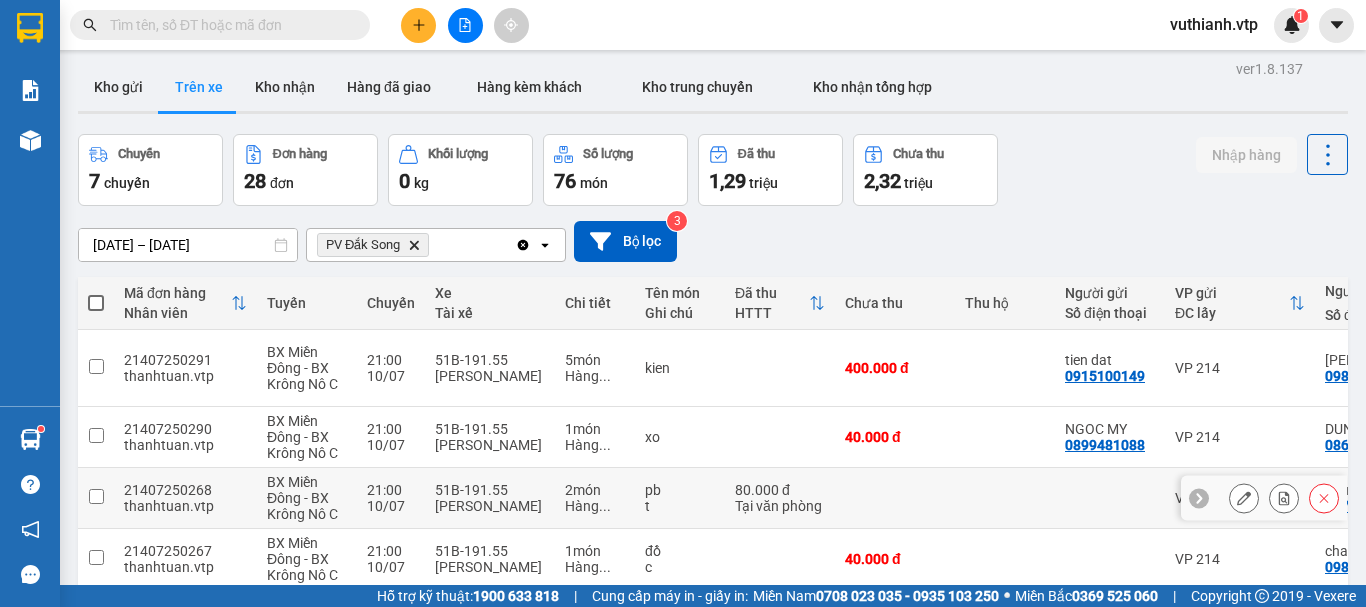 scroll, scrollTop: 0, scrollLeft: 0, axis: both 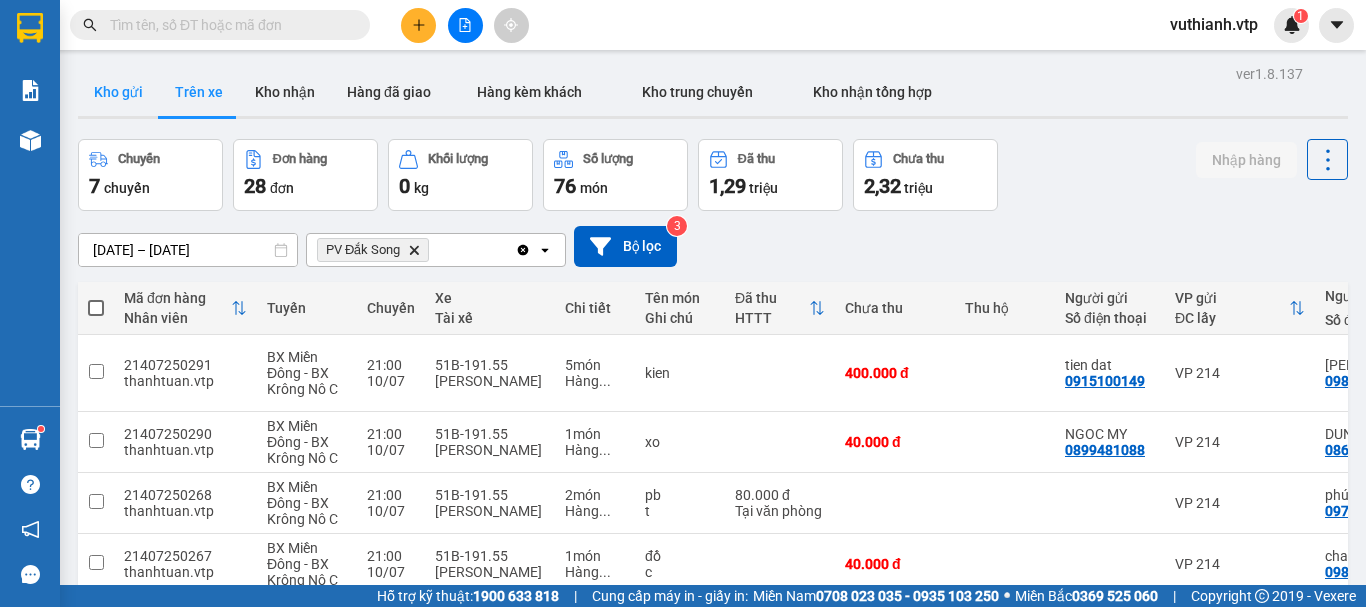 click on "Kho gửi" at bounding box center [118, 92] 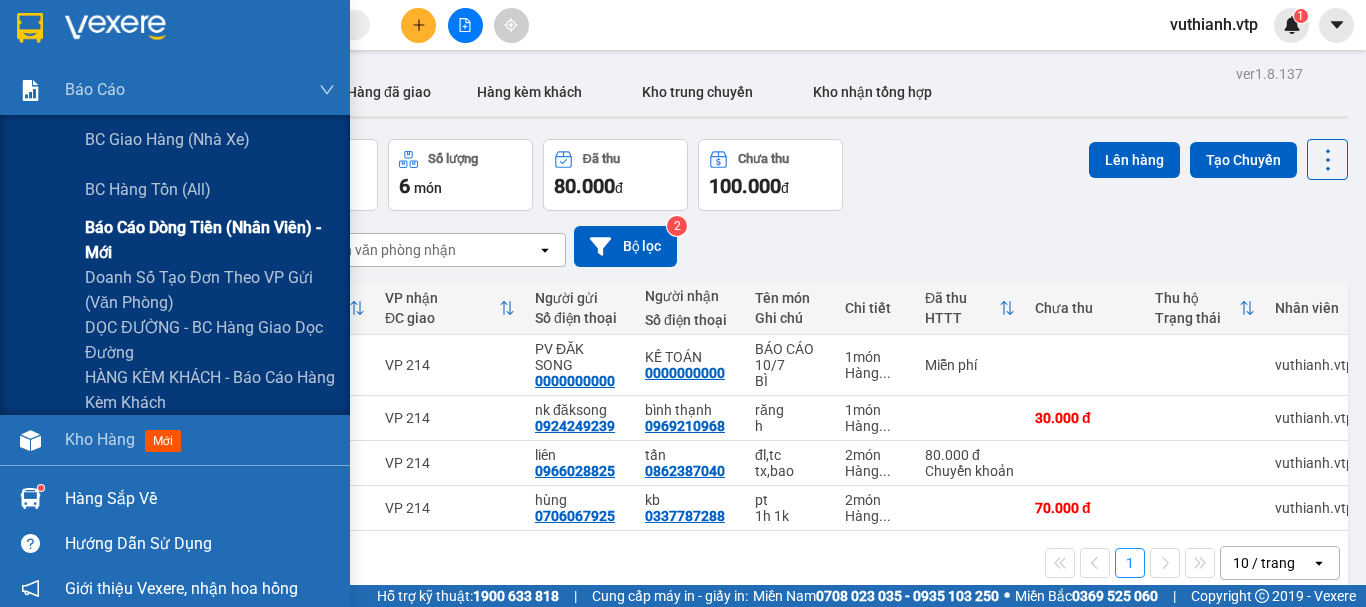 click on "Báo cáo dòng tiền (nhân viên) - mới" at bounding box center (210, 240) 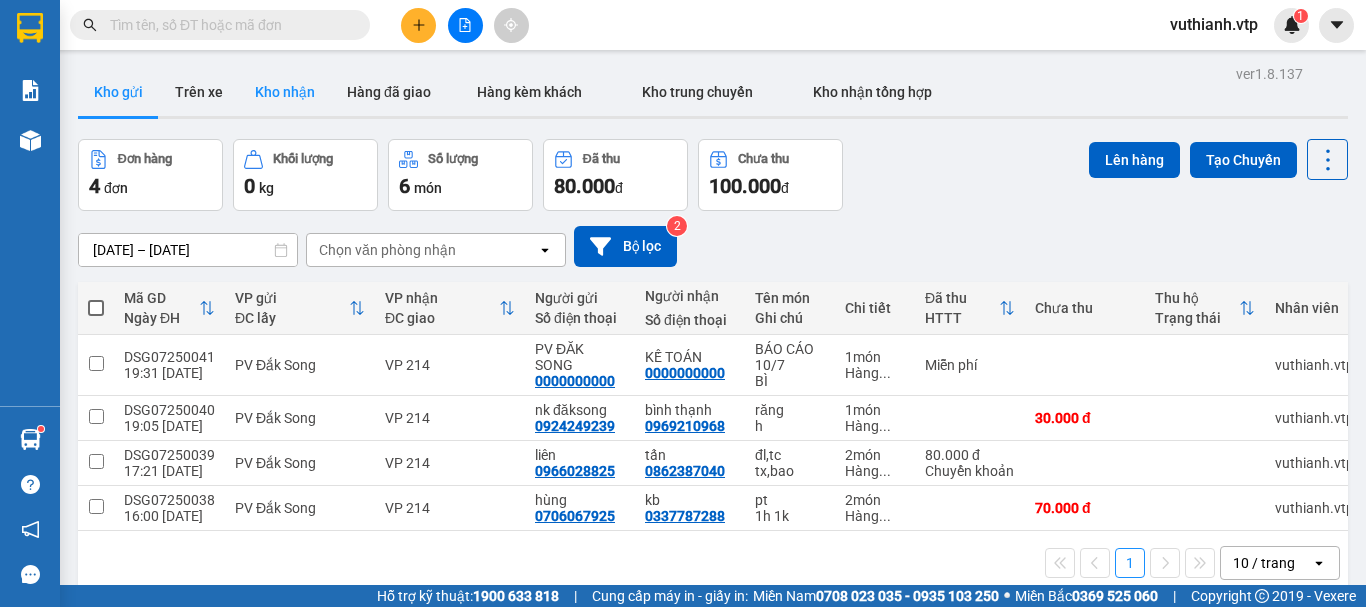 click on "Kho nhận" at bounding box center (285, 92) 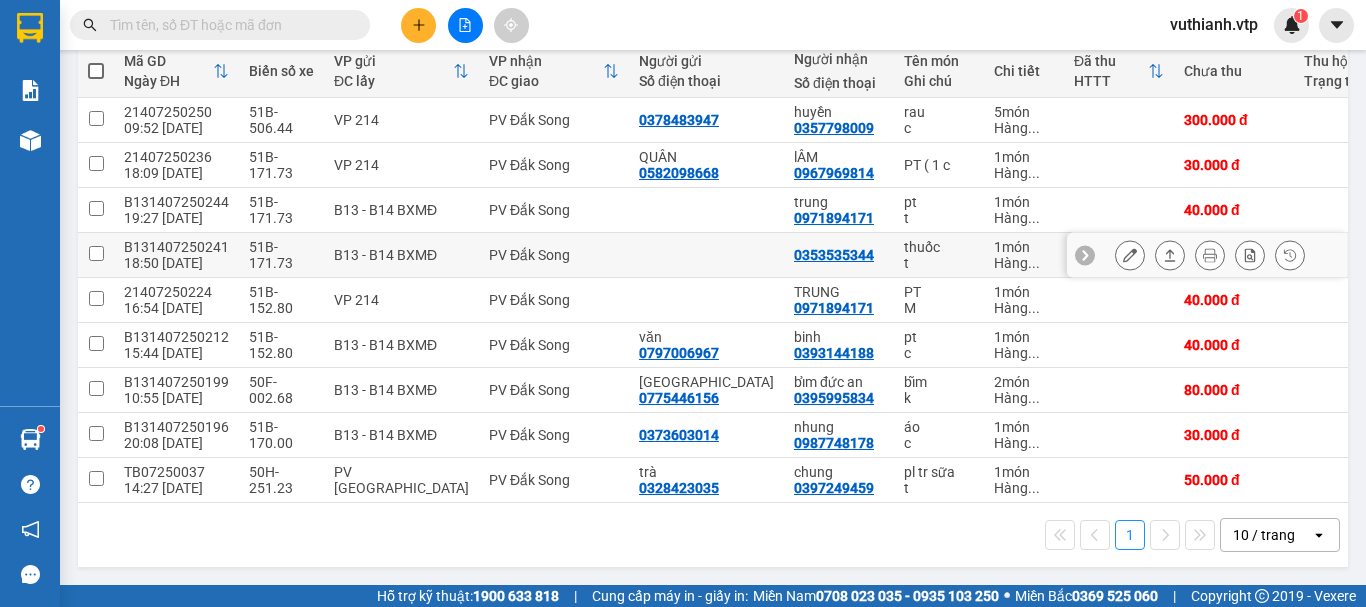 scroll, scrollTop: 245, scrollLeft: 0, axis: vertical 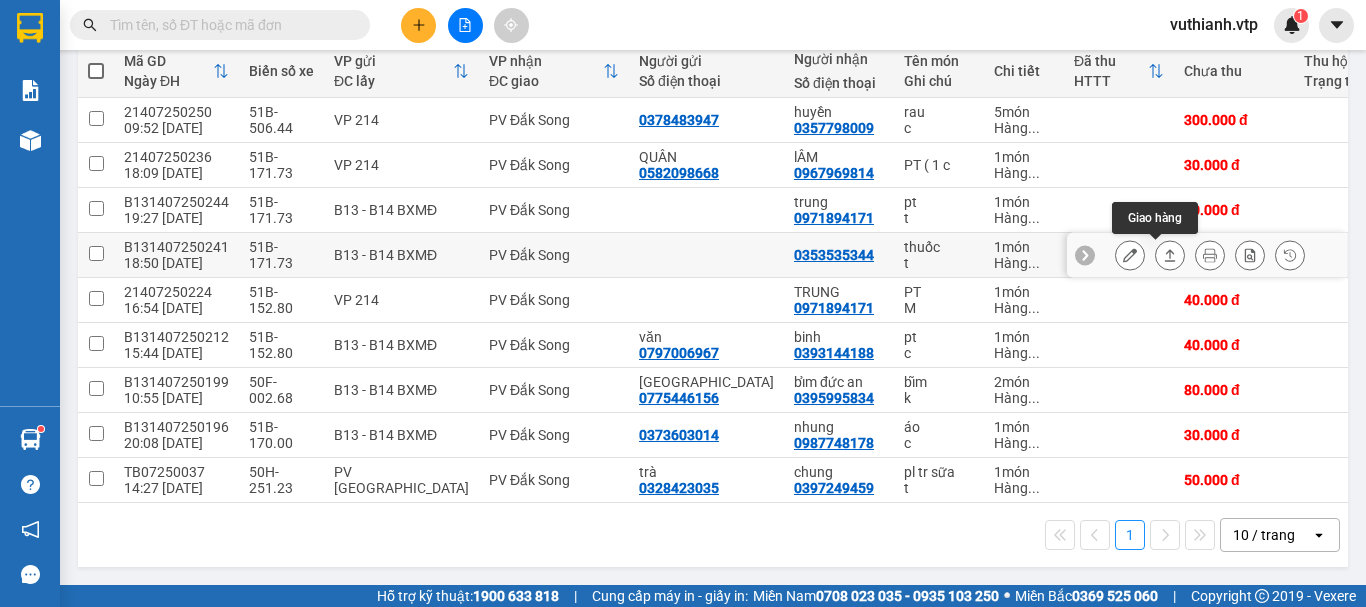 click 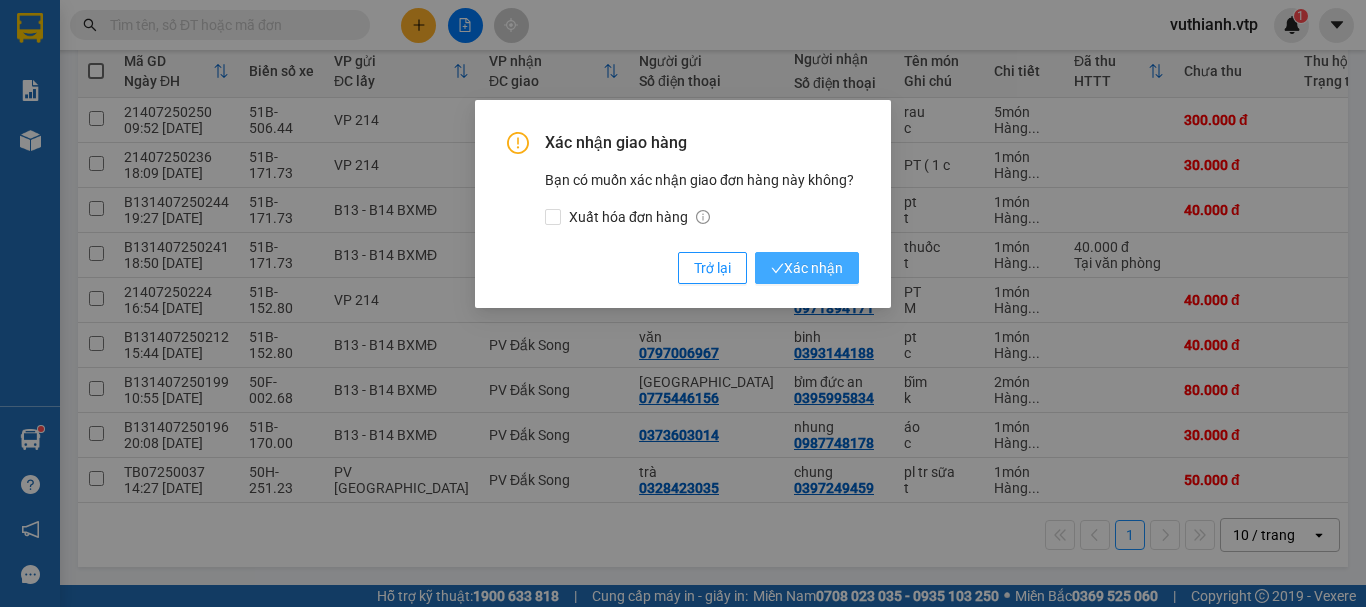 click on "Xác nhận" at bounding box center (807, 268) 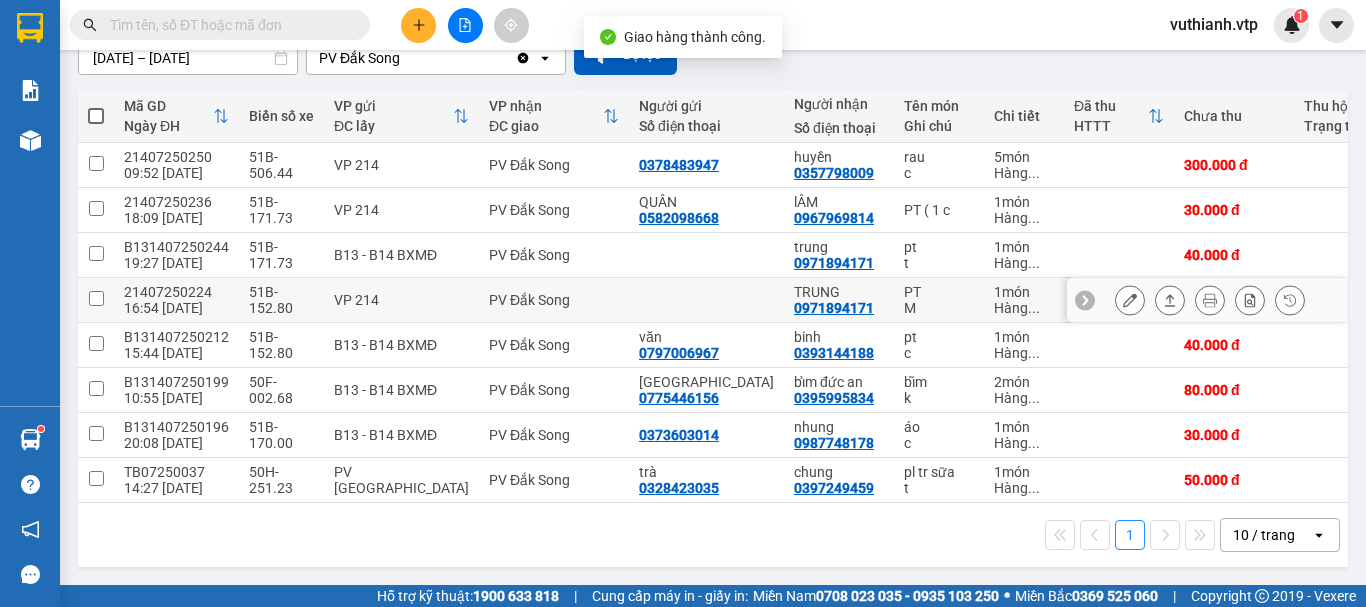 scroll, scrollTop: 200, scrollLeft: 0, axis: vertical 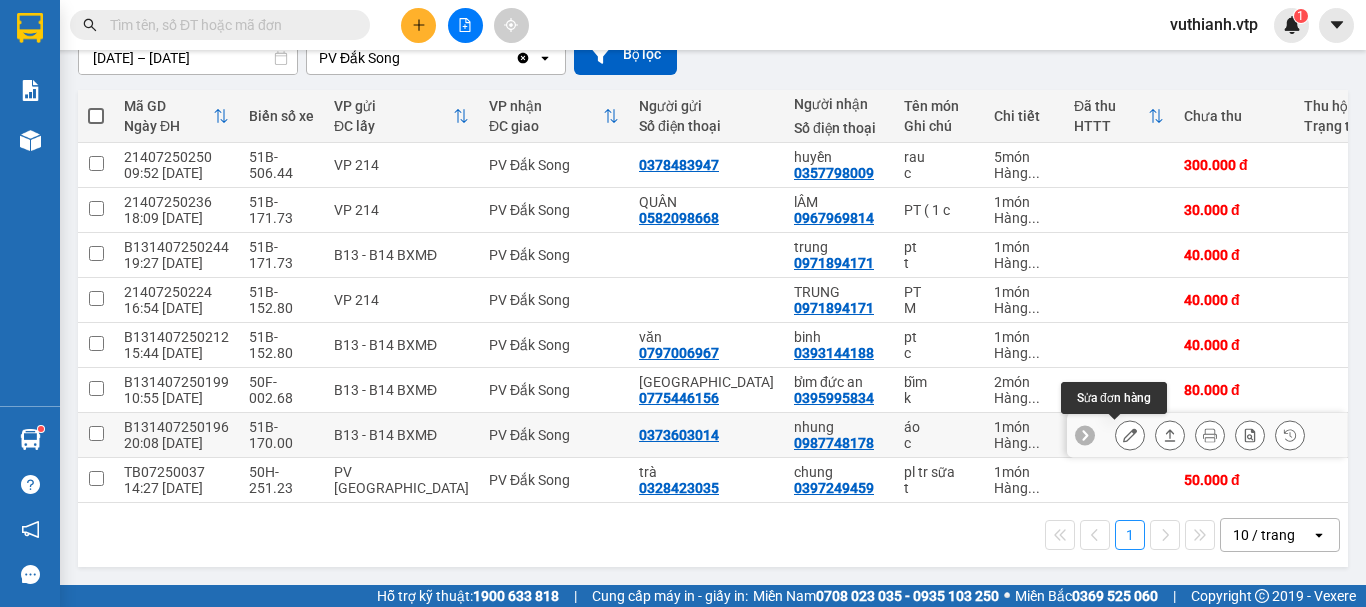 click 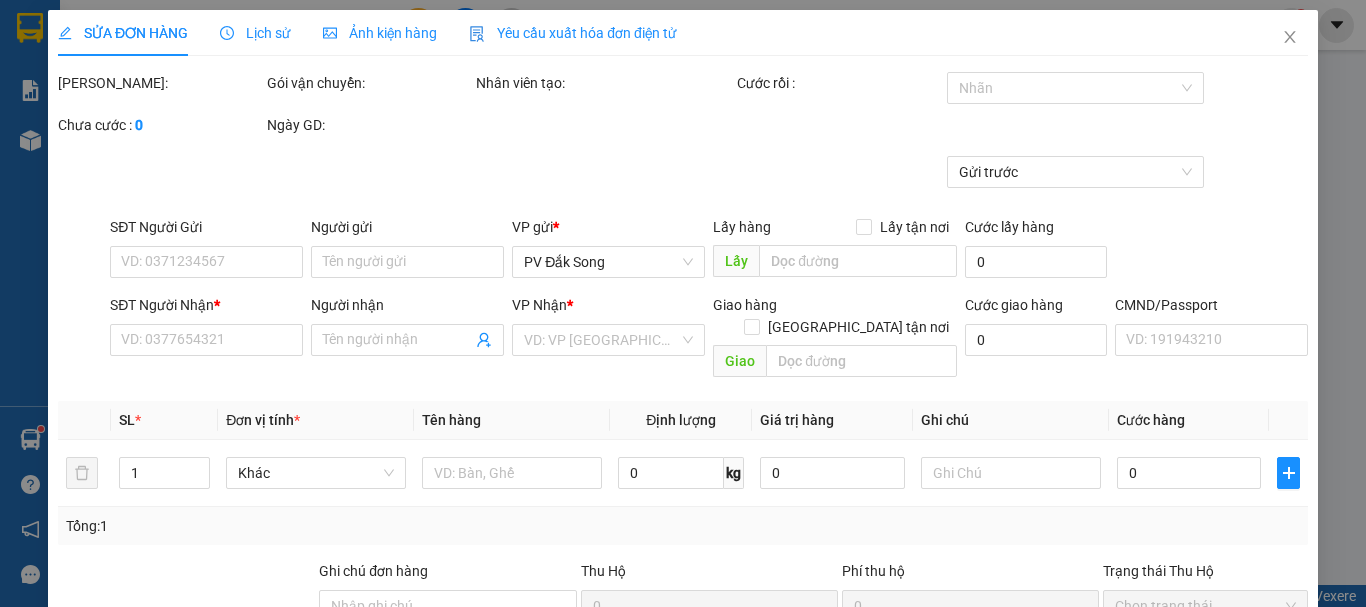 type on "0373603014" 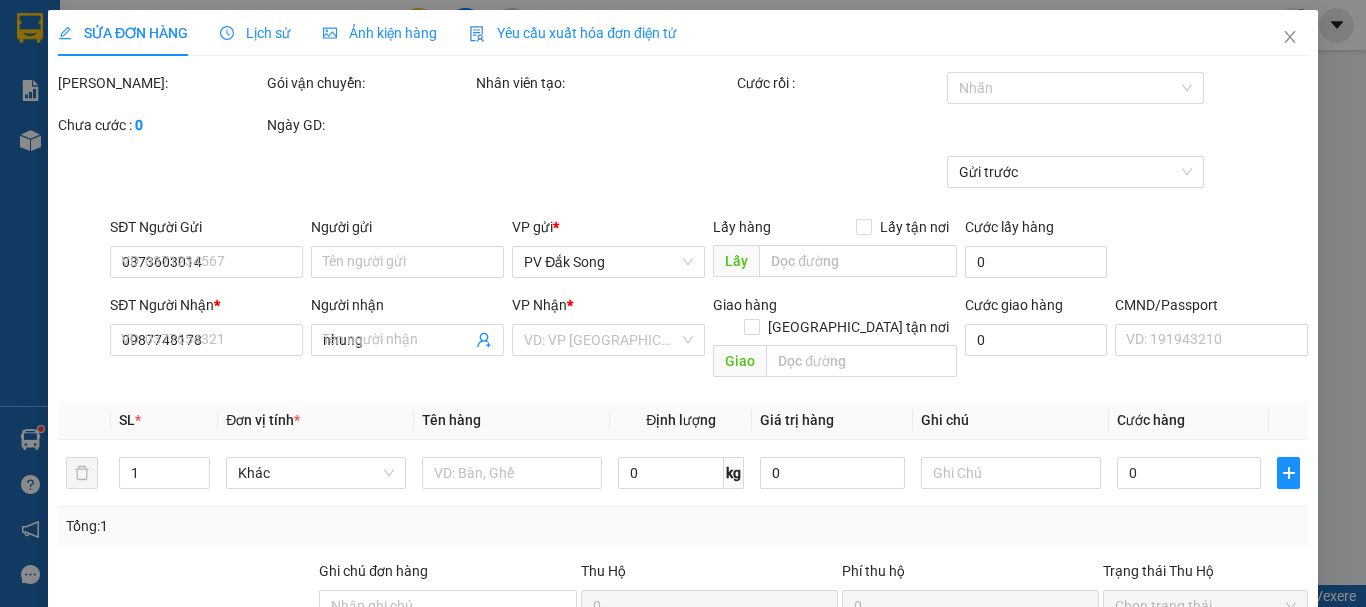 scroll, scrollTop: 0, scrollLeft: 0, axis: both 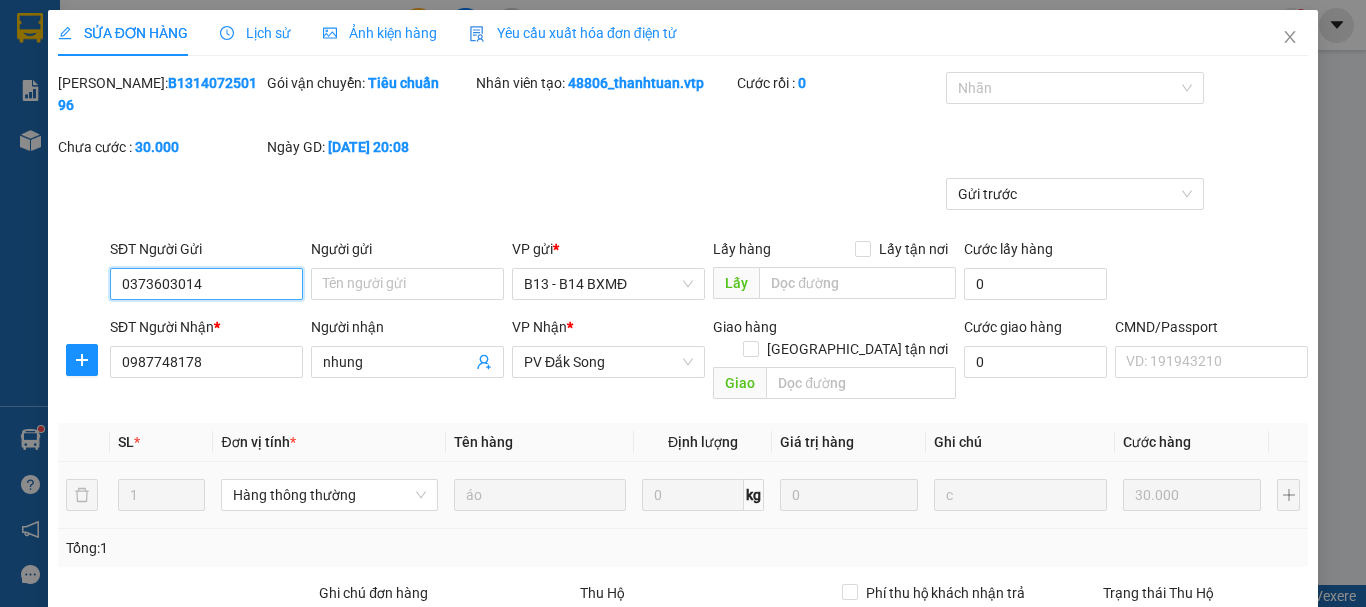 type on "1.500" 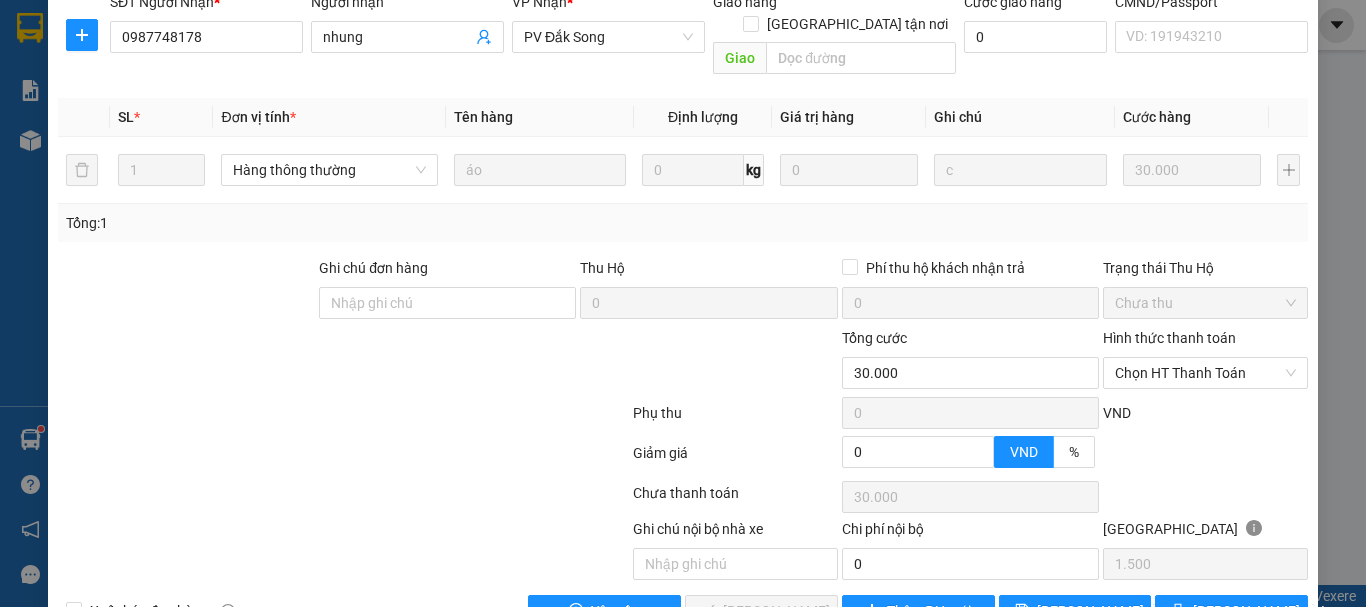scroll, scrollTop: 340, scrollLeft: 0, axis: vertical 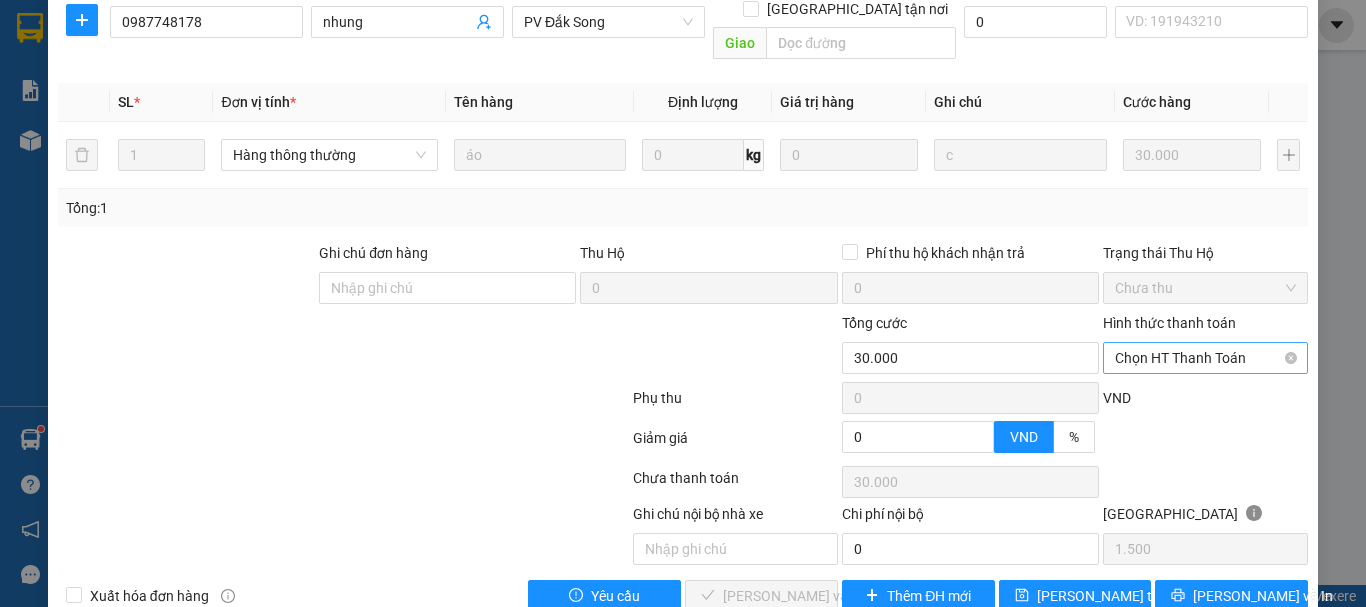 click on "Chọn HT Thanh Toán" at bounding box center (1205, 358) 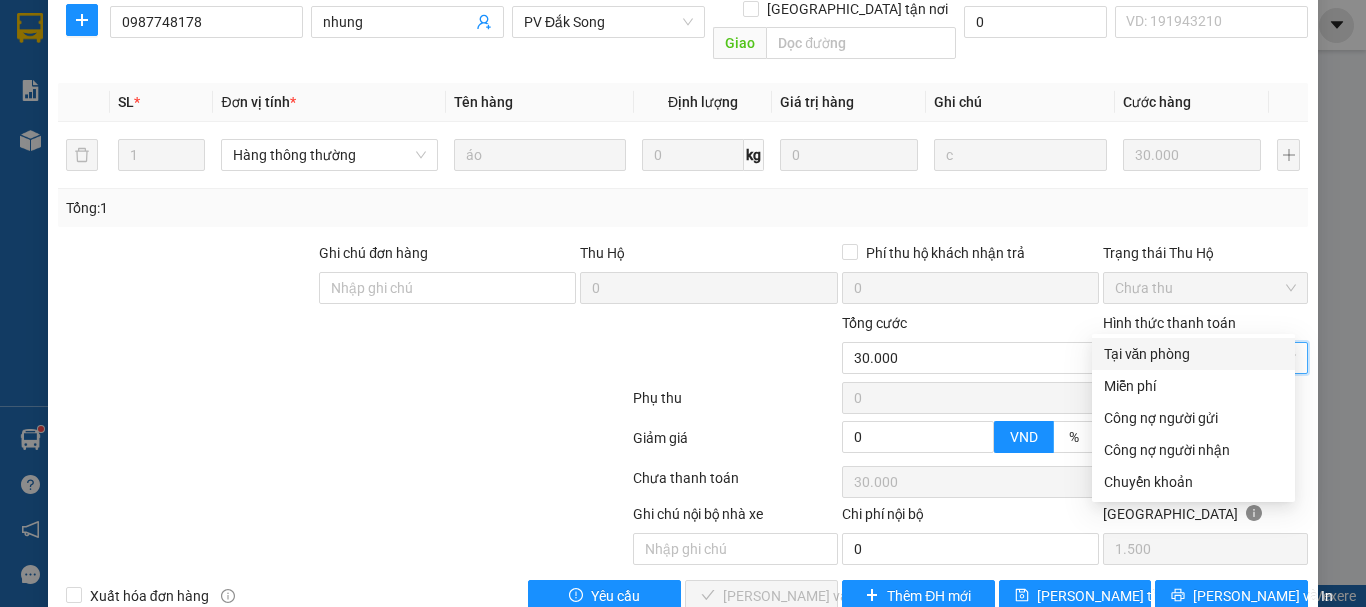 click on "Tại văn phòng" at bounding box center (1193, 354) 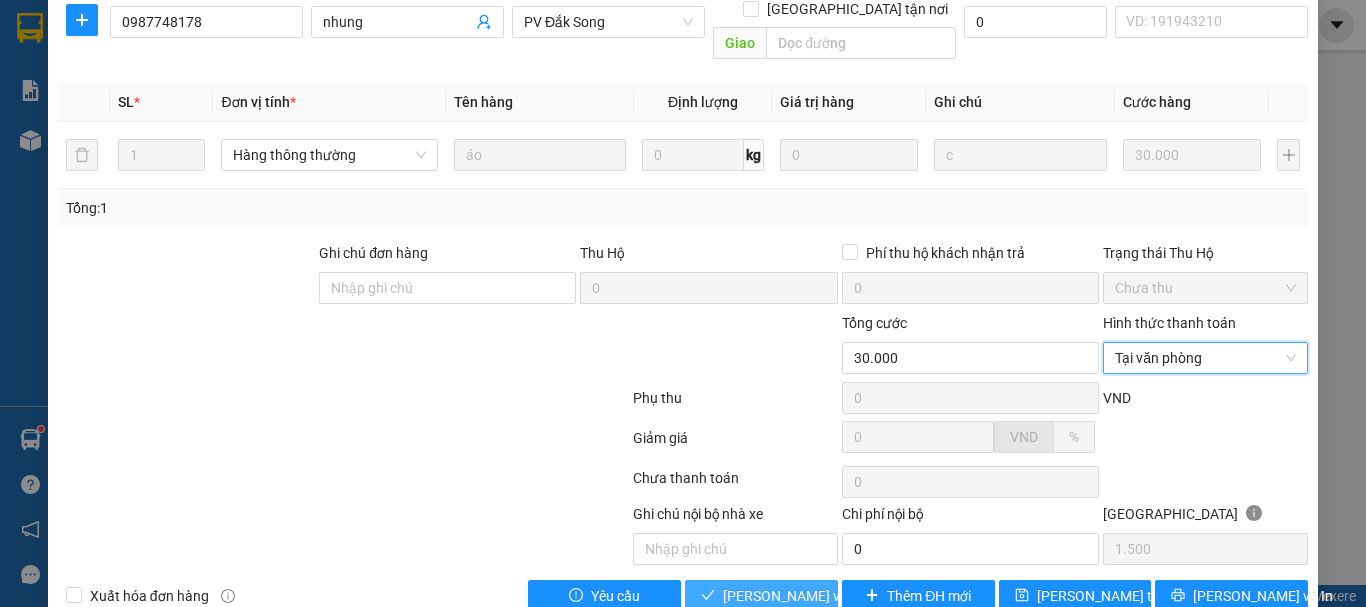 click on "[PERSON_NAME] và Giao hàng" at bounding box center [819, 596] 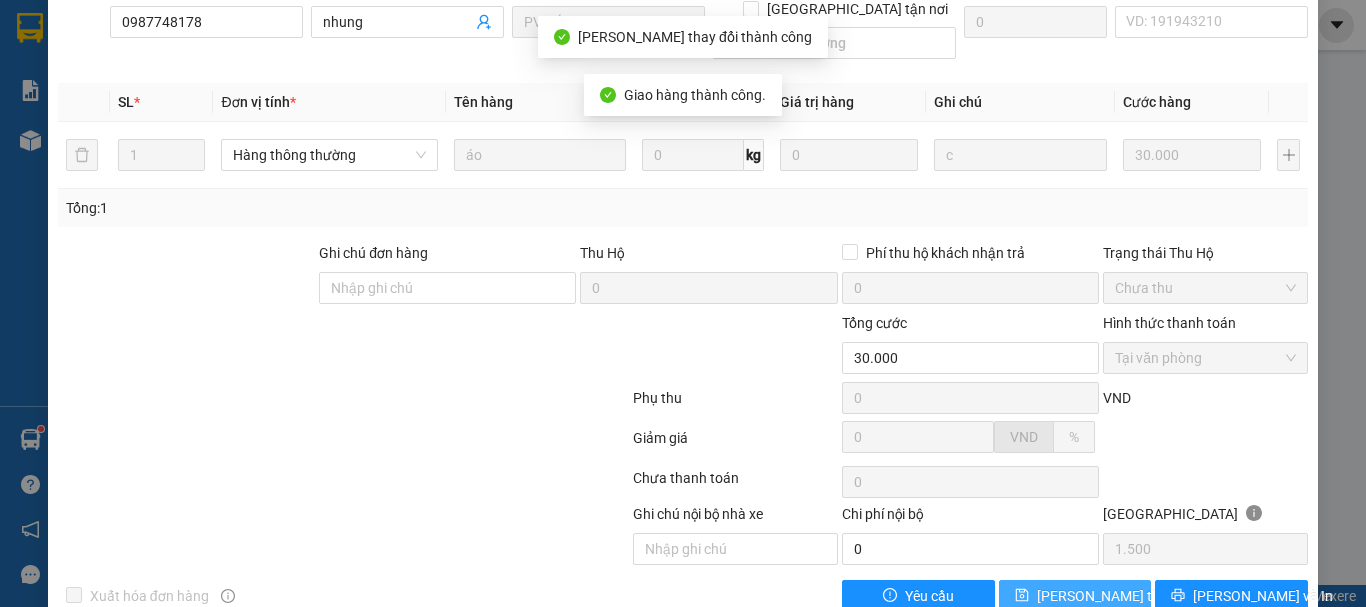 click on "[PERSON_NAME] thay đổi" at bounding box center (1117, 596) 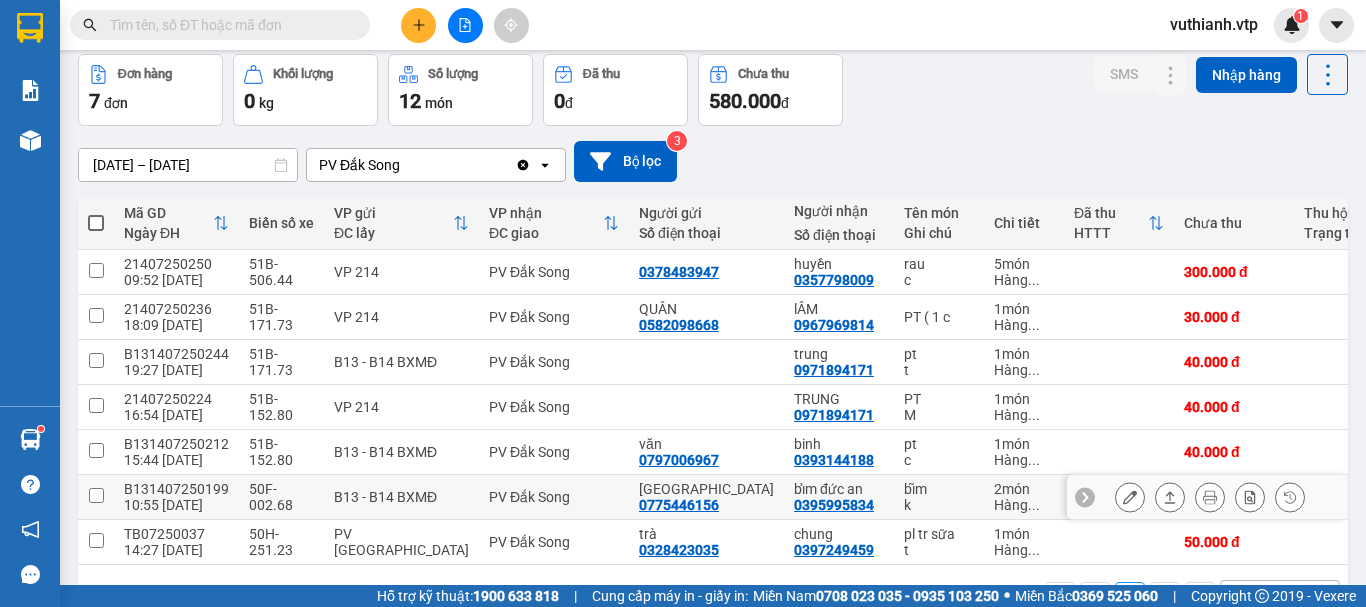 scroll, scrollTop: 0, scrollLeft: 0, axis: both 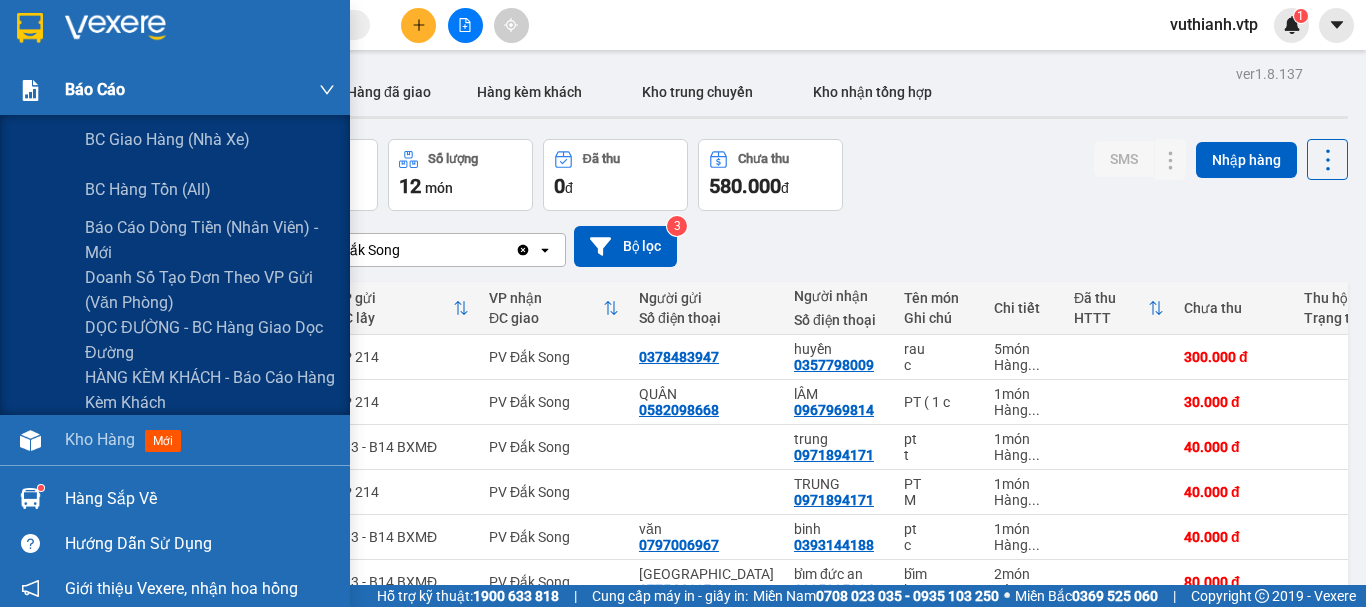 click at bounding box center (30, 90) 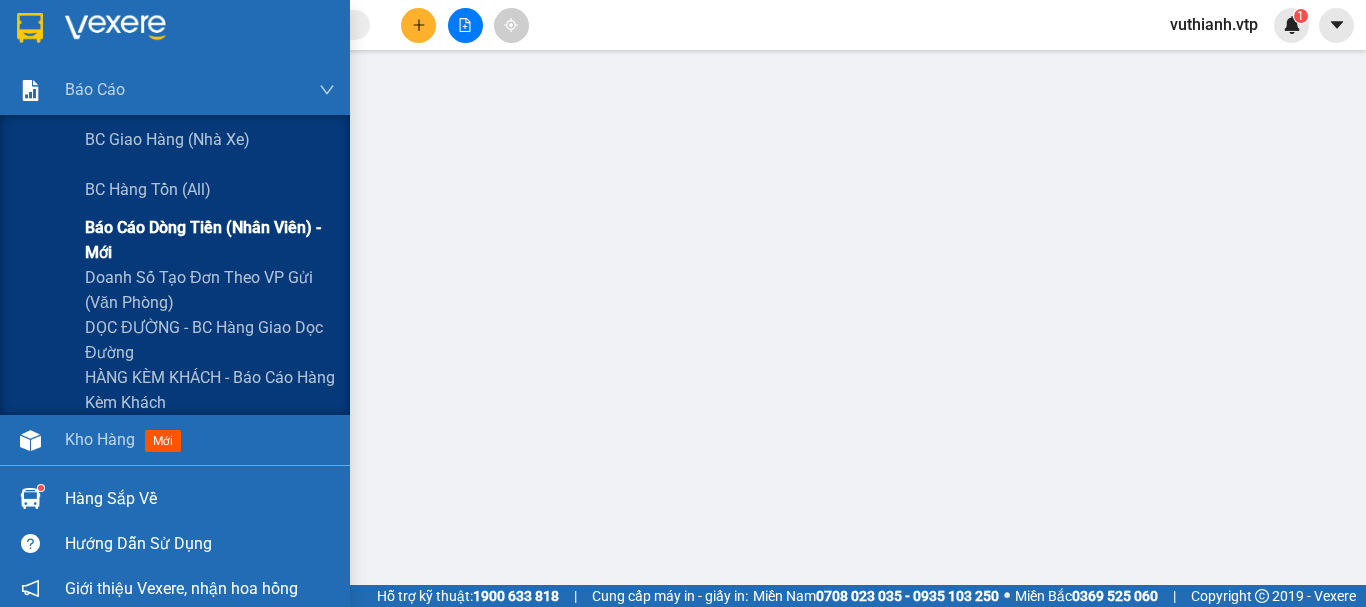click on "Báo cáo dòng tiền (nhân viên) - mới" at bounding box center [210, 240] 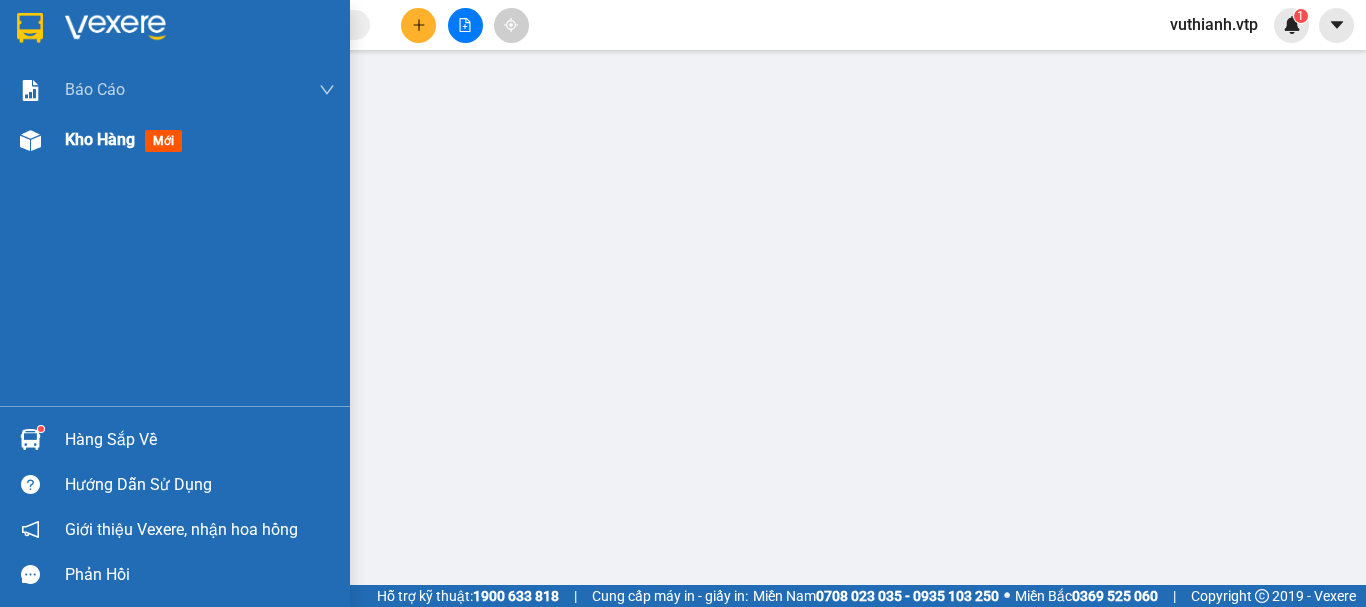 click at bounding box center [30, 140] 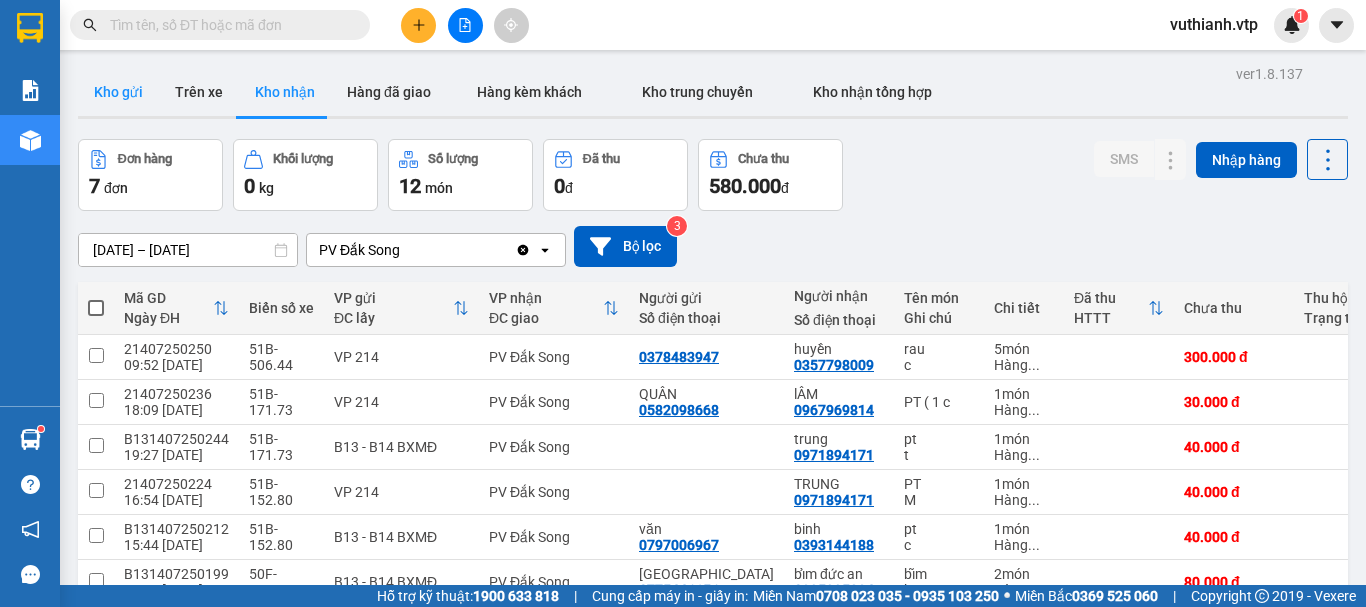click on "Kho gửi" at bounding box center (118, 92) 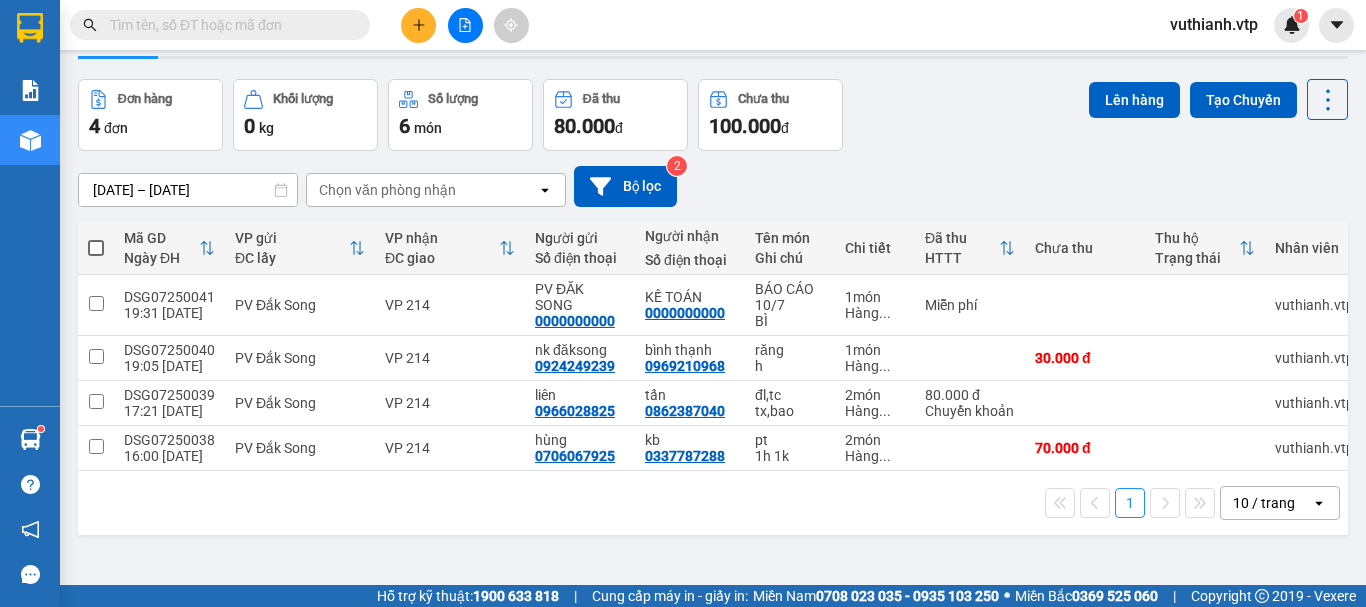scroll, scrollTop: 92, scrollLeft: 0, axis: vertical 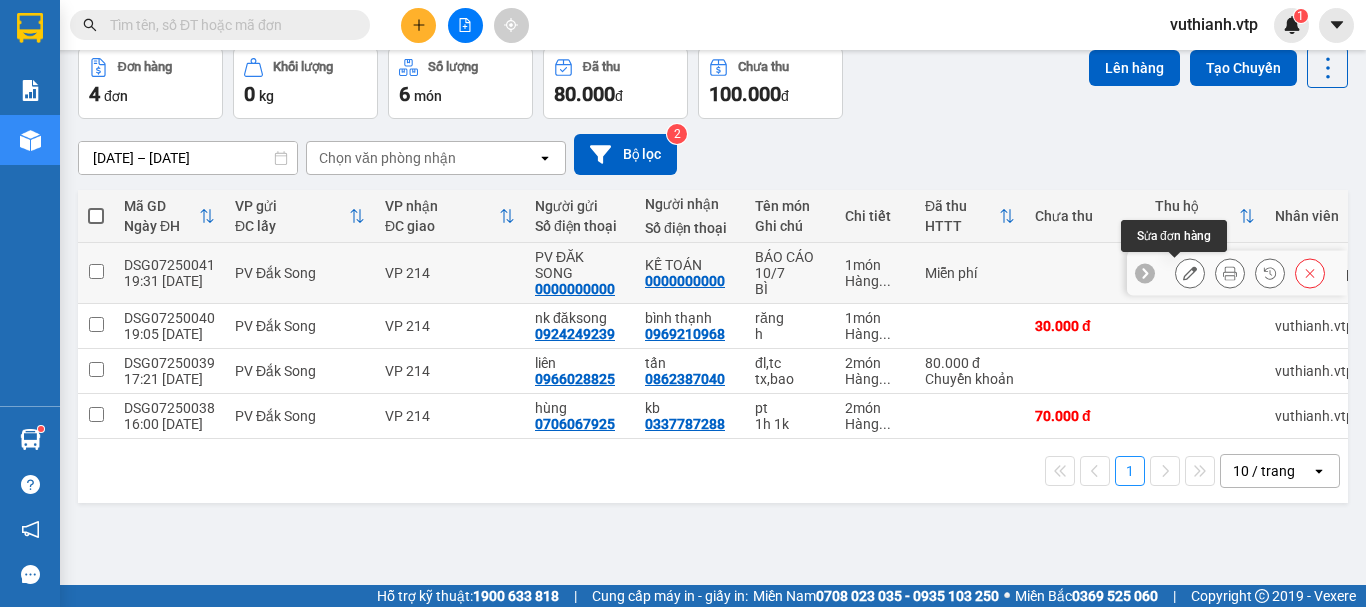 click 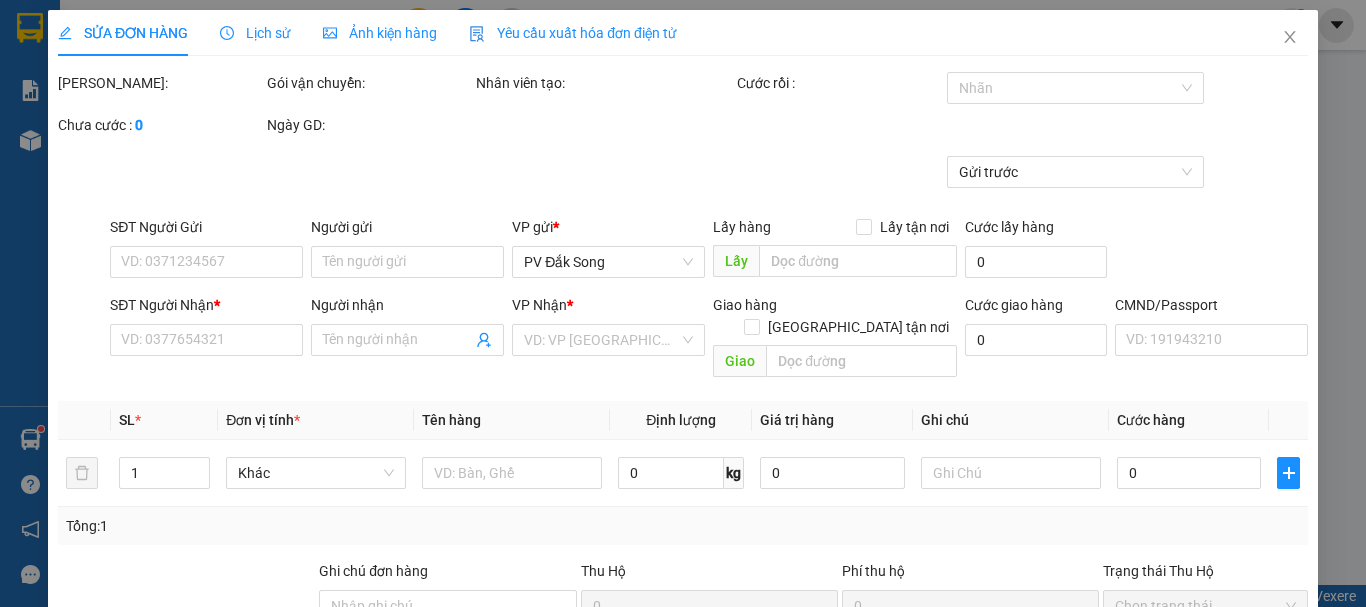 scroll, scrollTop: 0, scrollLeft: 0, axis: both 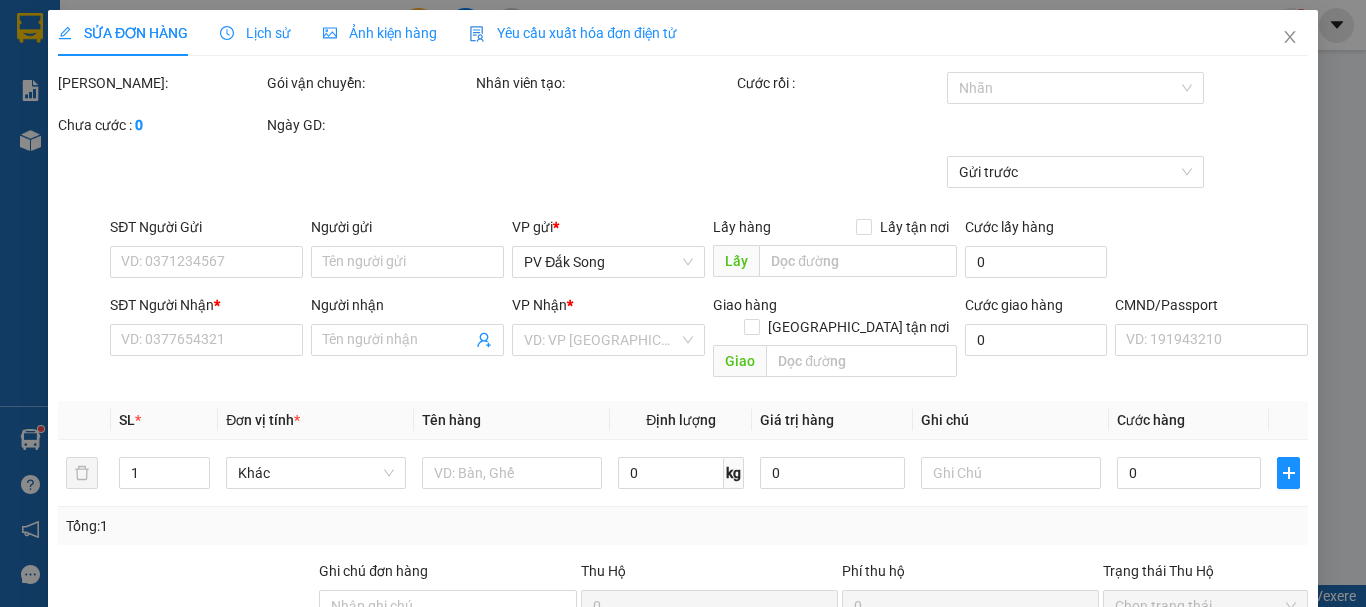 type on "0000000000" 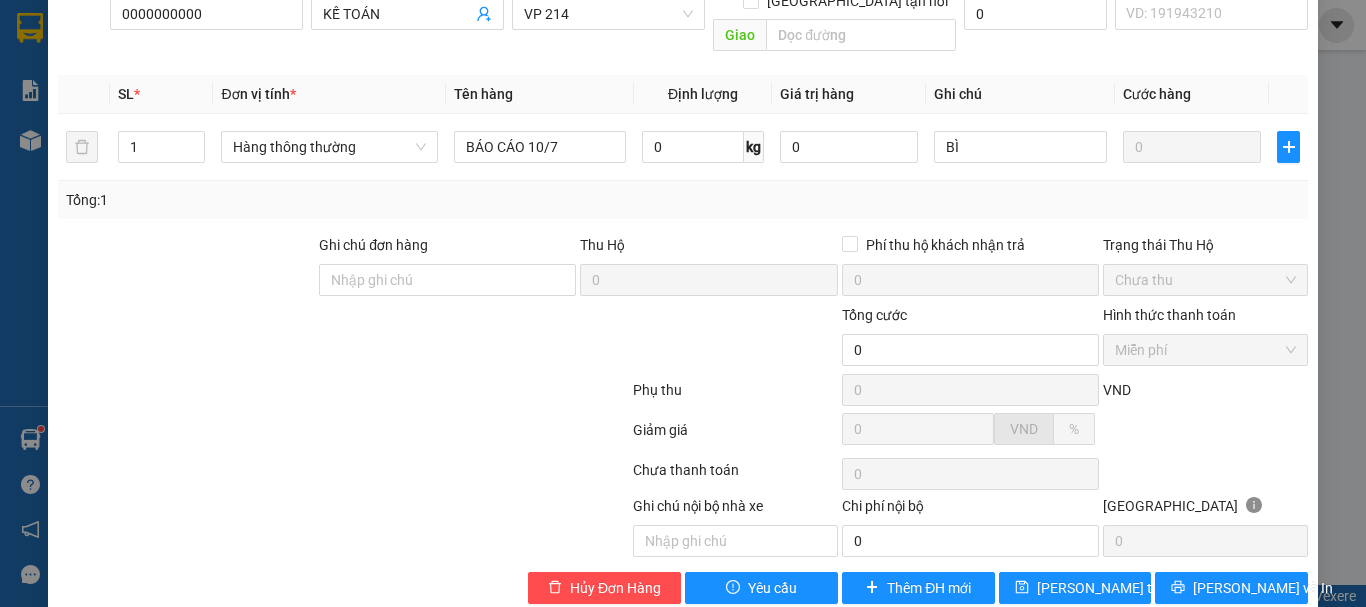 scroll, scrollTop: 340, scrollLeft: 0, axis: vertical 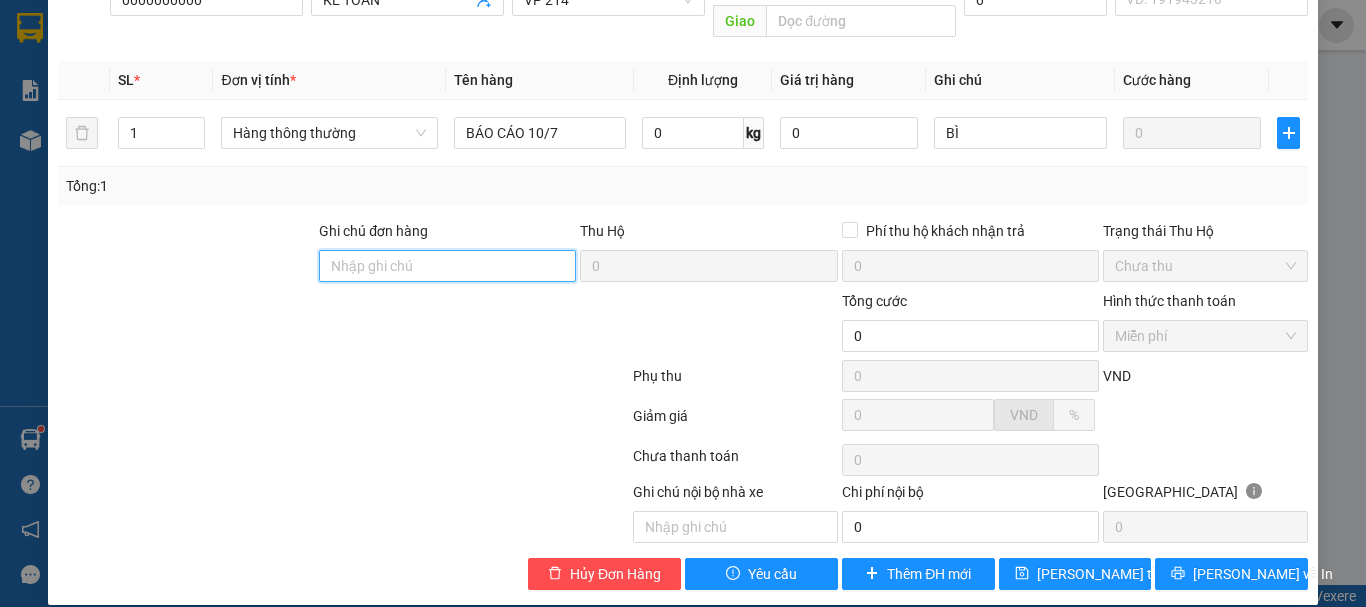click on "Ghi chú đơn hàng" at bounding box center [447, 266] 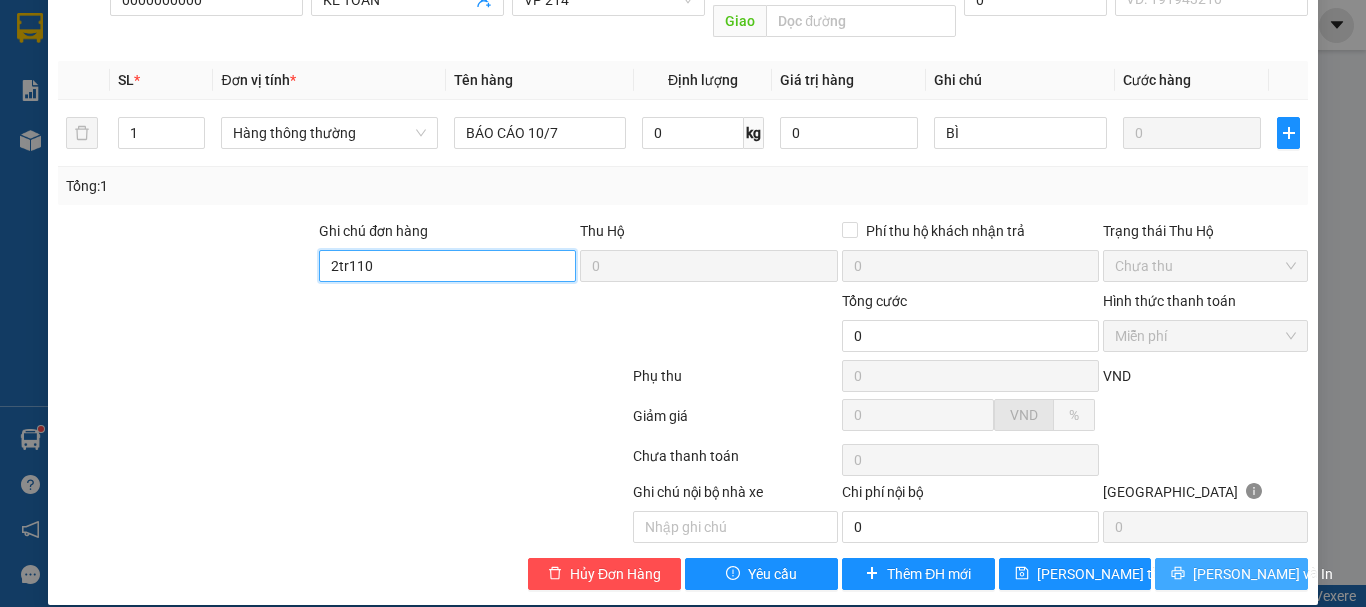 type on "2tr110" 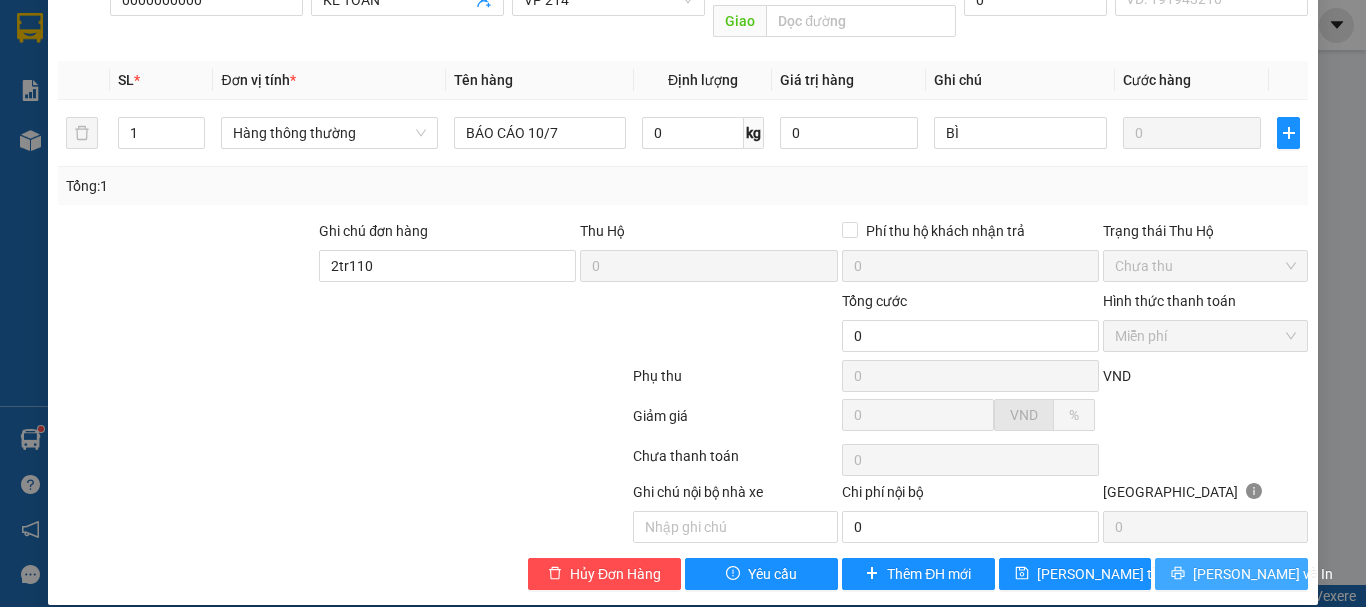 click on "[PERSON_NAME] và In" at bounding box center [1263, 574] 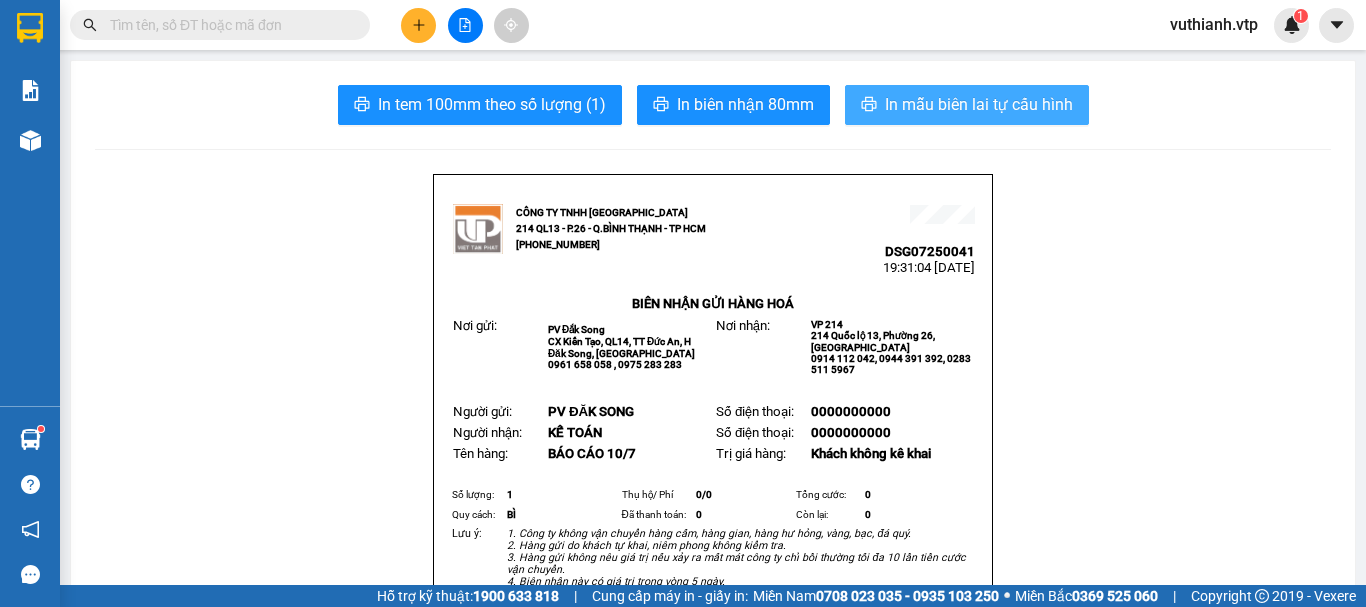 click on "In mẫu biên lai tự cấu hình" at bounding box center (979, 104) 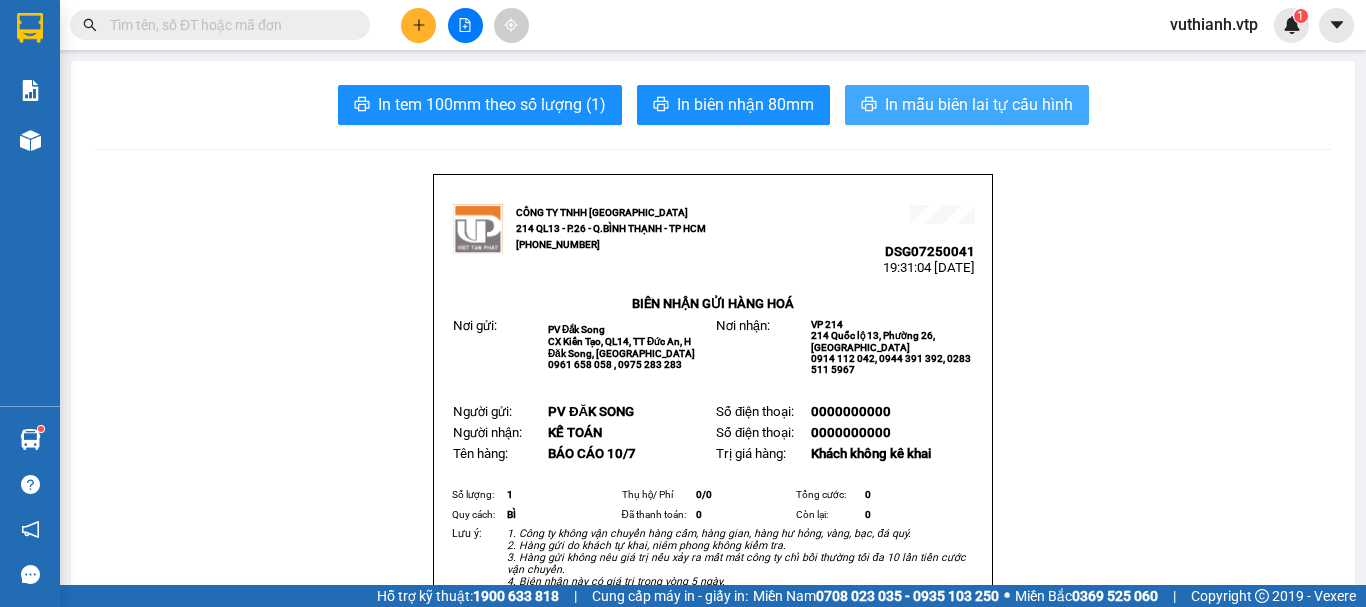scroll, scrollTop: 0, scrollLeft: 0, axis: both 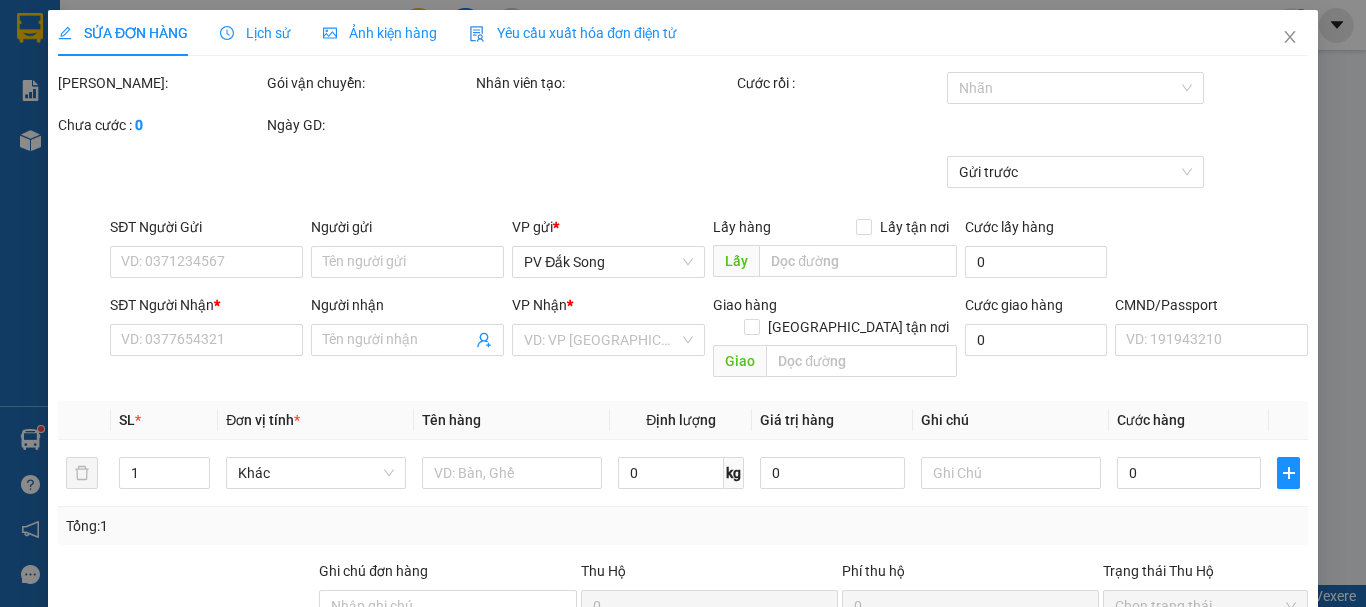 type on "0000000000" 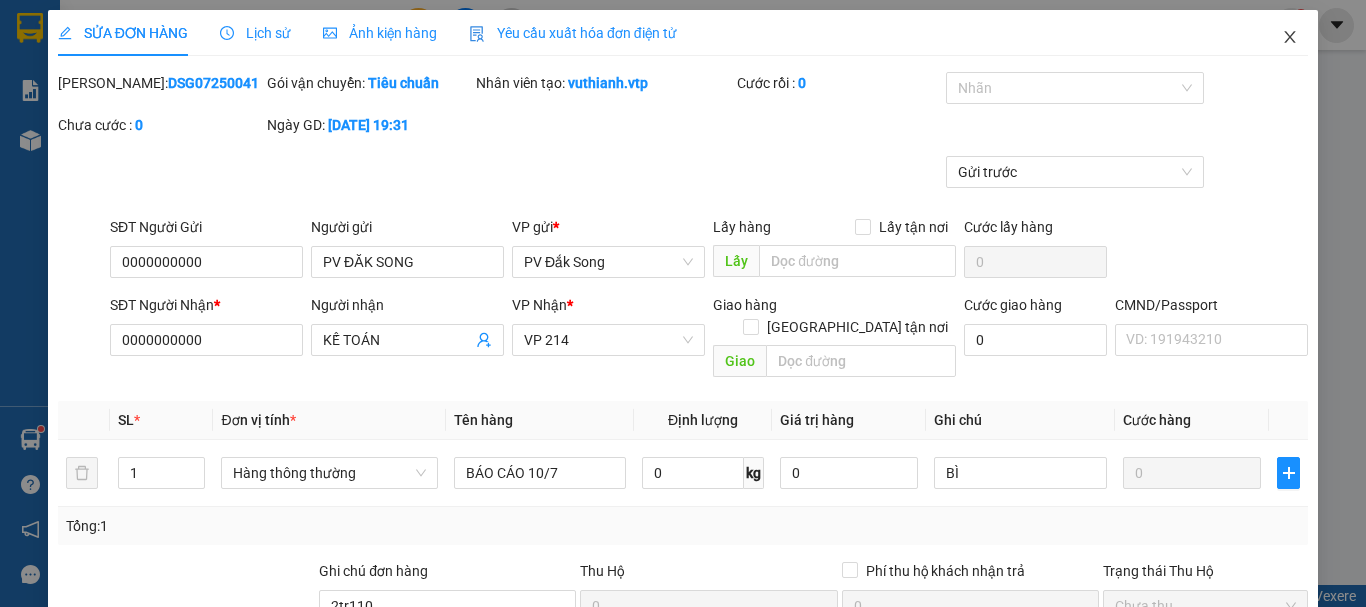 click 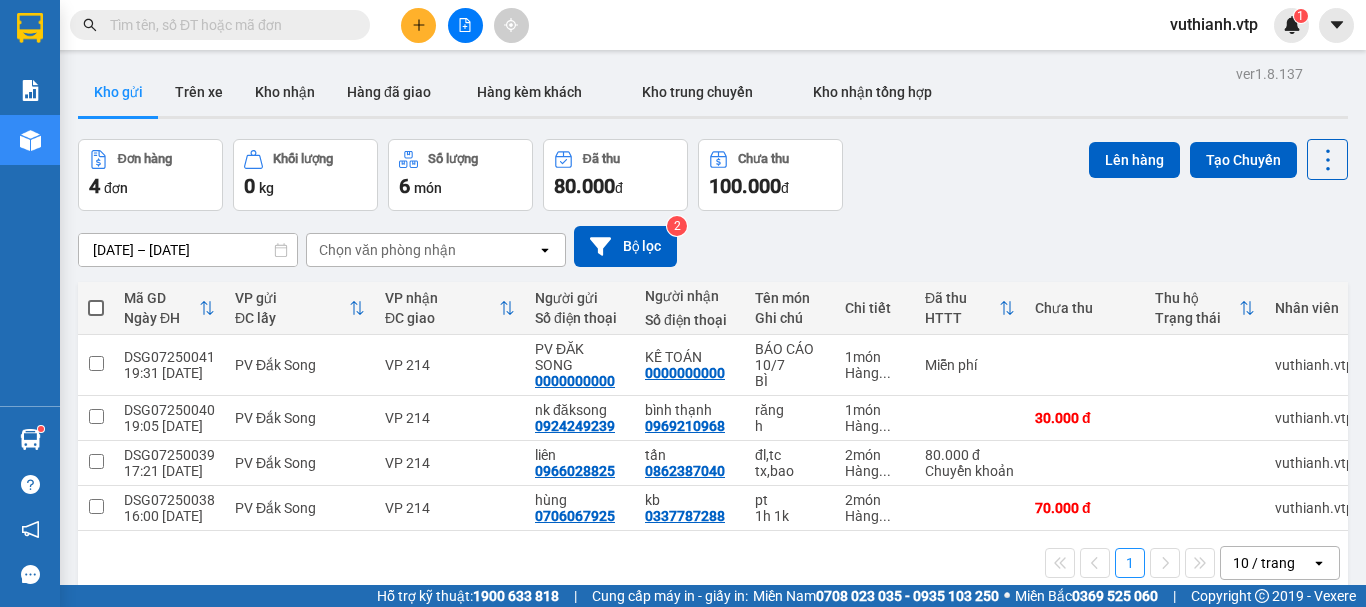 click at bounding box center [96, 308] 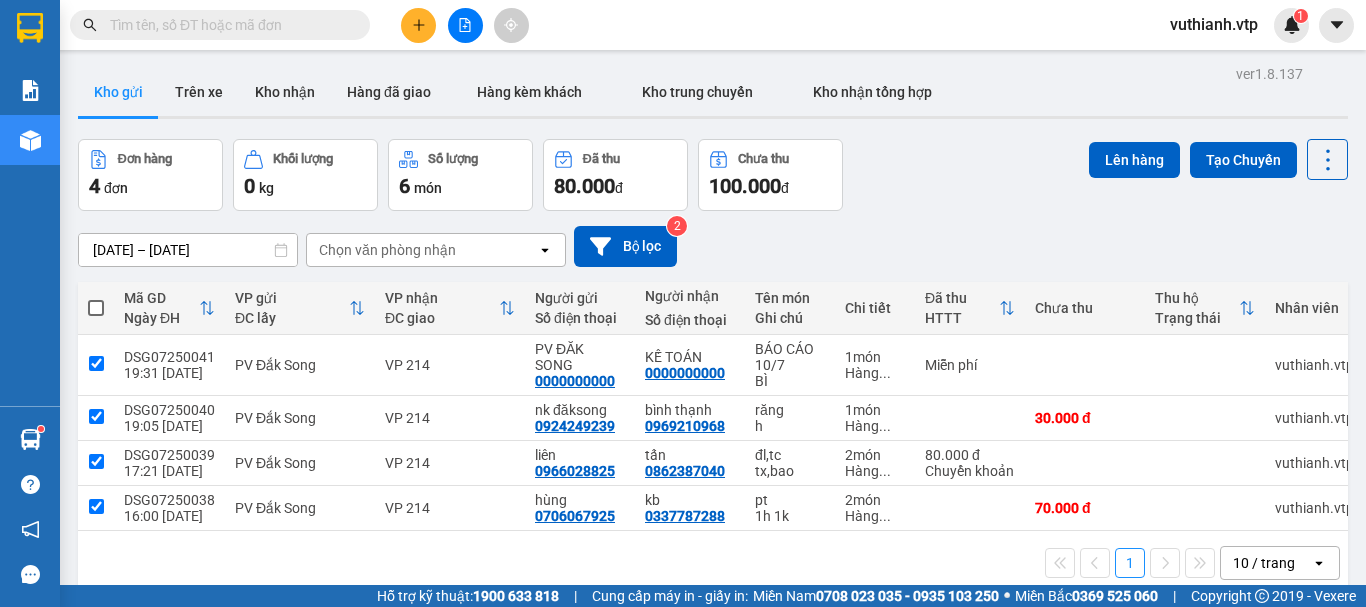 checkbox on "true" 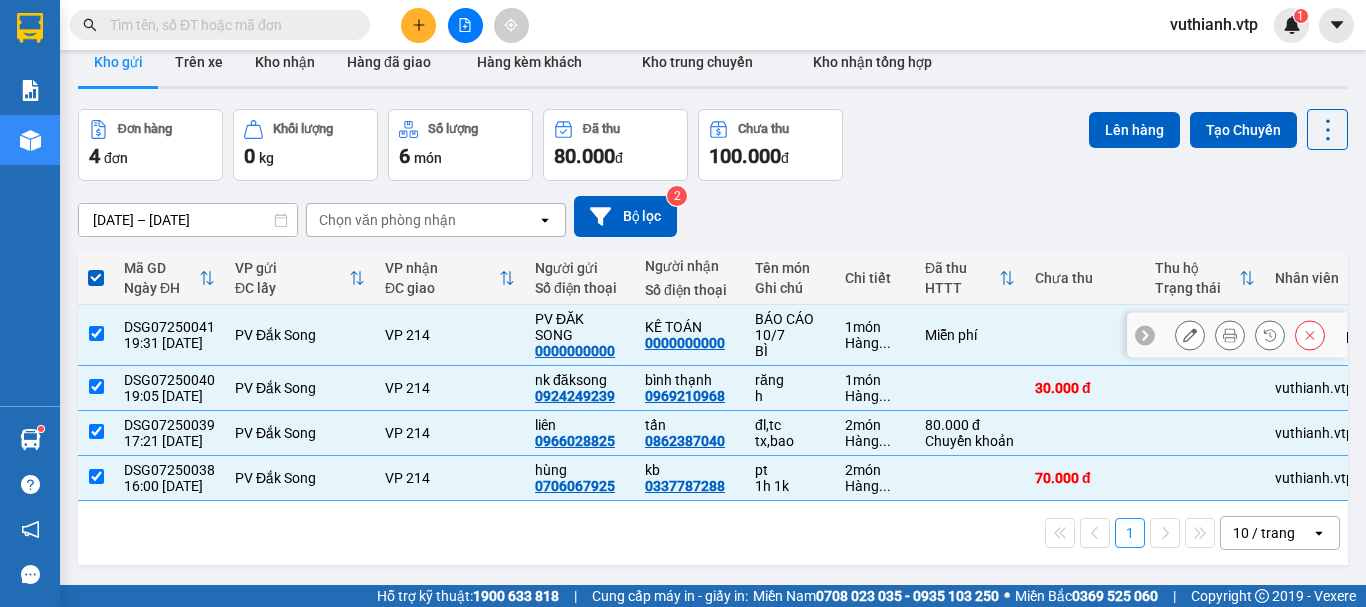 scroll, scrollTop: 0, scrollLeft: 0, axis: both 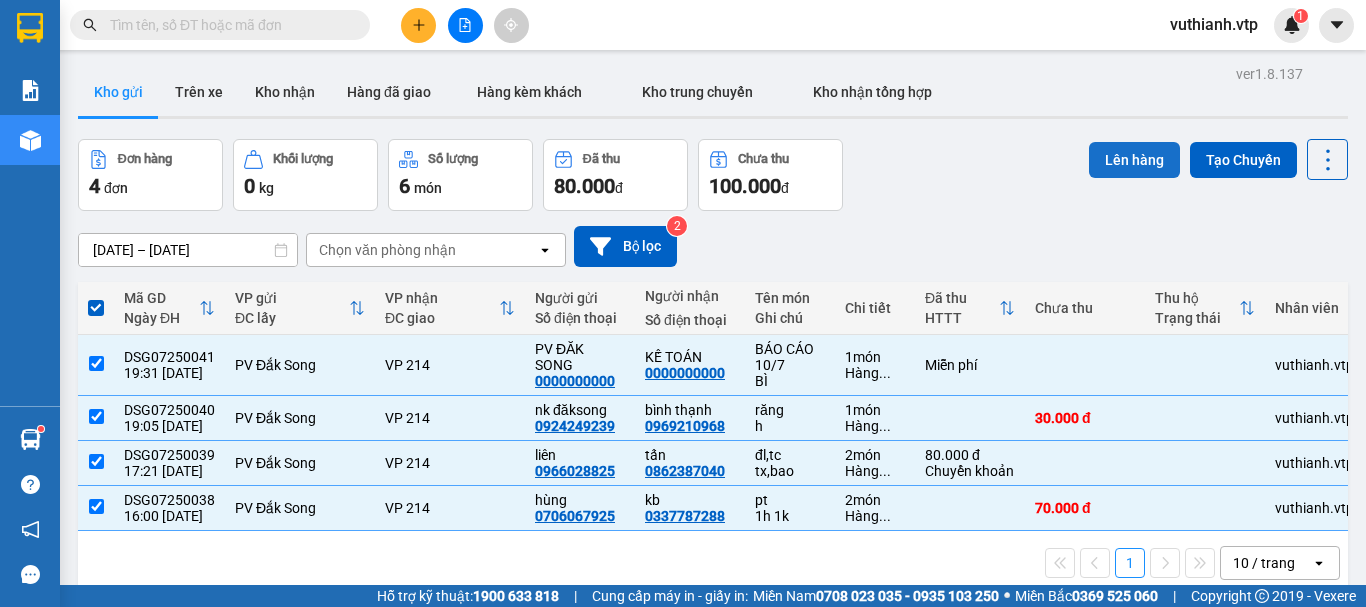 click on "Lên hàng" at bounding box center (1134, 160) 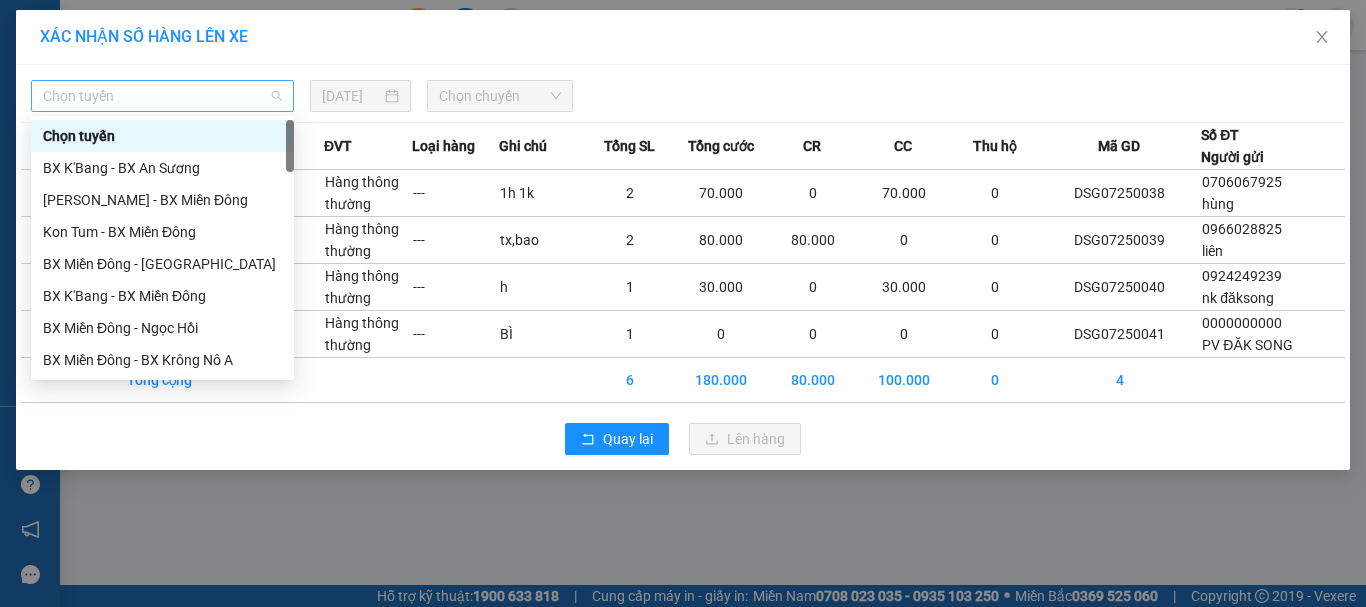 click on "Chọn tuyến" at bounding box center [162, 96] 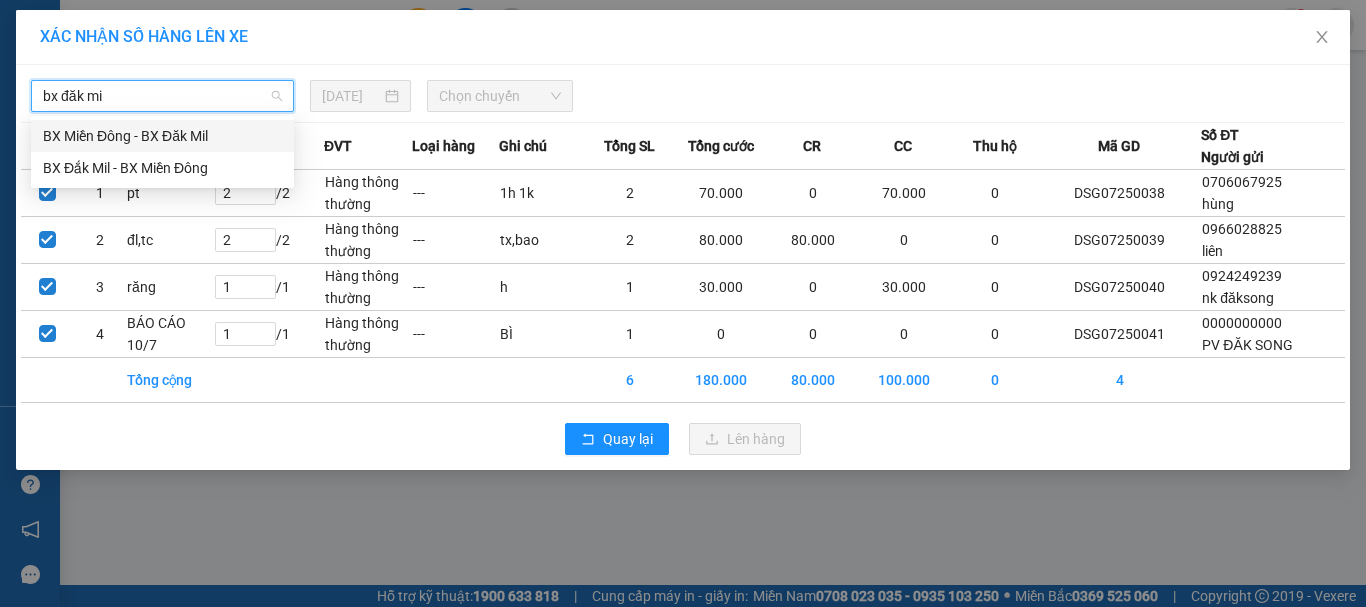 type on "bx đăk mil" 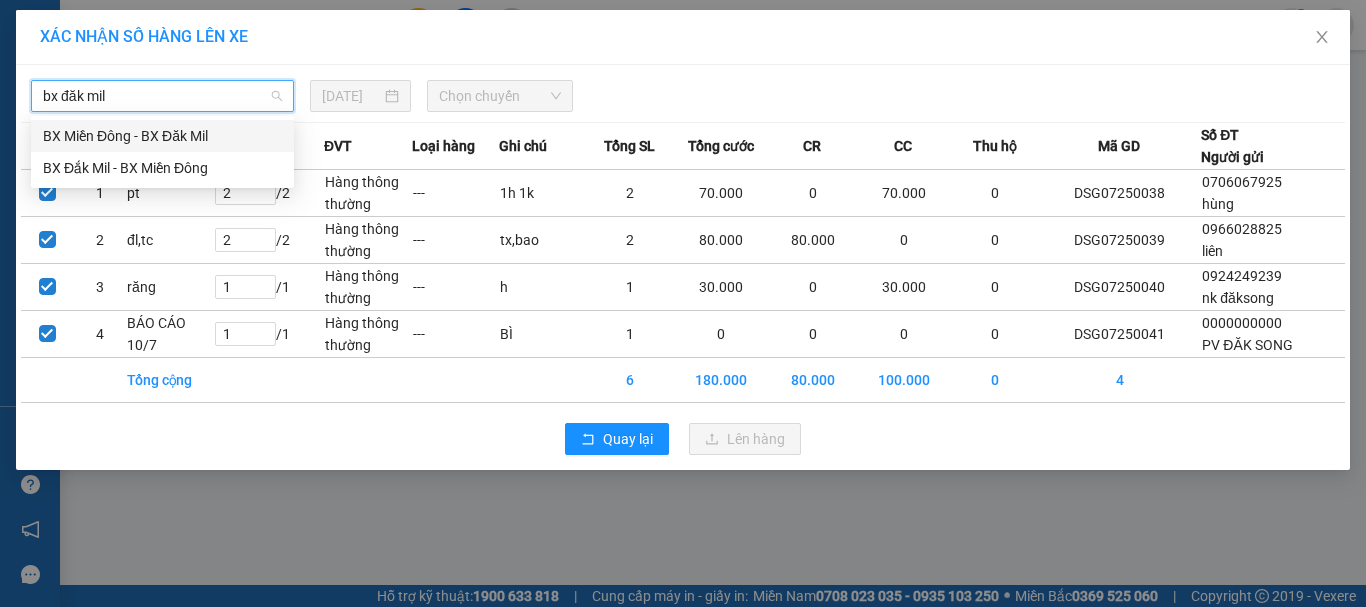 click on "BX Đắk Mil - BX Miền Đông" at bounding box center (162, 168) 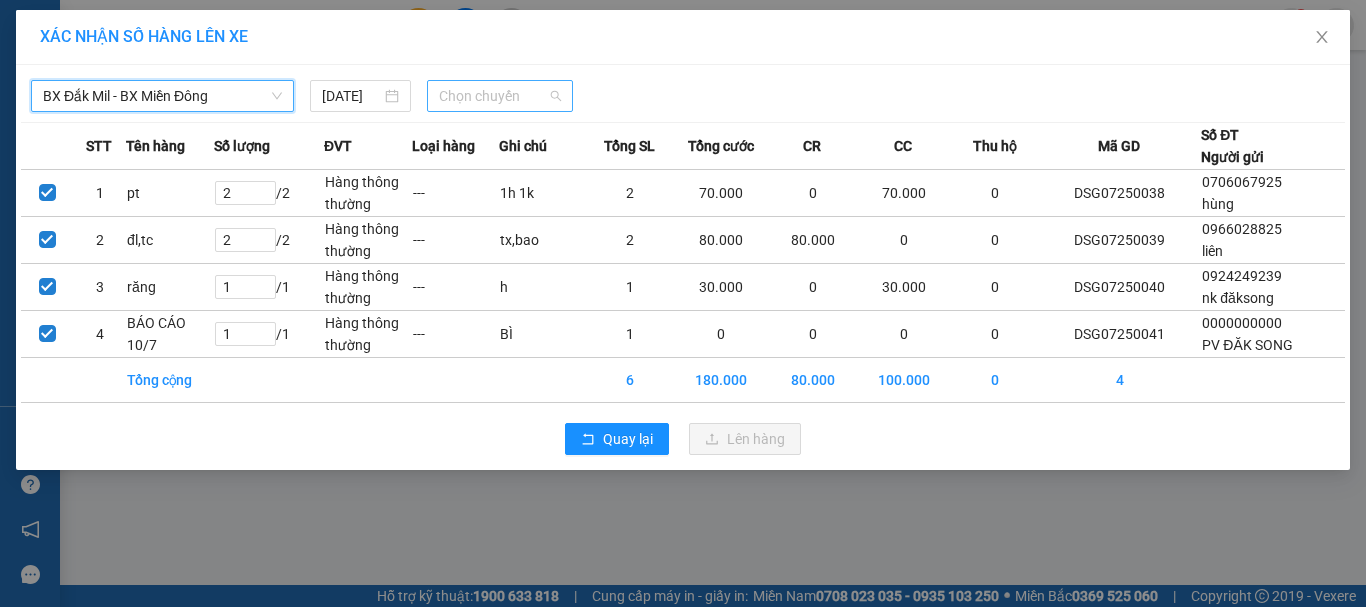 click on "Chọn chuyến" at bounding box center (500, 96) 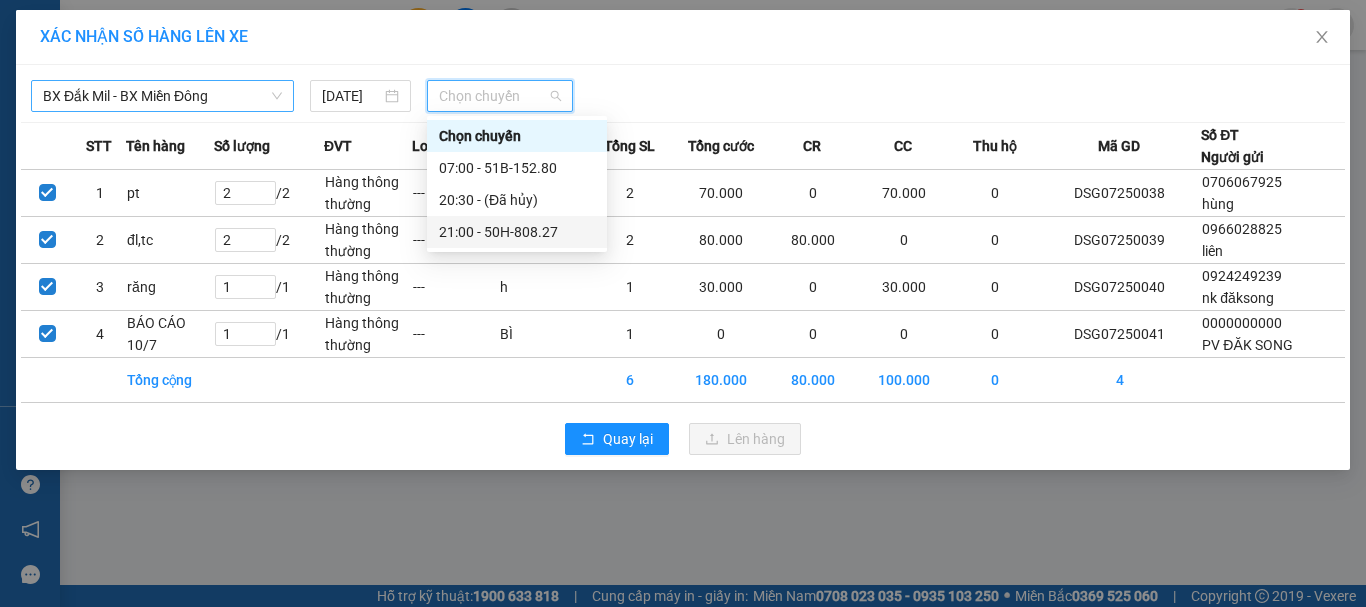 click on "21:00     - 50H-808.27" at bounding box center (517, 232) 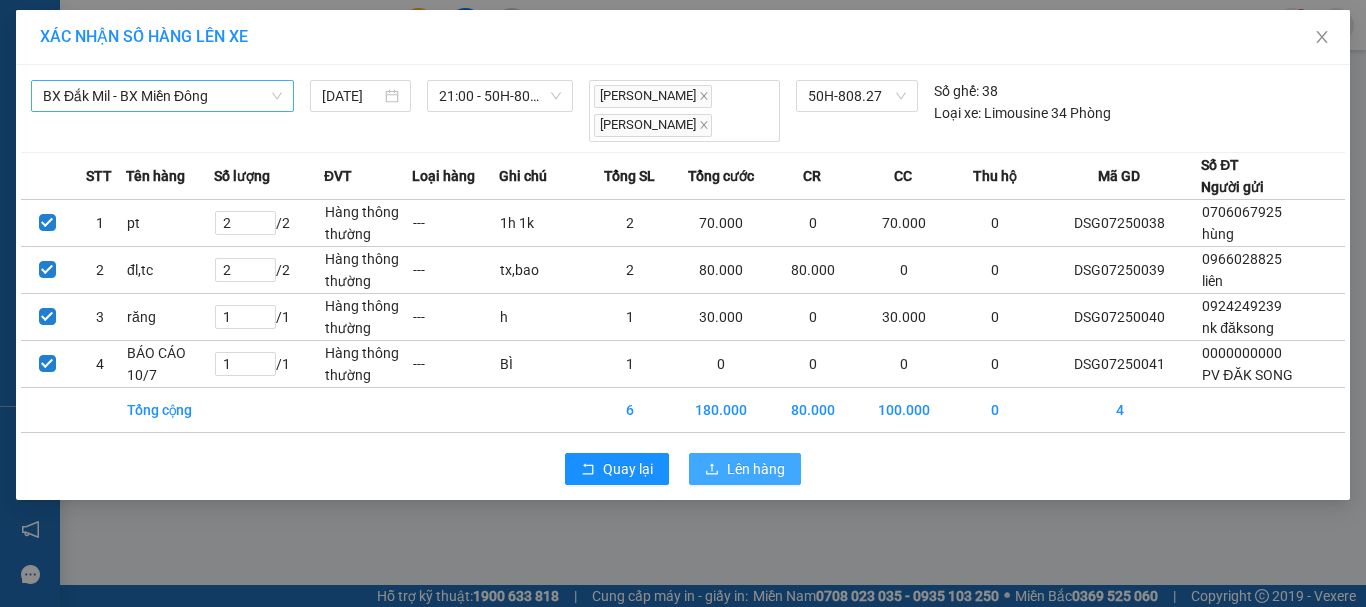 click on "Lên hàng" at bounding box center (756, 469) 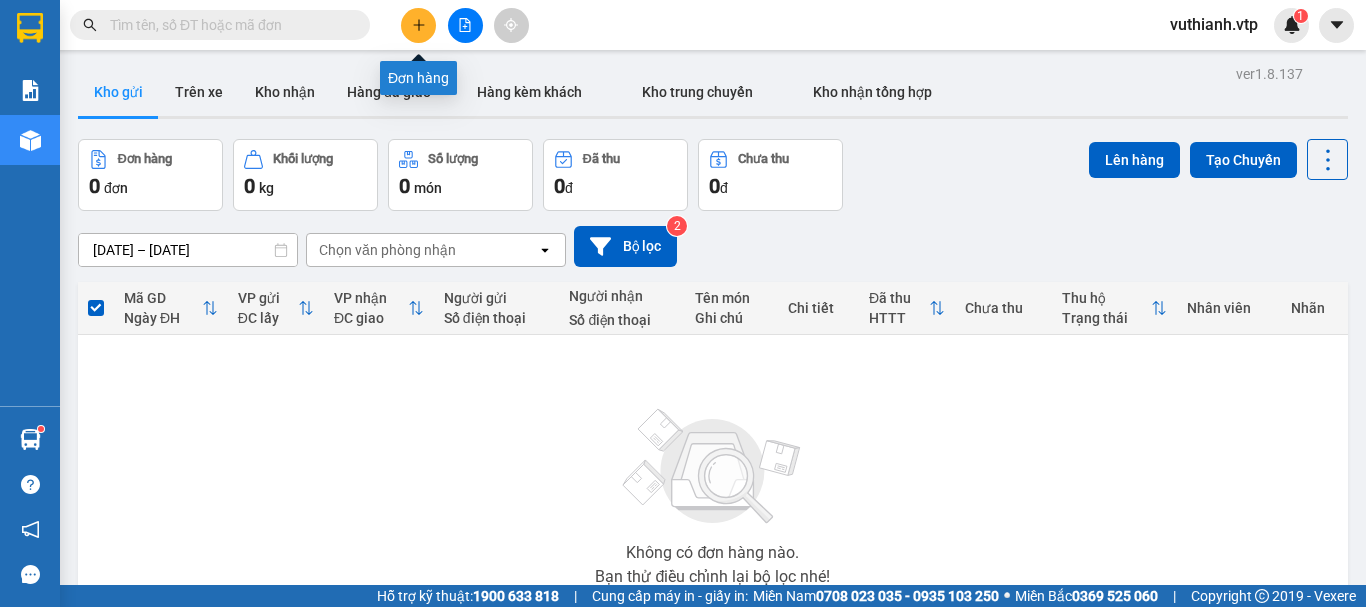 click at bounding box center [418, 25] 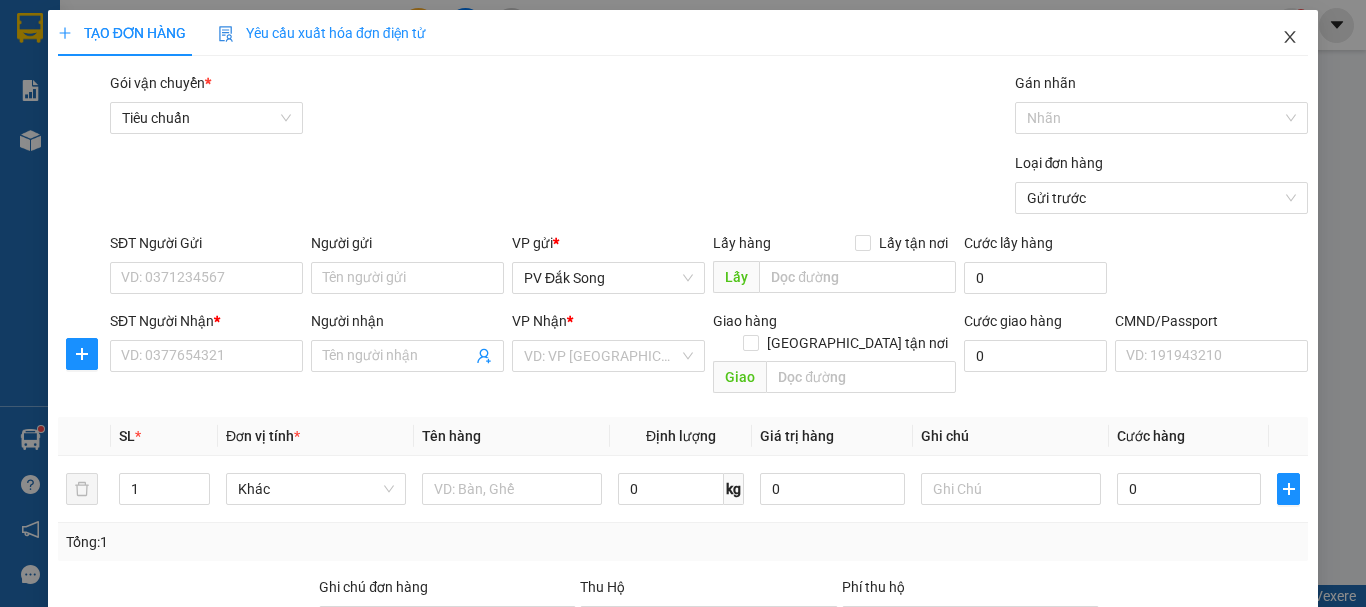 click at bounding box center (1290, 38) 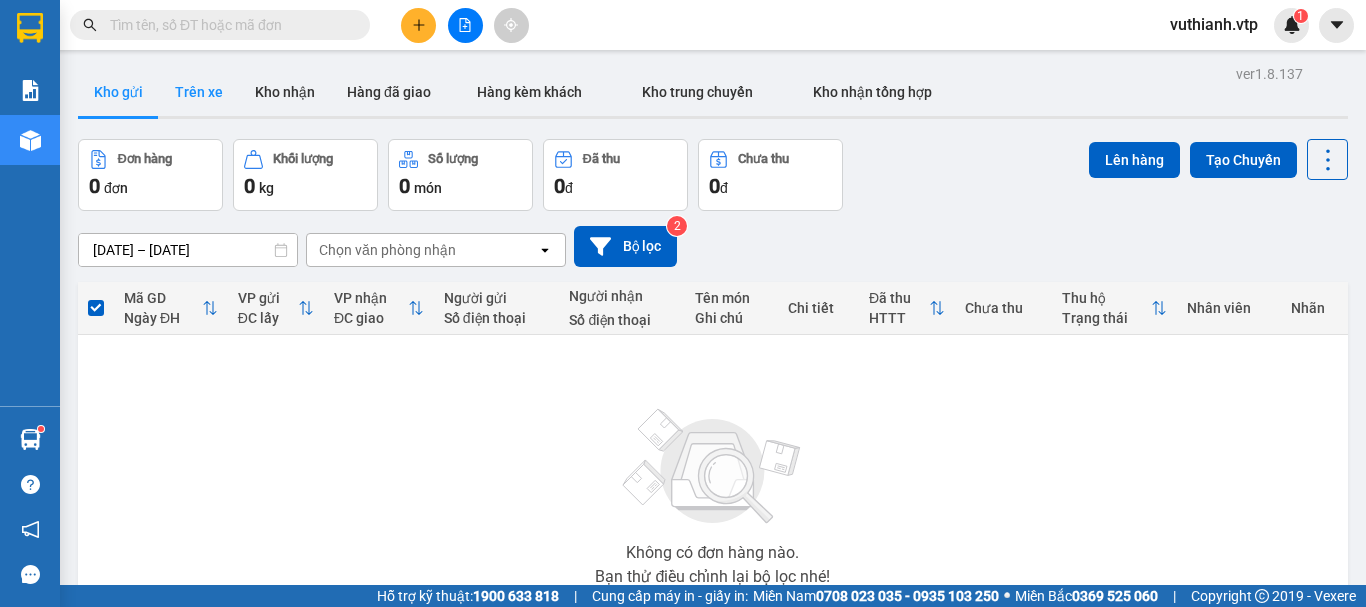 click on "Trên xe" at bounding box center (199, 92) 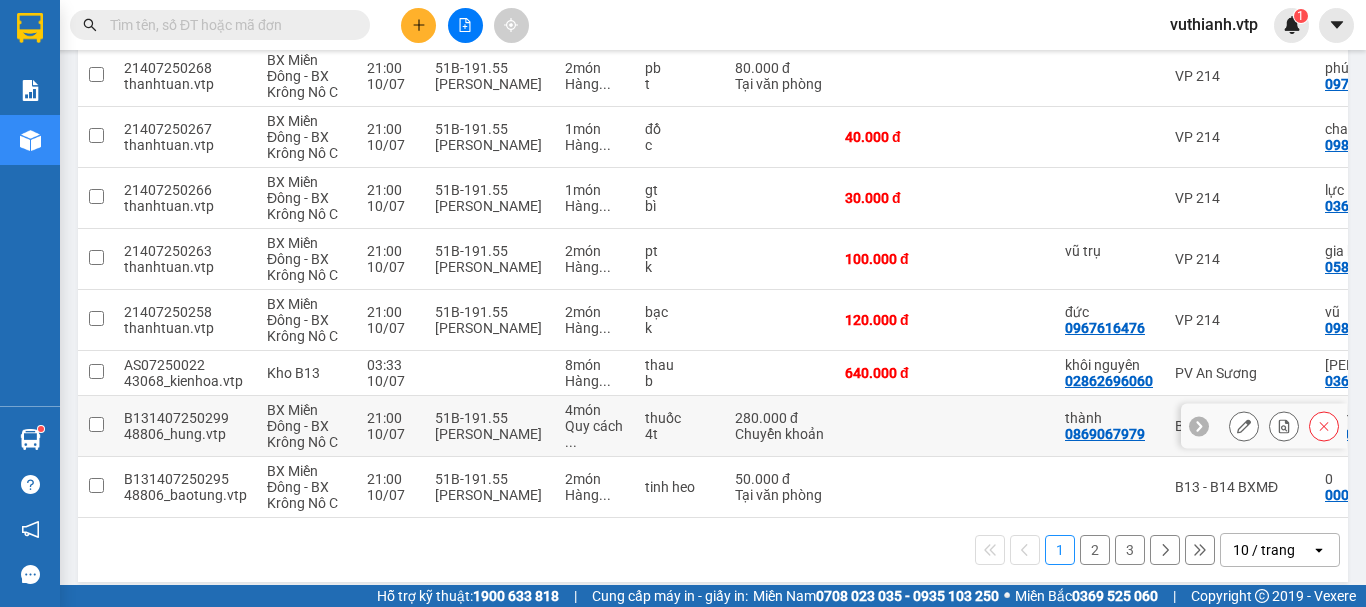 scroll, scrollTop: 434, scrollLeft: 0, axis: vertical 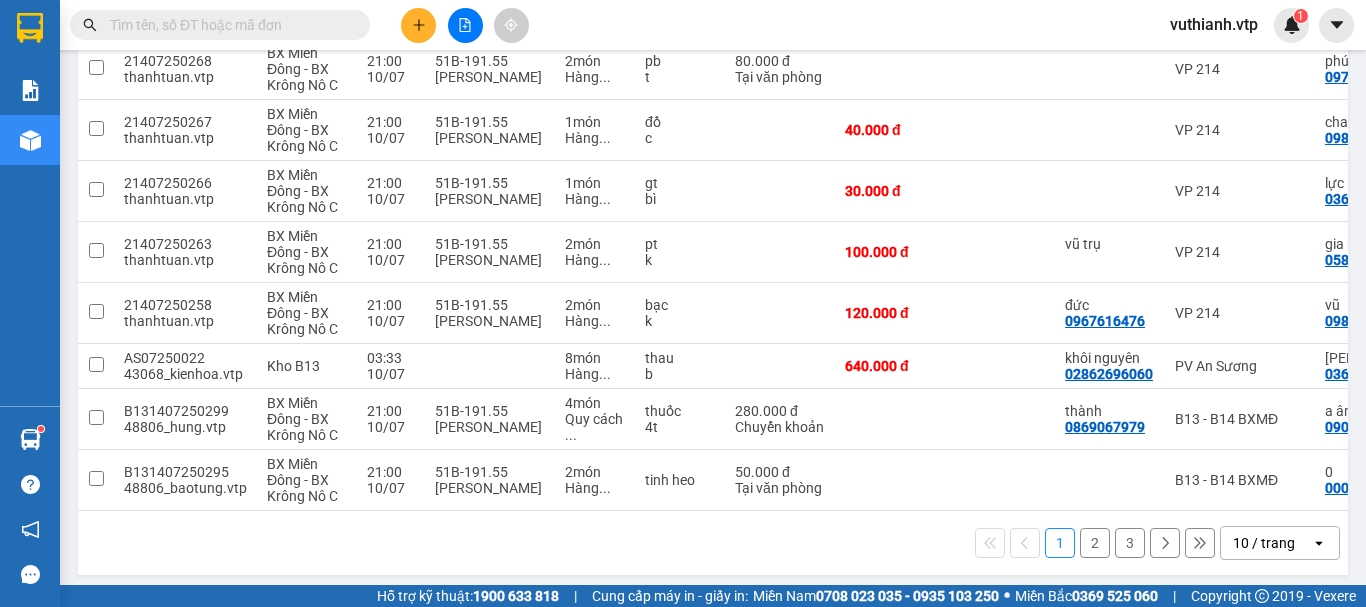 click on "2" at bounding box center (1095, 543) 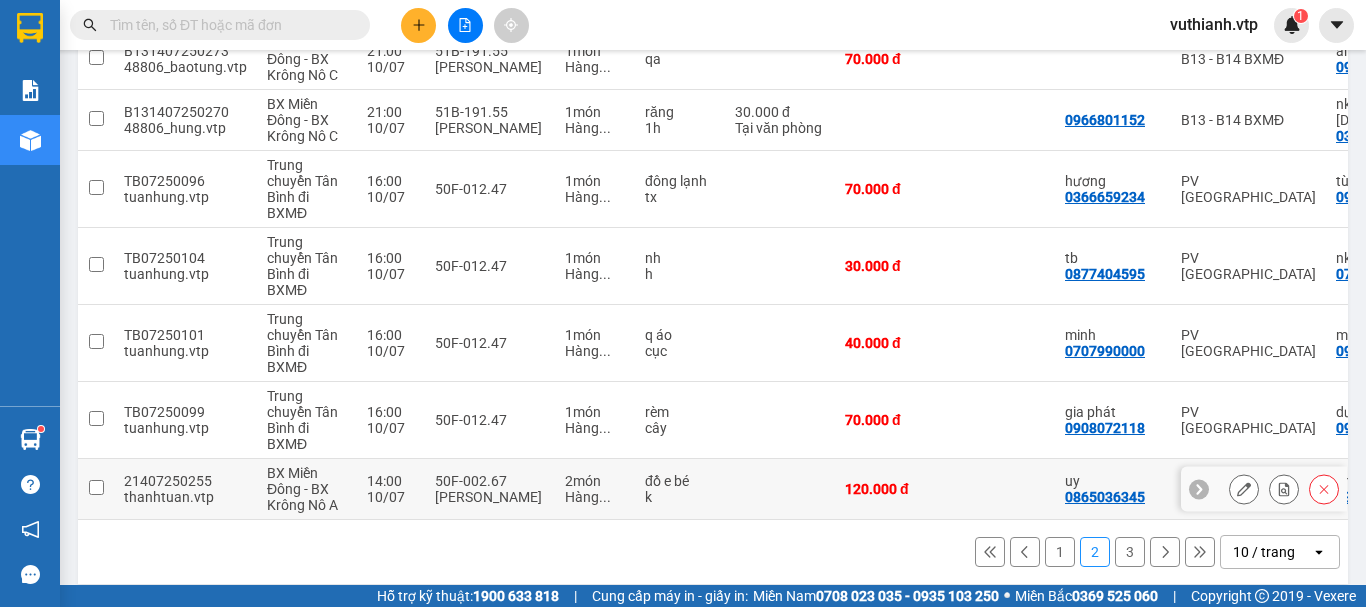 scroll, scrollTop: 514, scrollLeft: 0, axis: vertical 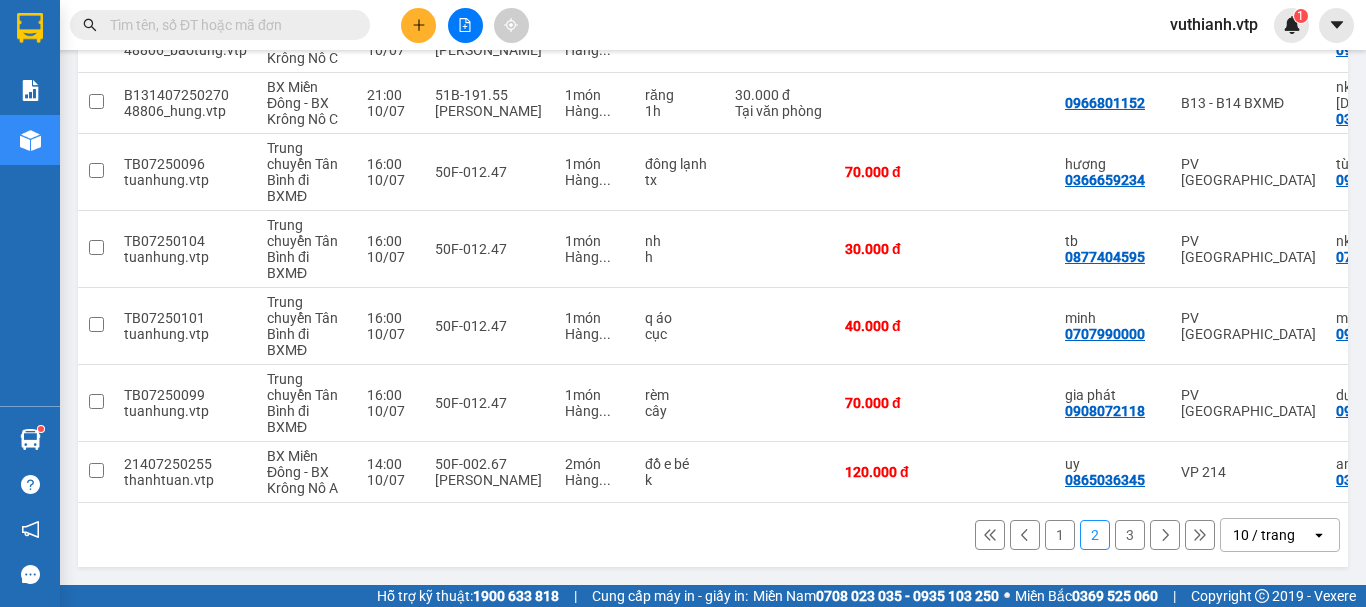click on "3" at bounding box center [1130, 535] 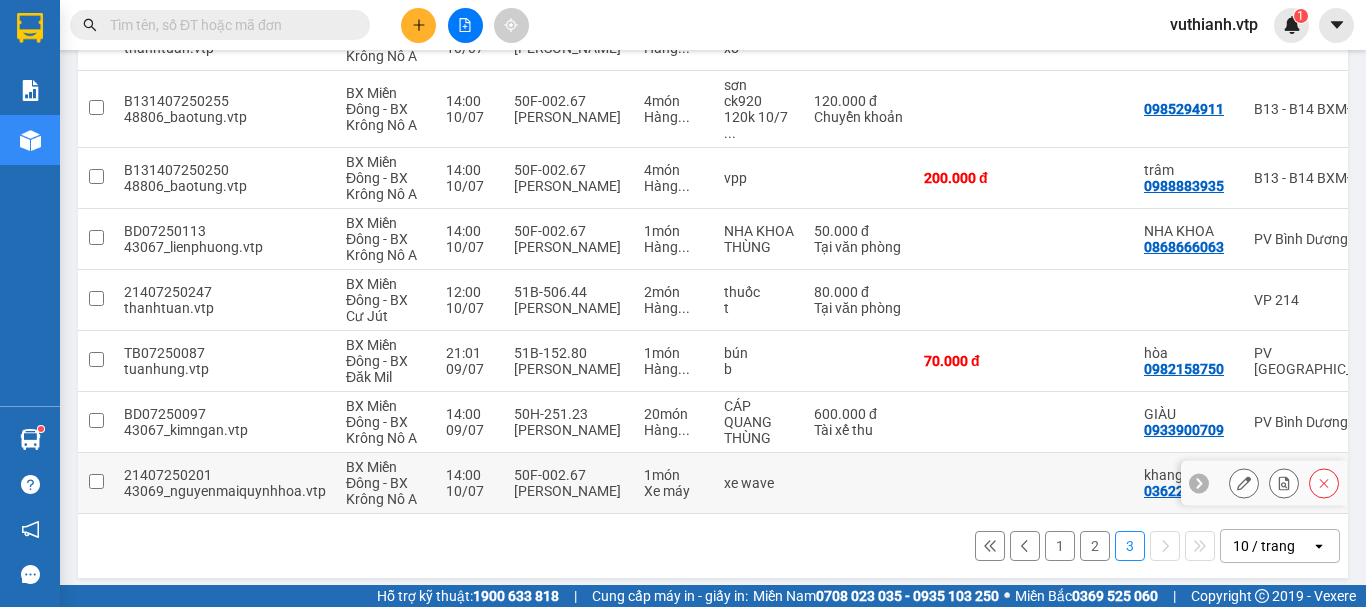 scroll, scrollTop: 328, scrollLeft: 0, axis: vertical 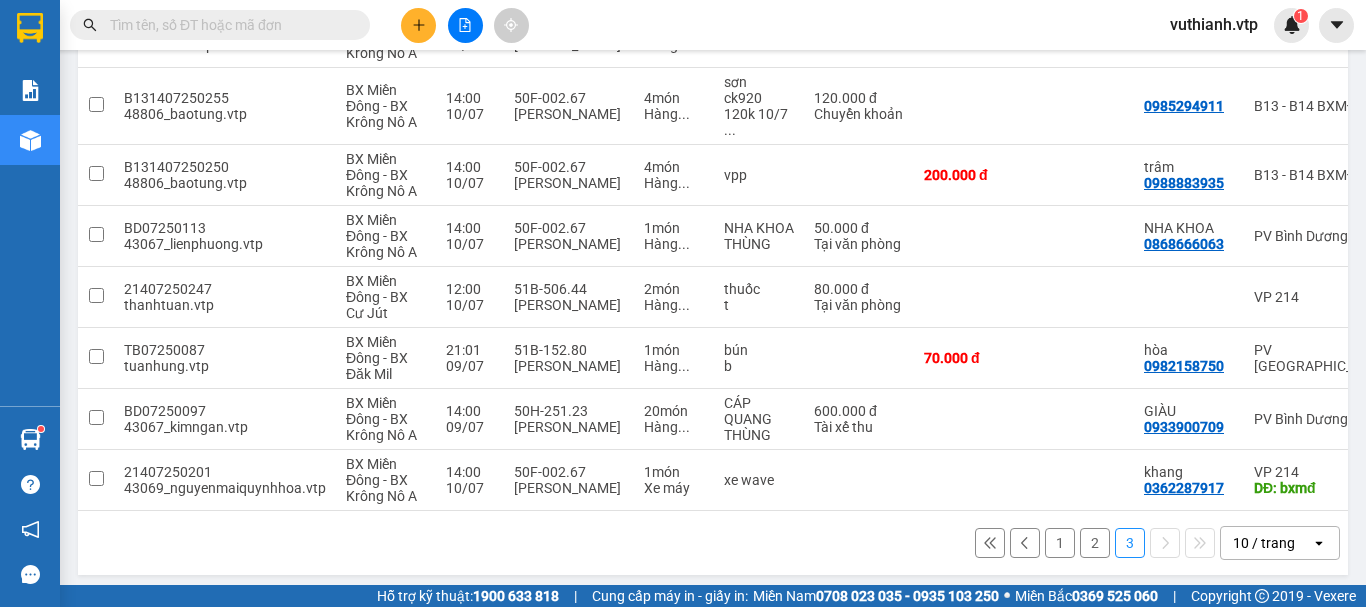 click on "1" at bounding box center [1060, 543] 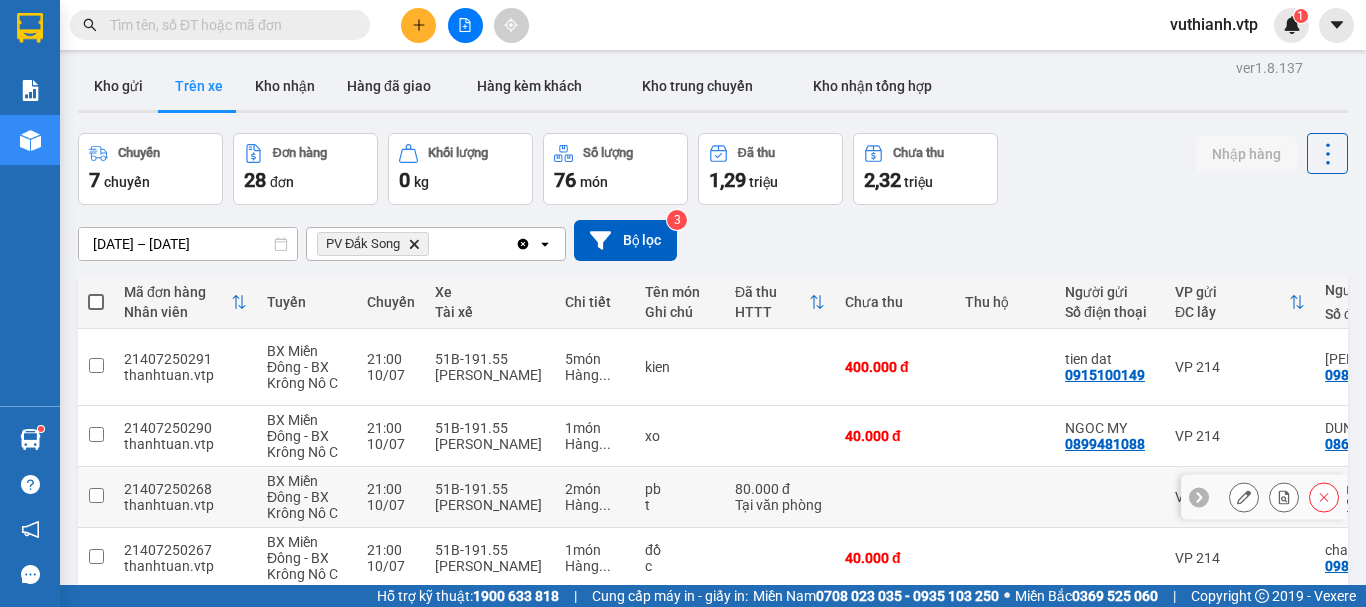 scroll, scrollTop: 0, scrollLeft: 0, axis: both 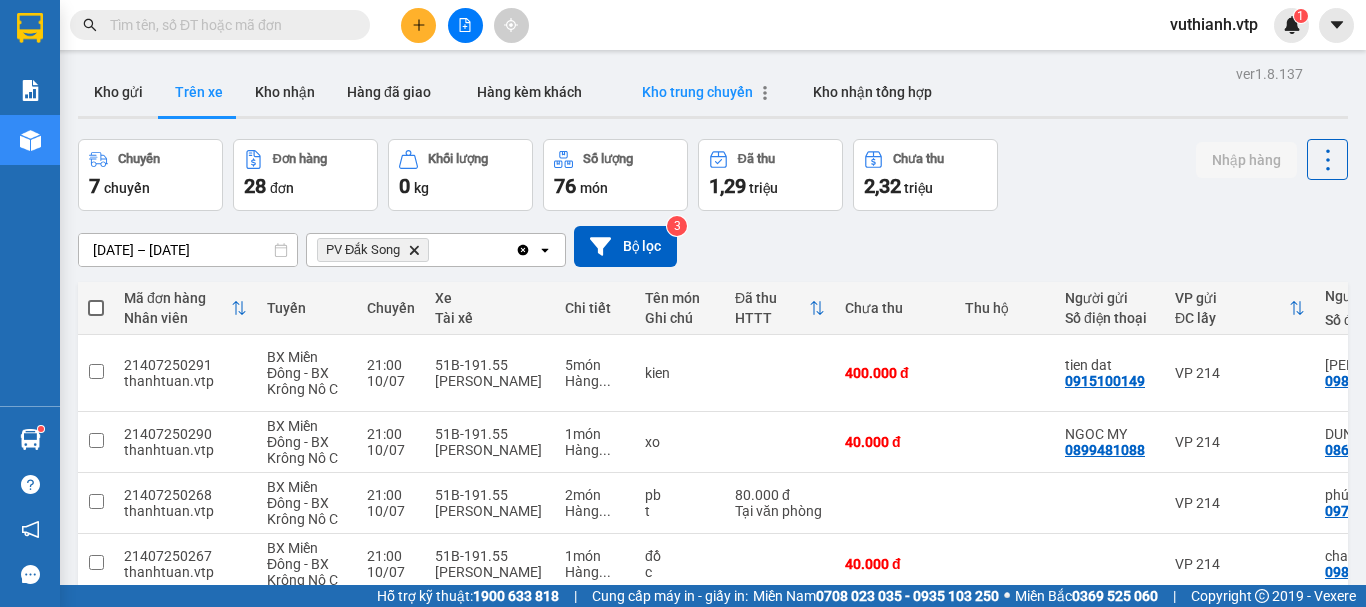 click on "Kho trung chuyển" at bounding box center (697, 92) 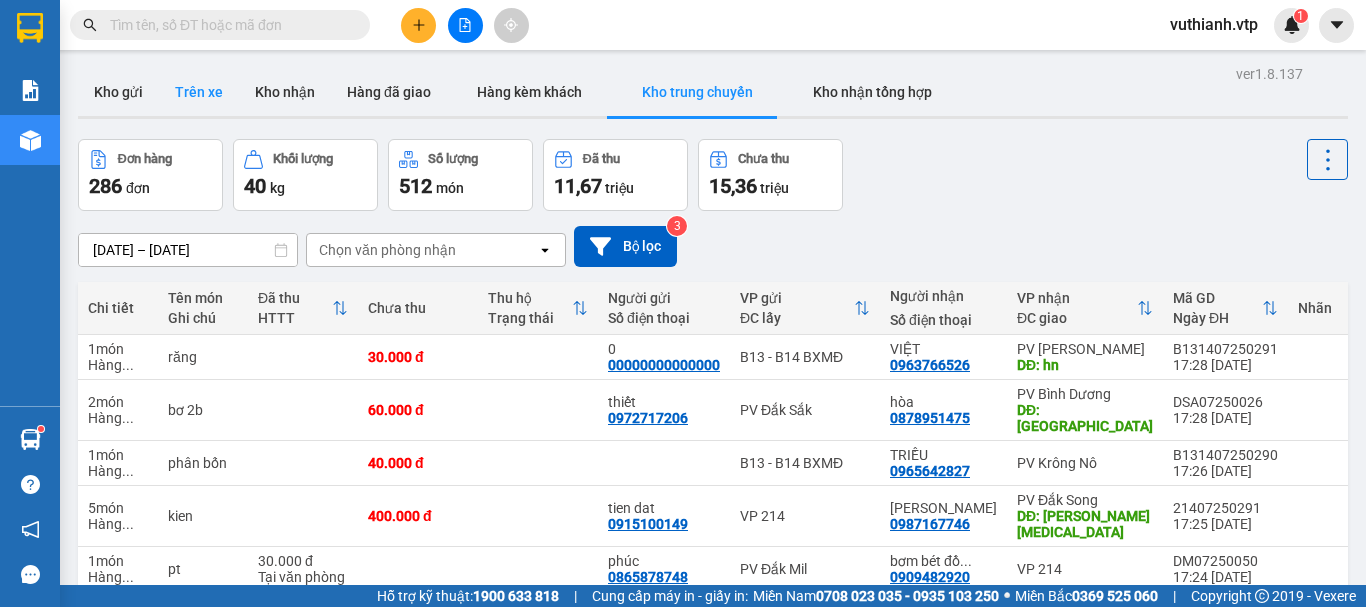 click on "Trên xe" at bounding box center [199, 92] 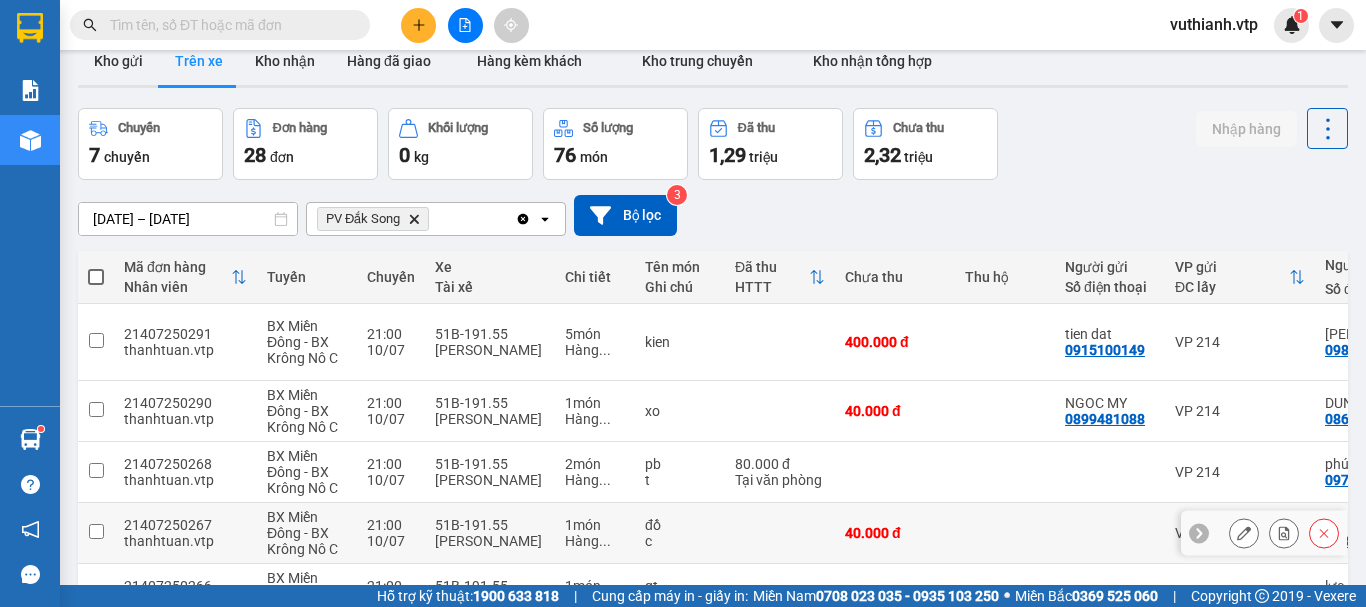 scroll, scrollTop: 0, scrollLeft: 0, axis: both 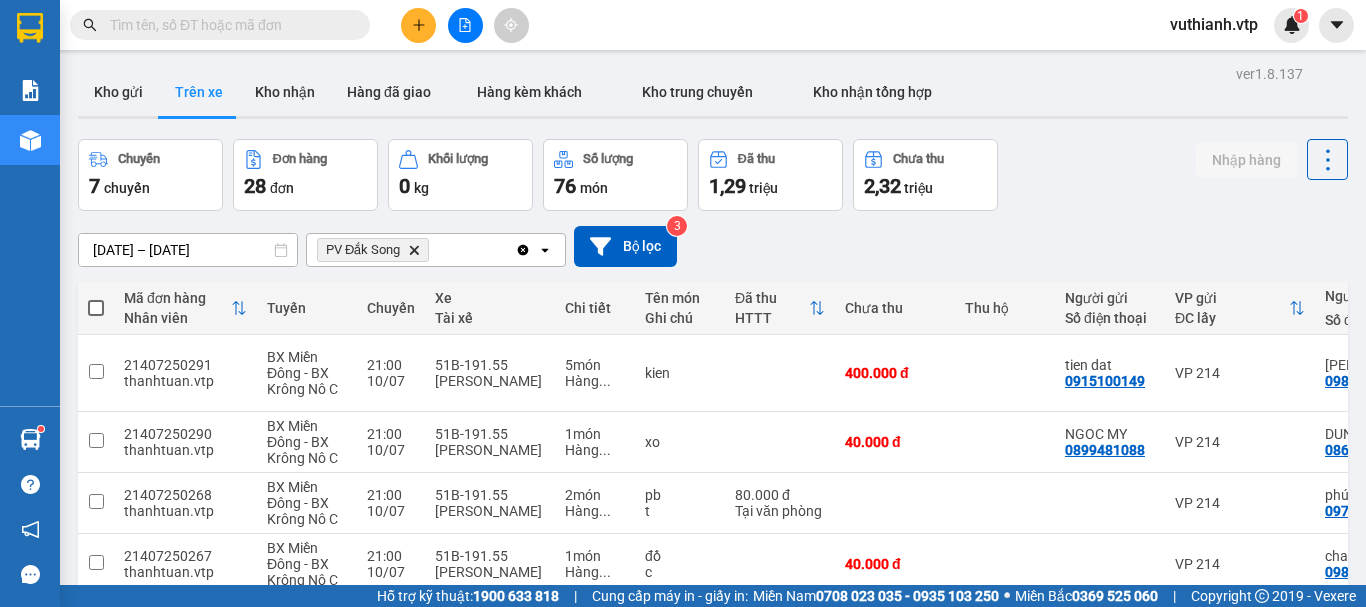 click 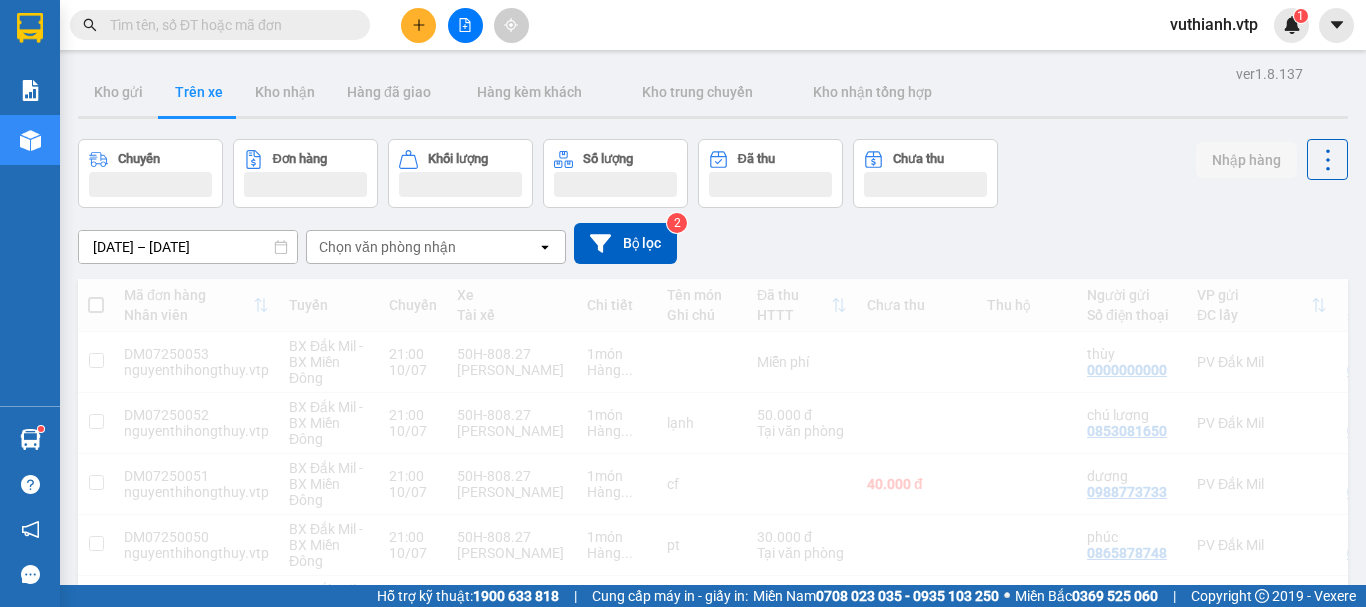 click on "Chọn văn phòng nhận" at bounding box center [387, 247] 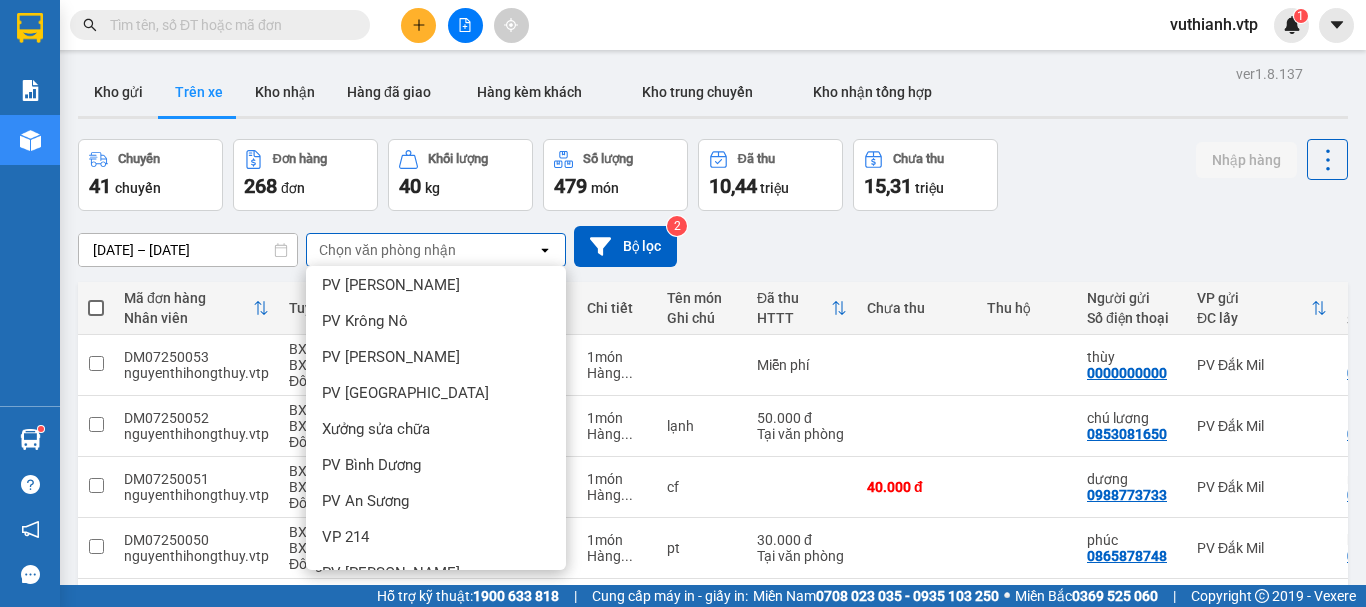scroll, scrollTop: 600, scrollLeft: 0, axis: vertical 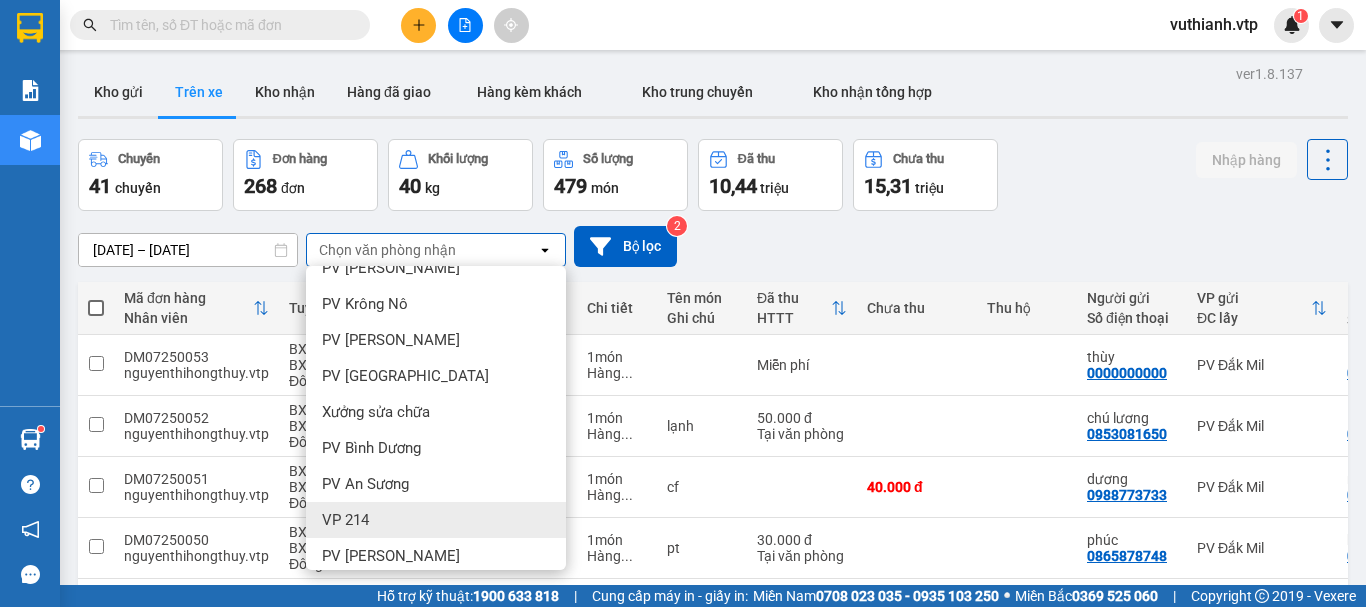 click on "VP 214" at bounding box center (436, 520) 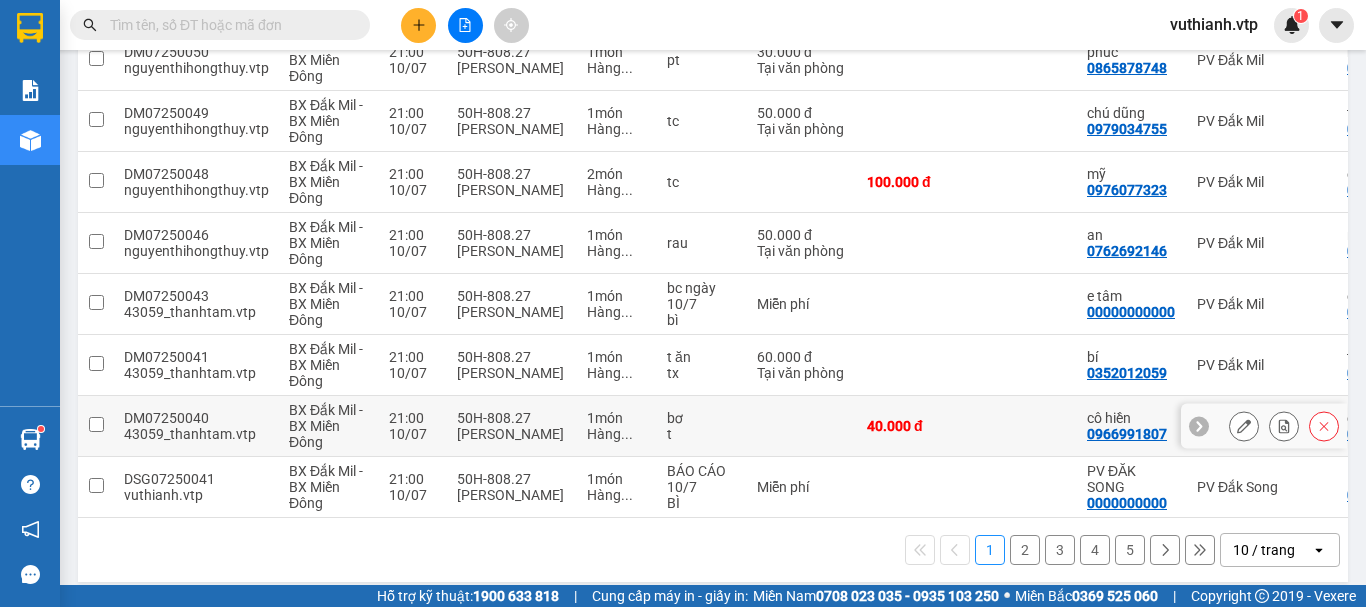 scroll, scrollTop: 450, scrollLeft: 0, axis: vertical 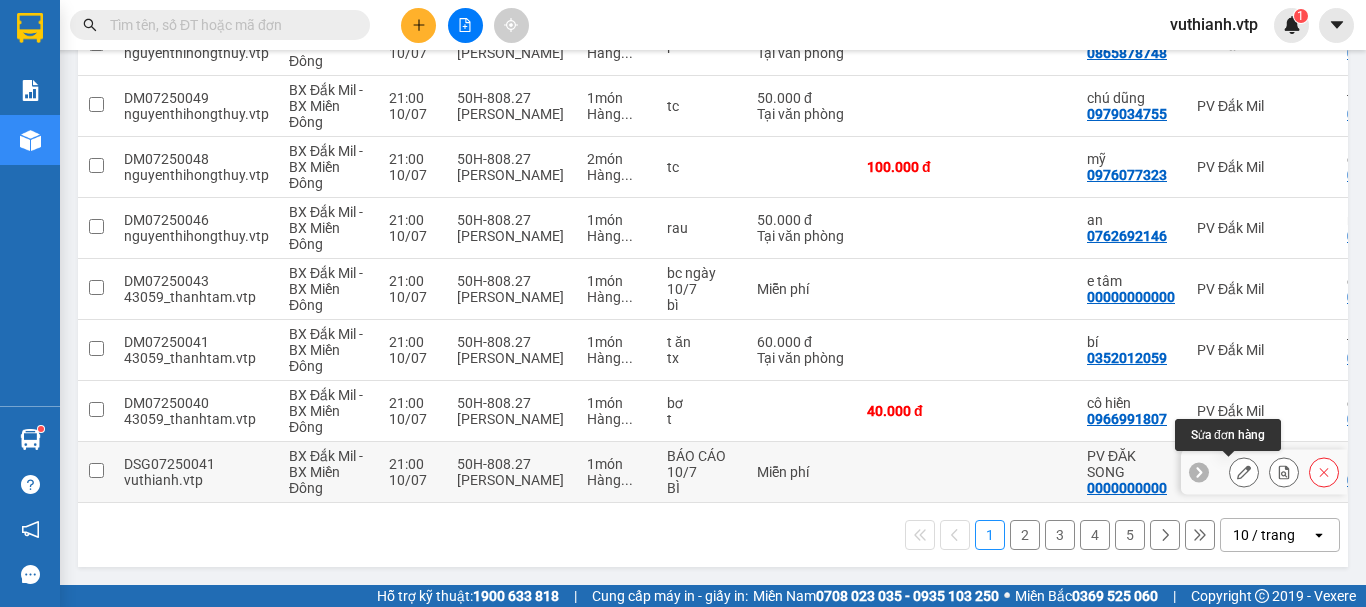 click 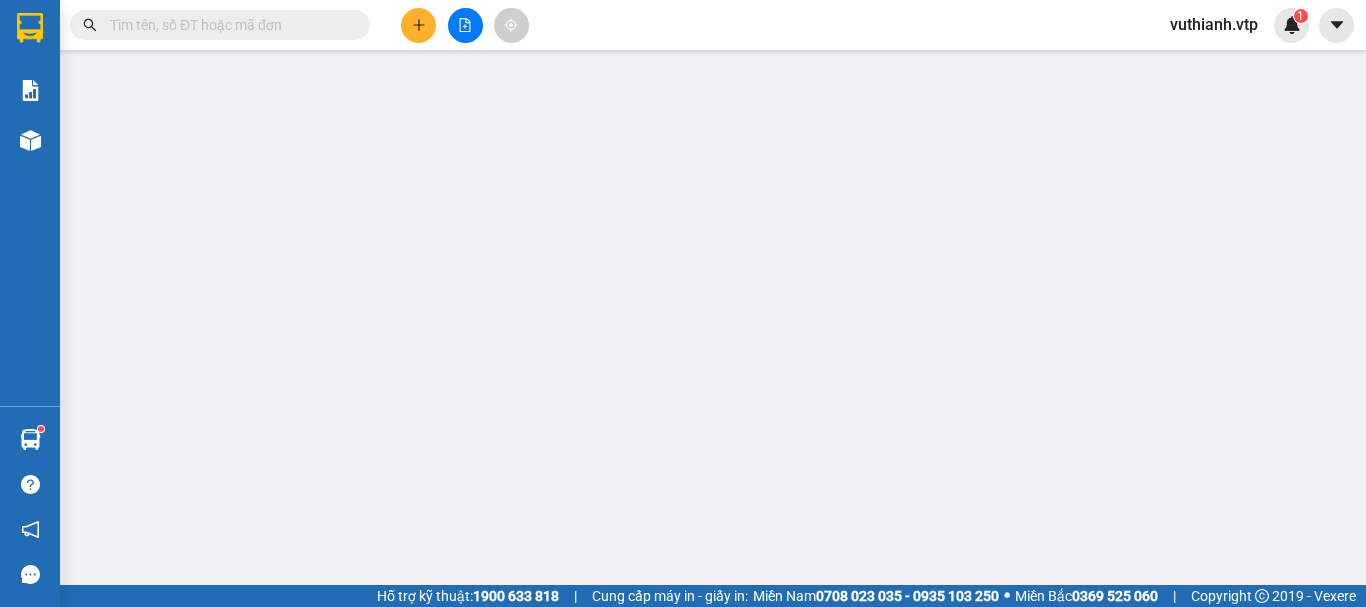 scroll, scrollTop: 0, scrollLeft: 0, axis: both 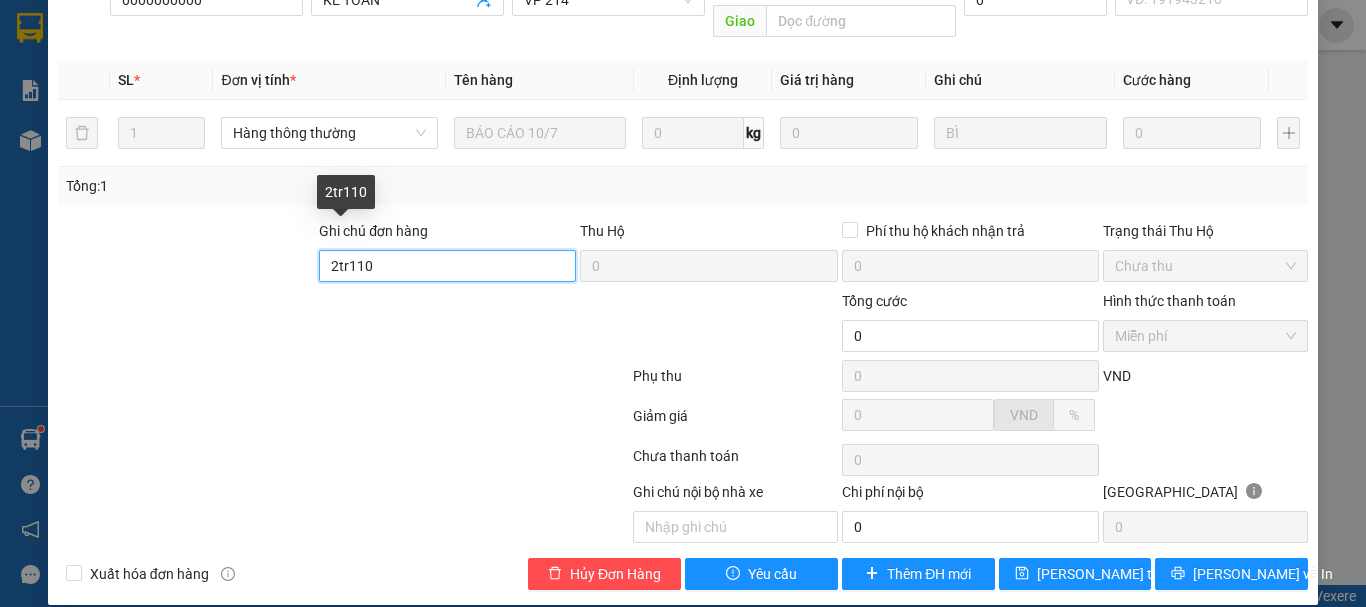 click on "2tr110" at bounding box center (447, 266) 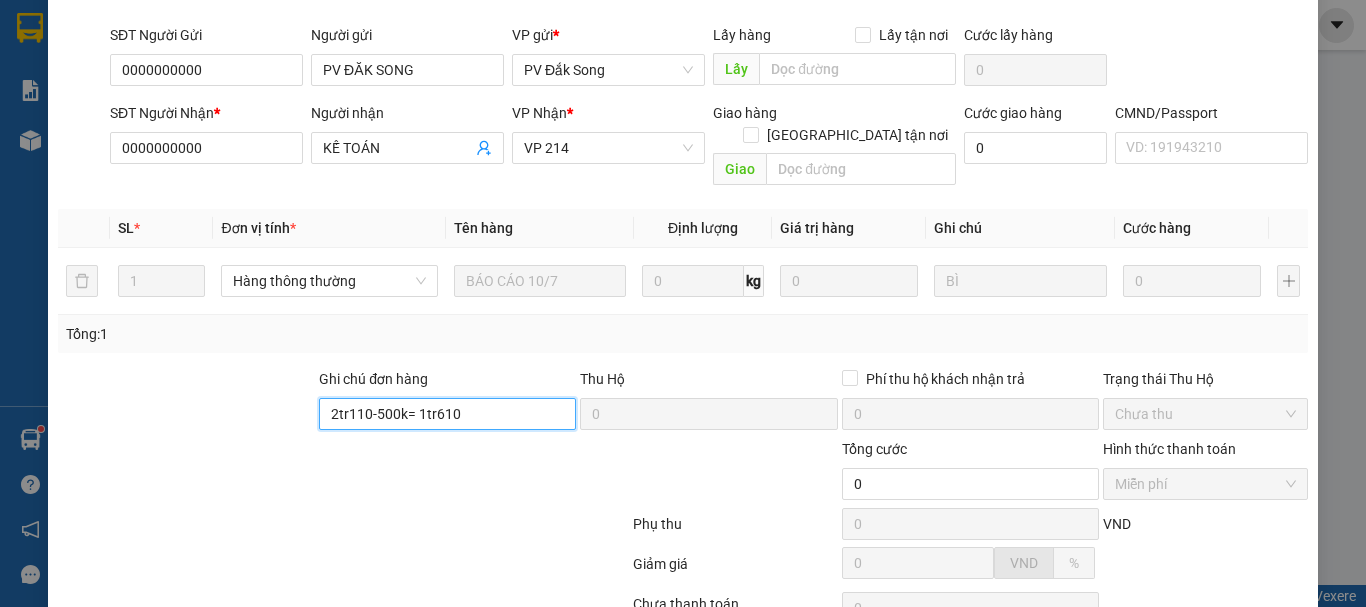 scroll, scrollTop: 167, scrollLeft: 0, axis: vertical 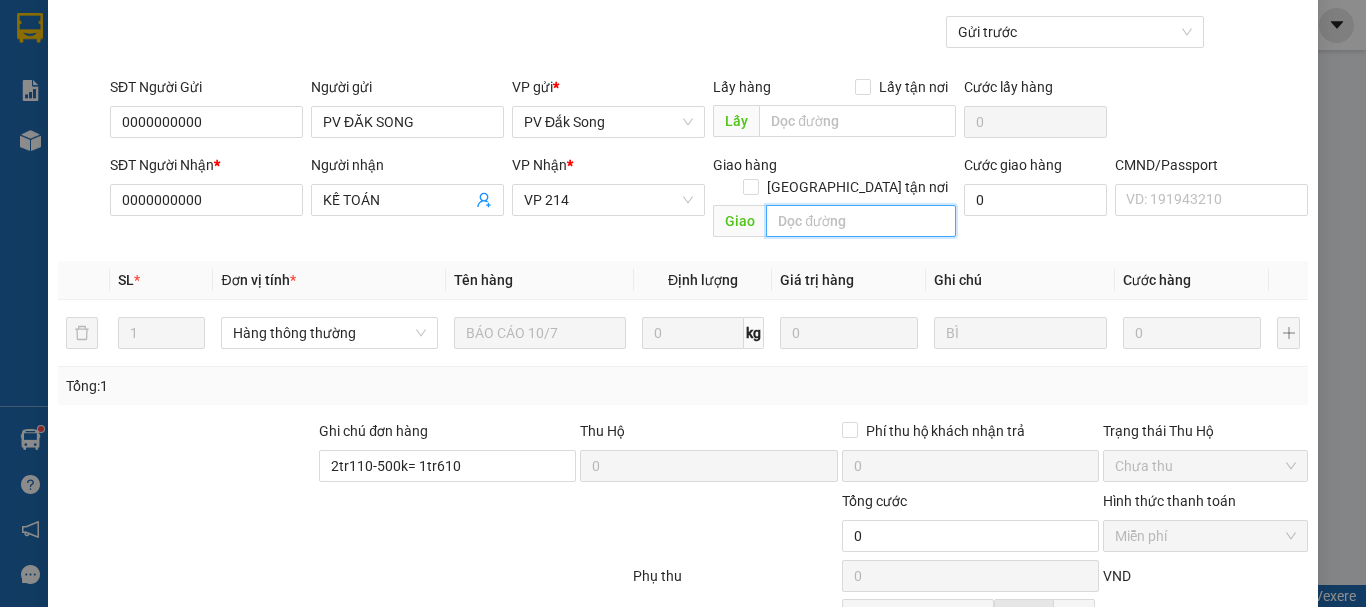 click at bounding box center [861, 221] 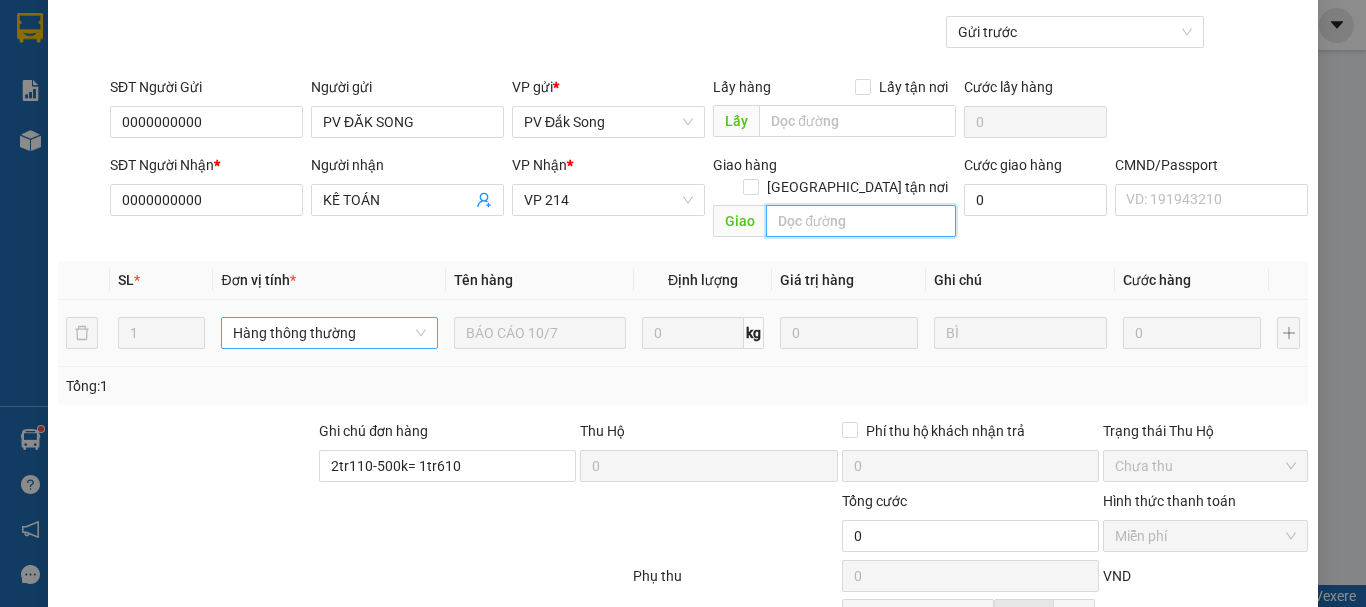 click on "Hàng thông thường" at bounding box center (329, 333) 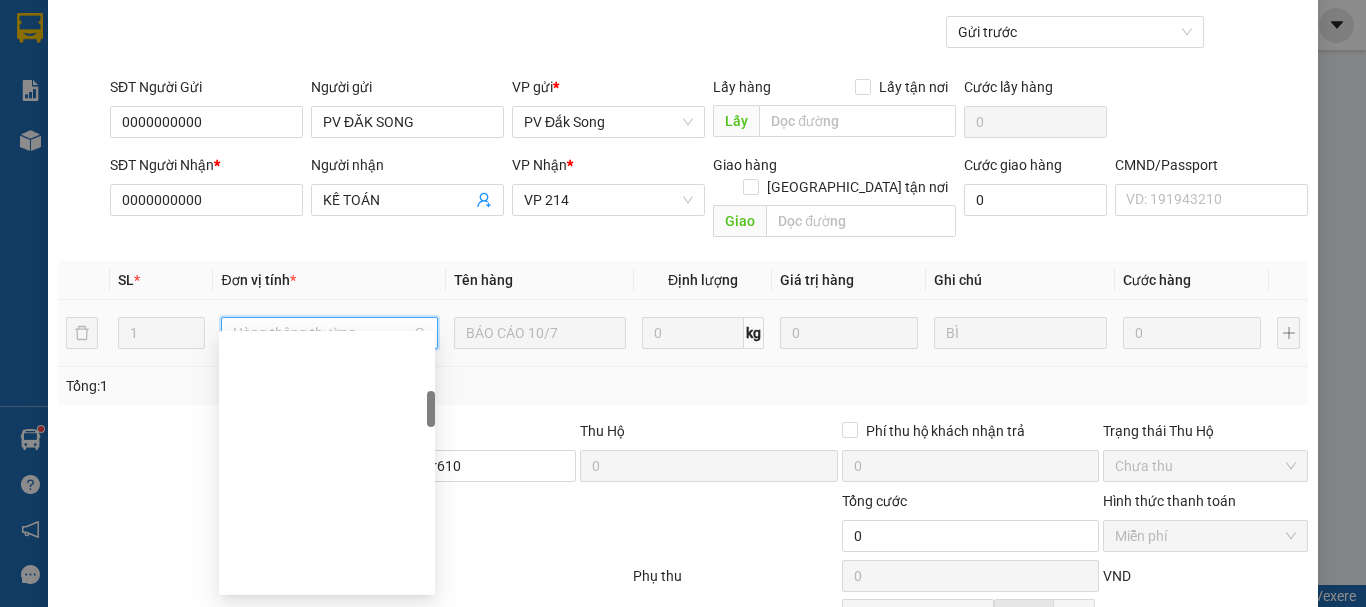 scroll, scrollTop: 416, scrollLeft: 0, axis: vertical 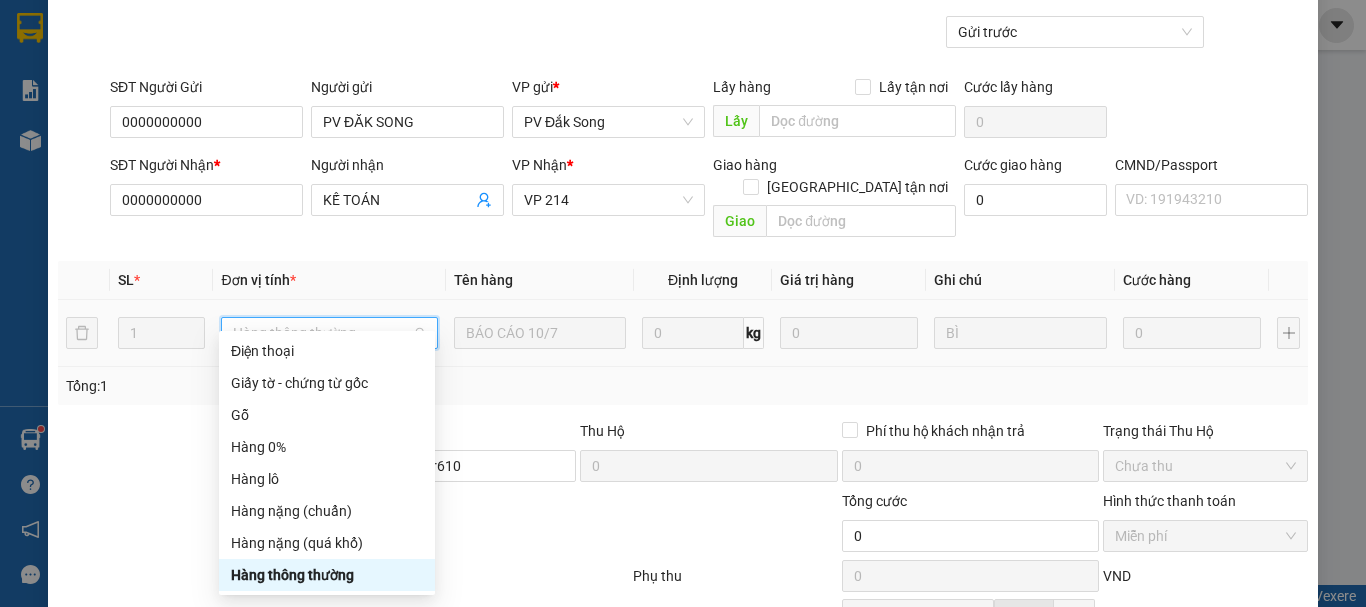 click on "Hàng thông thường" at bounding box center [329, 333] 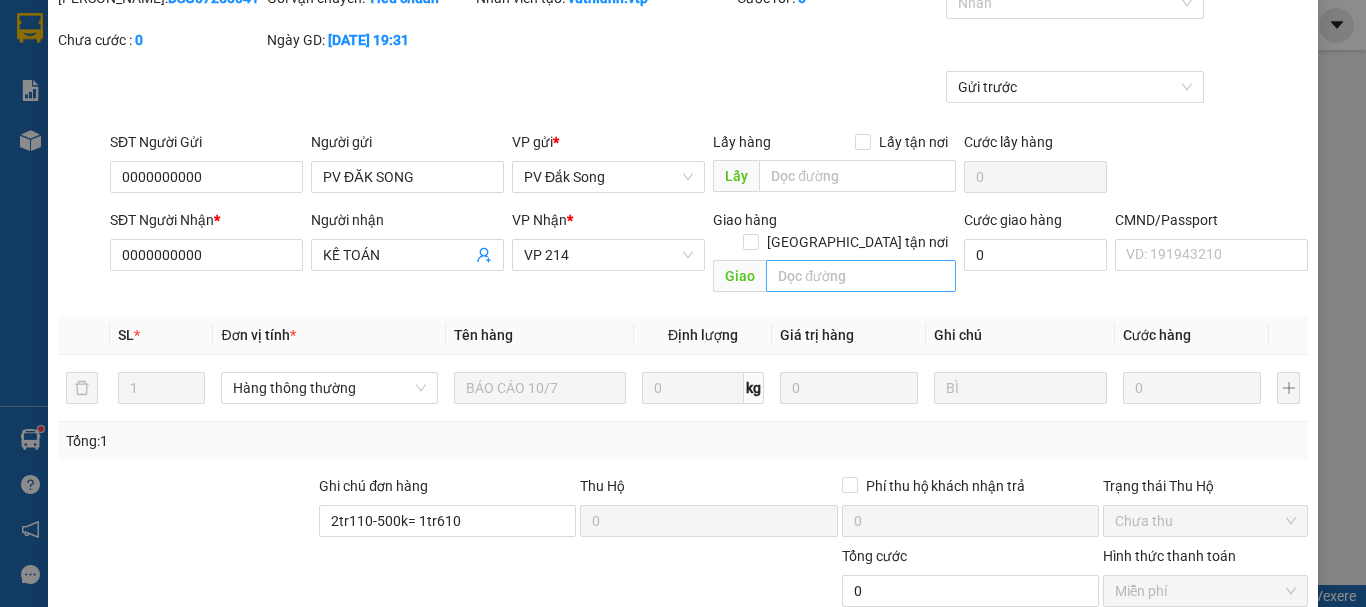 scroll, scrollTop: 67, scrollLeft: 0, axis: vertical 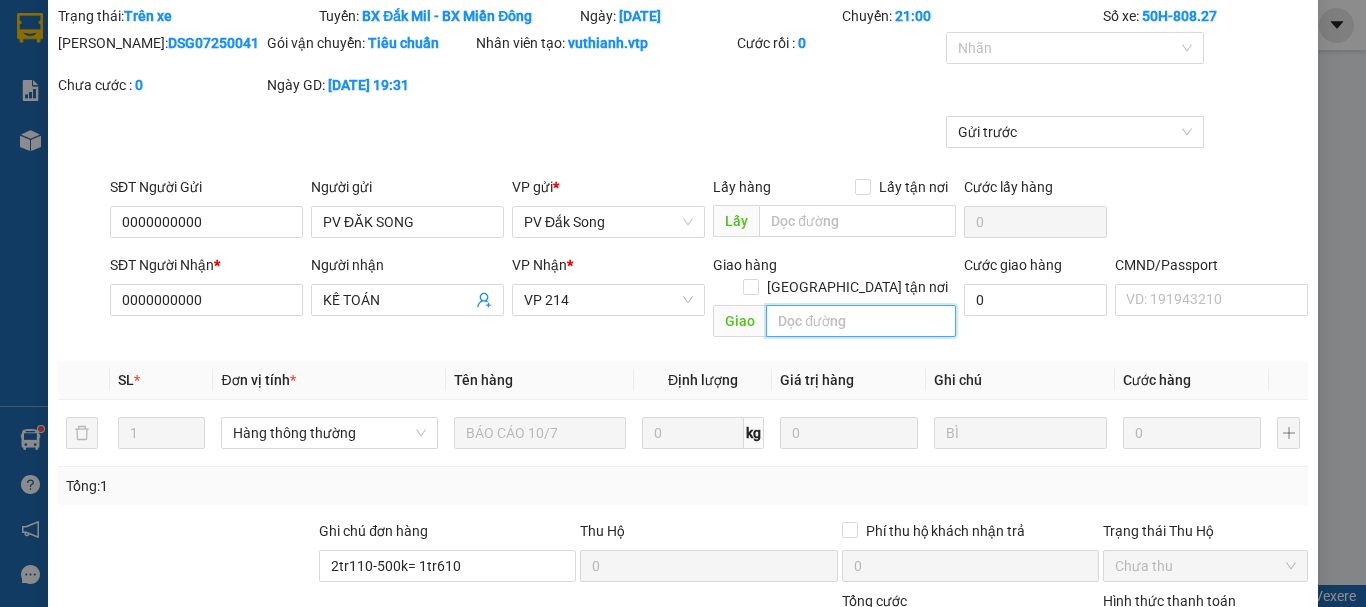 click at bounding box center [861, 321] 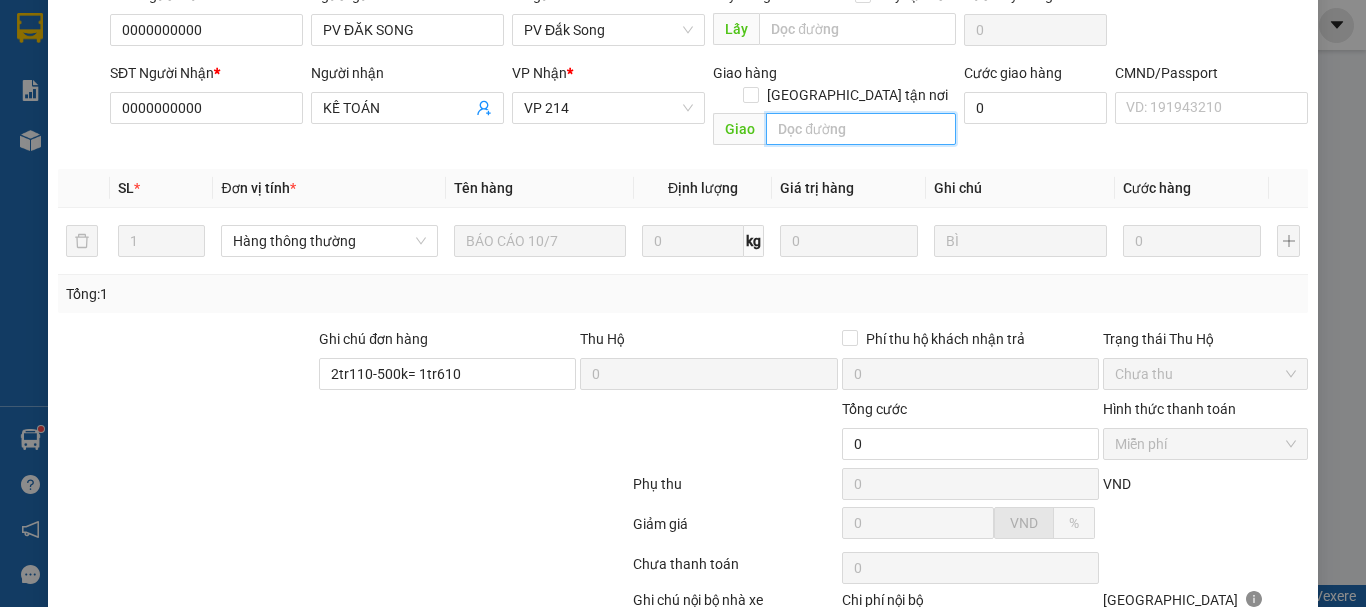 scroll, scrollTop: 267, scrollLeft: 0, axis: vertical 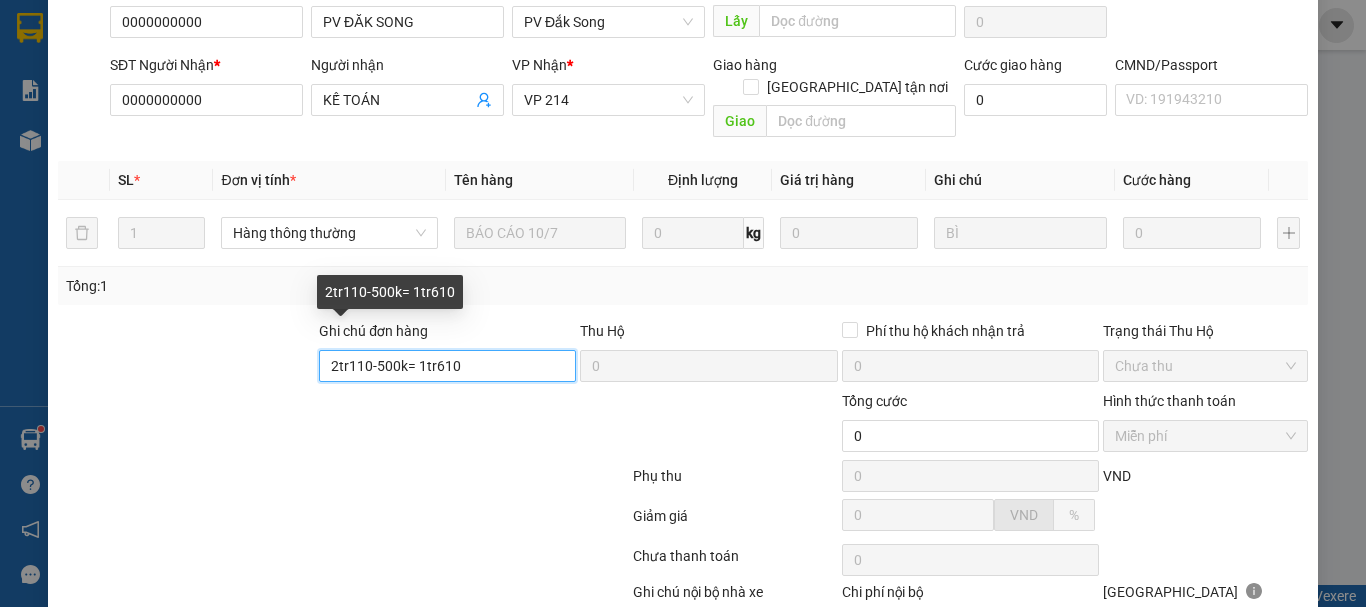 click on "2tr110-500k= 1tr610" at bounding box center [447, 366] 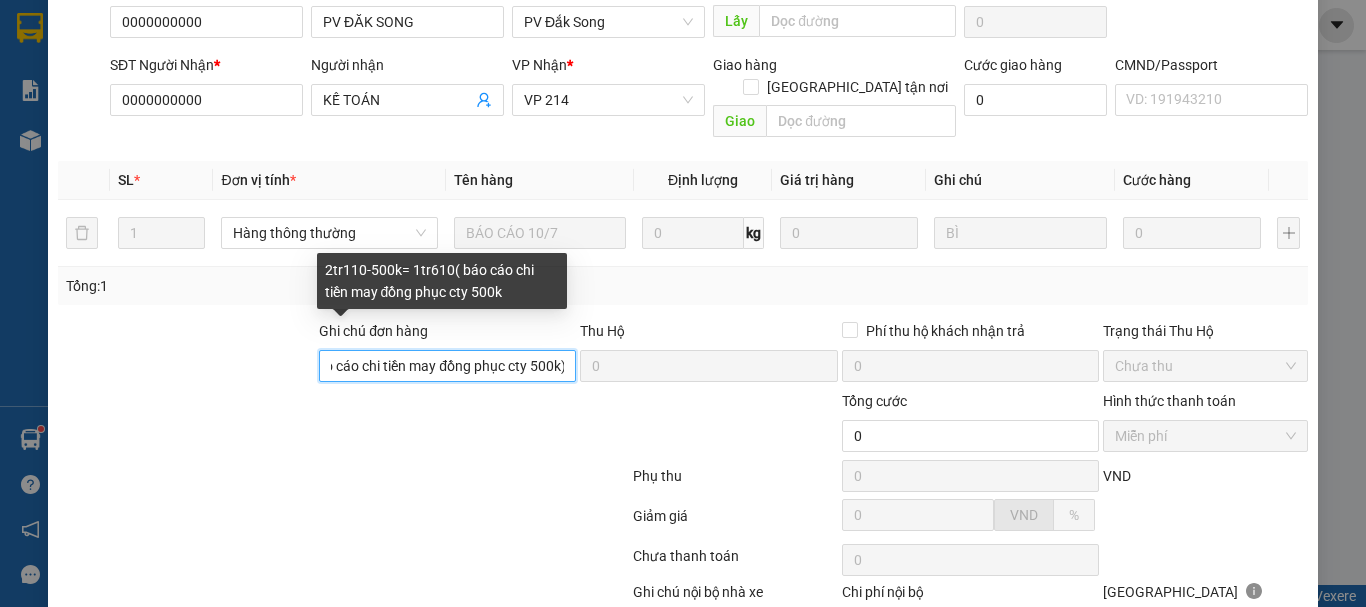scroll, scrollTop: 0, scrollLeft: 164, axis: horizontal 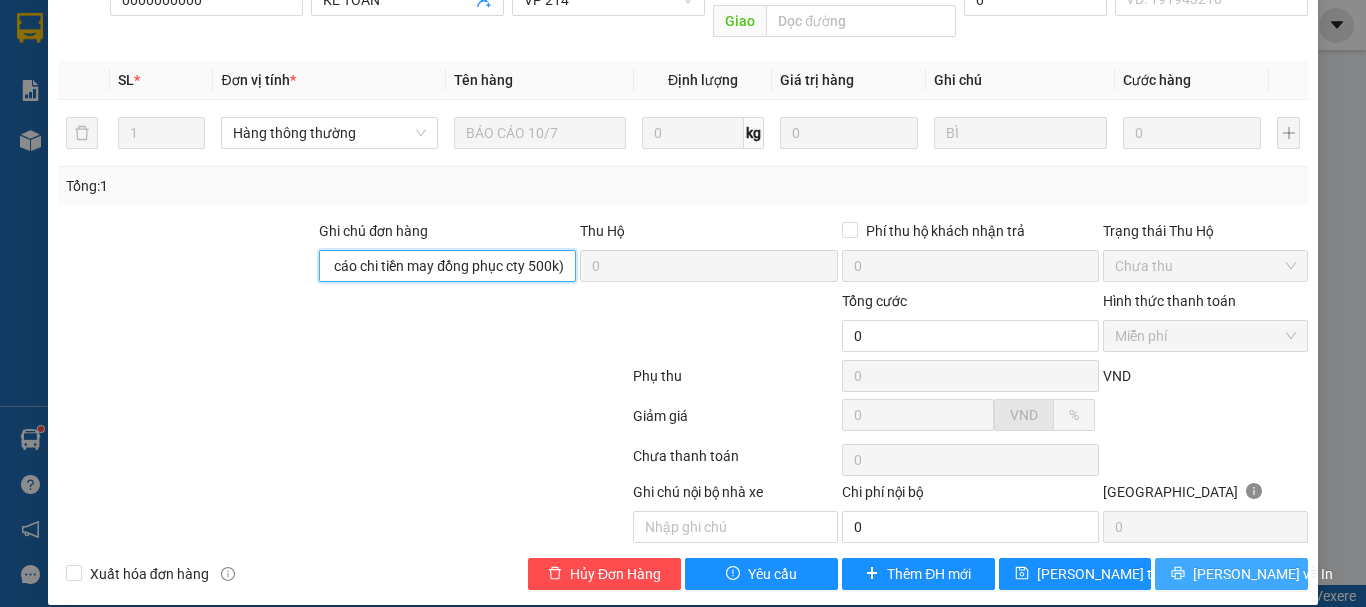 type on "2tr110-500k= 1tr610( báo cáo chi tiền may đồng phục cty 500k)" 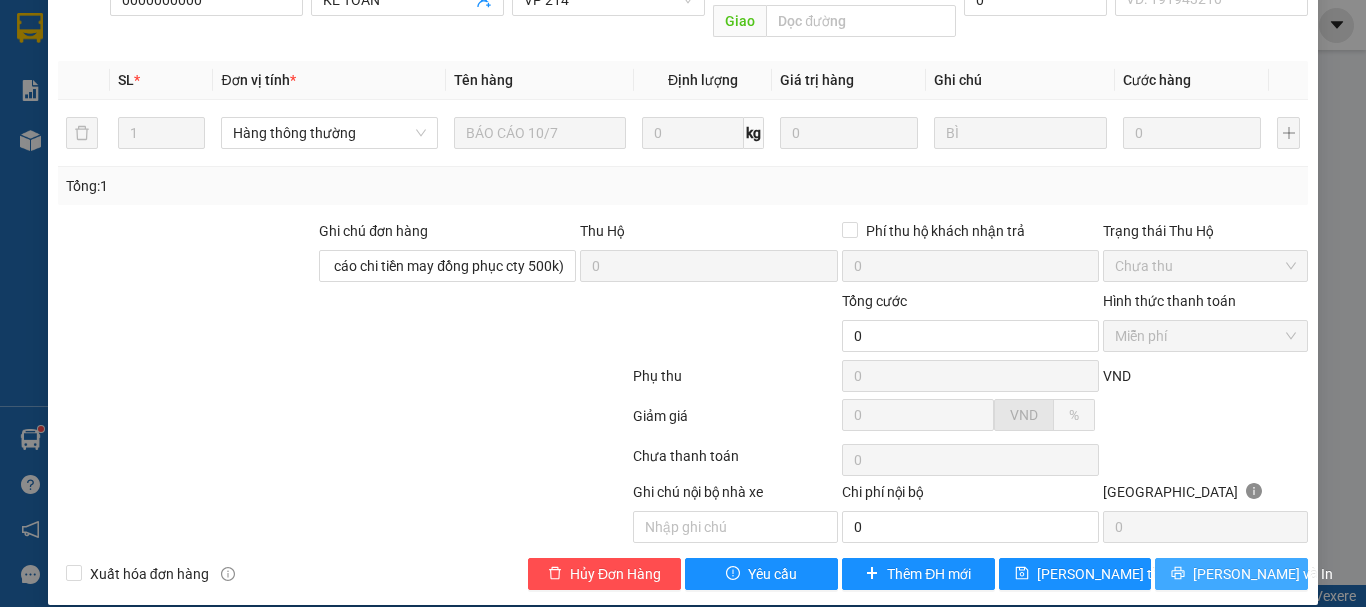 click on "[PERSON_NAME] và In" at bounding box center (1263, 574) 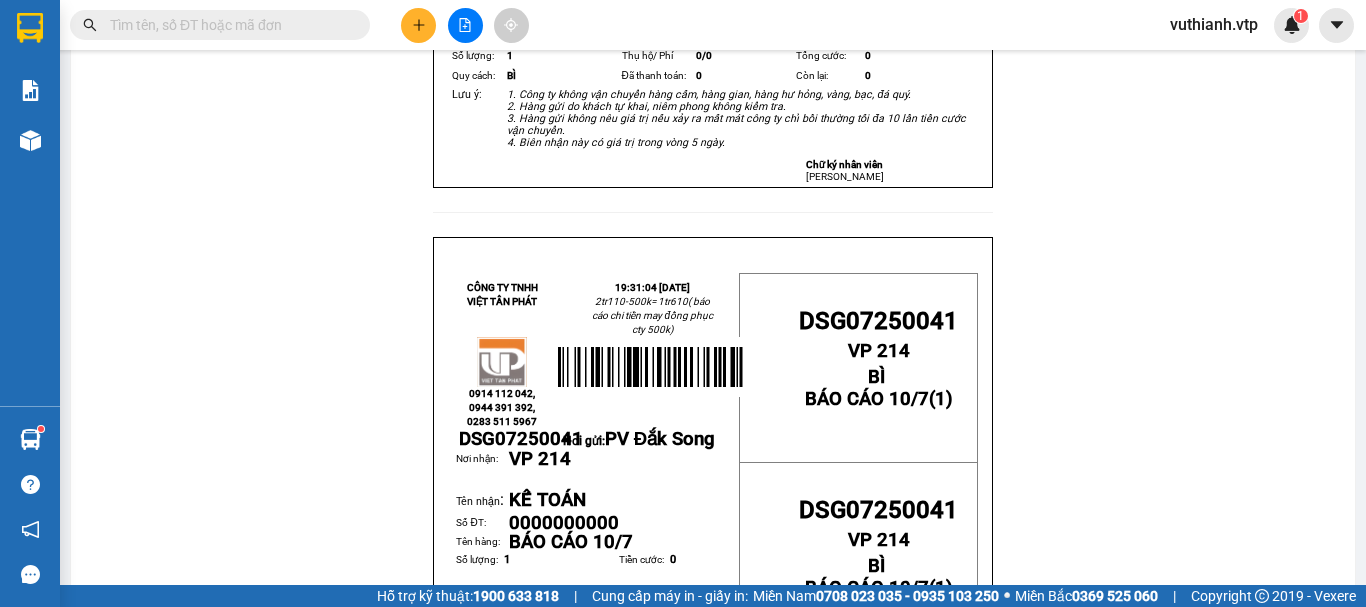 scroll, scrollTop: 0, scrollLeft: 0, axis: both 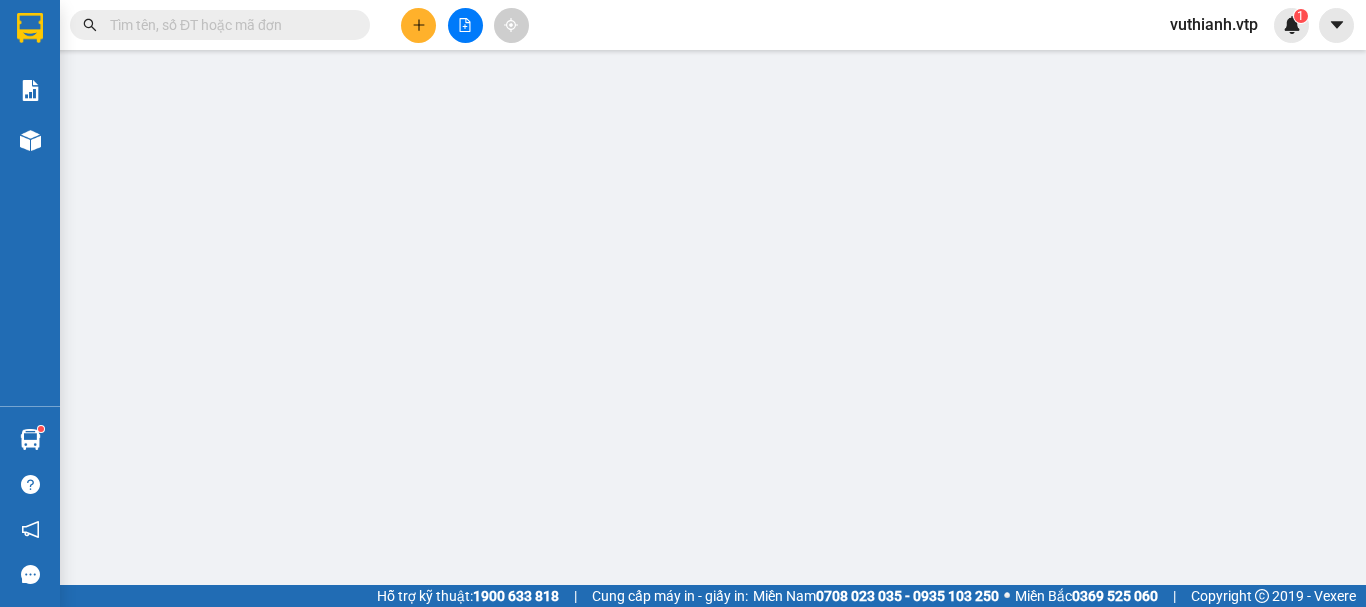 type on "0000000000" 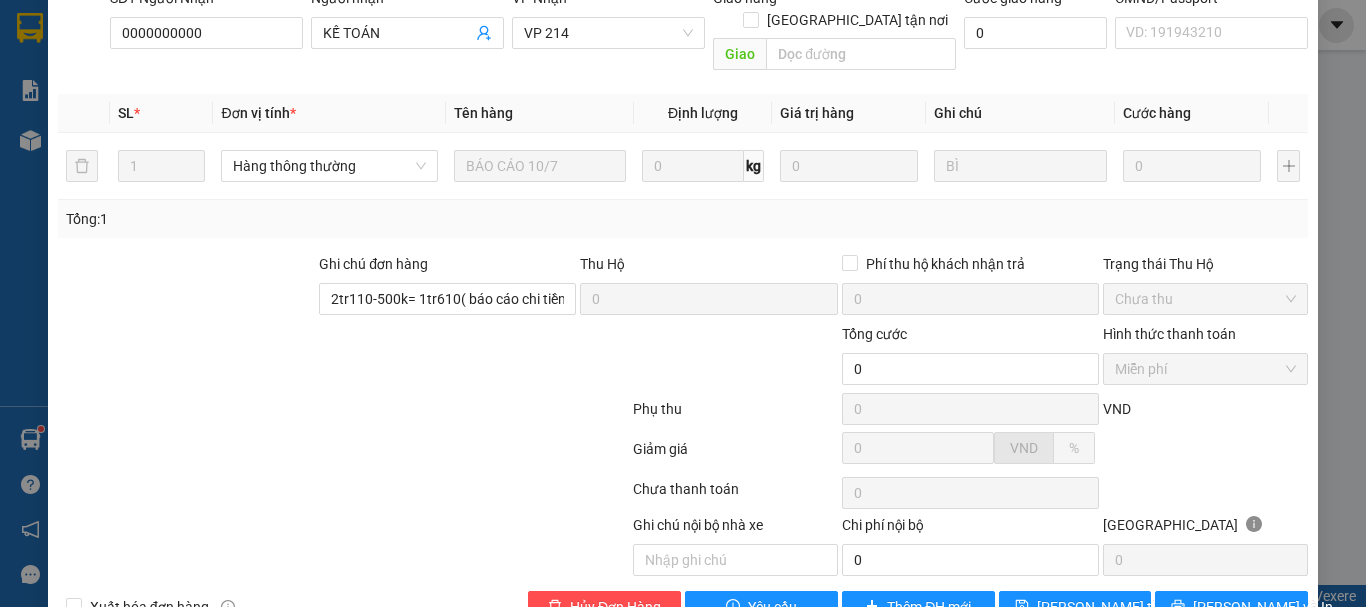 scroll, scrollTop: 367, scrollLeft: 0, axis: vertical 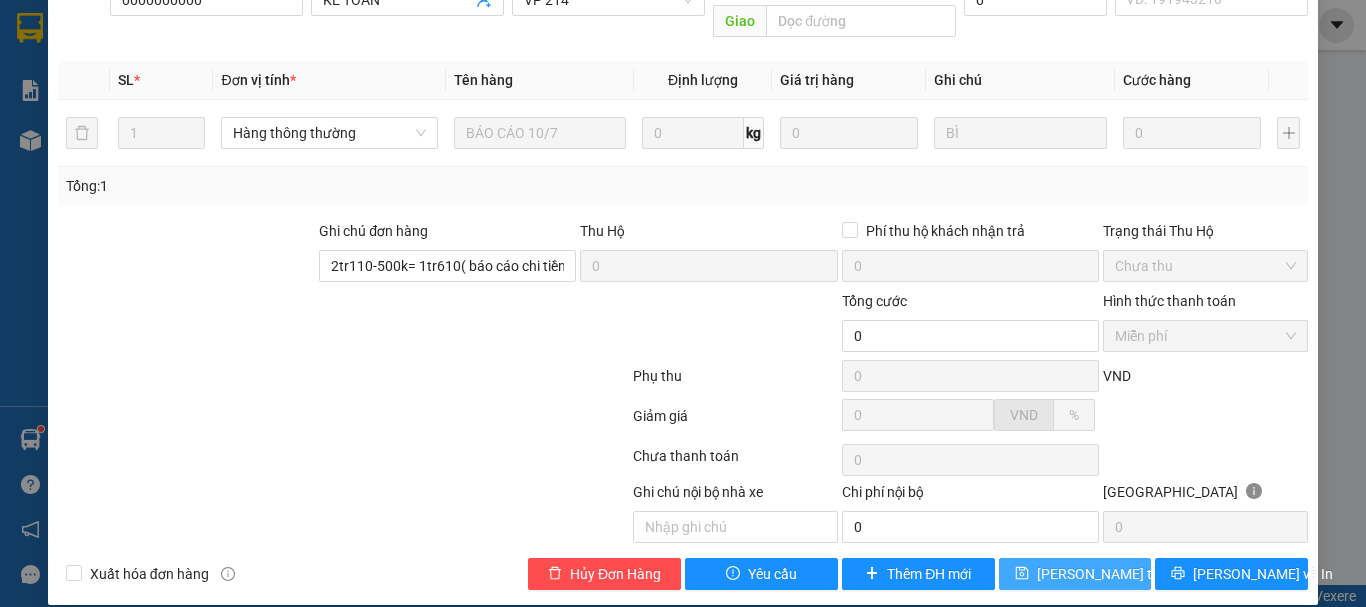 click on "[PERSON_NAME] thay đổi" at bounding box center [1117, 574] 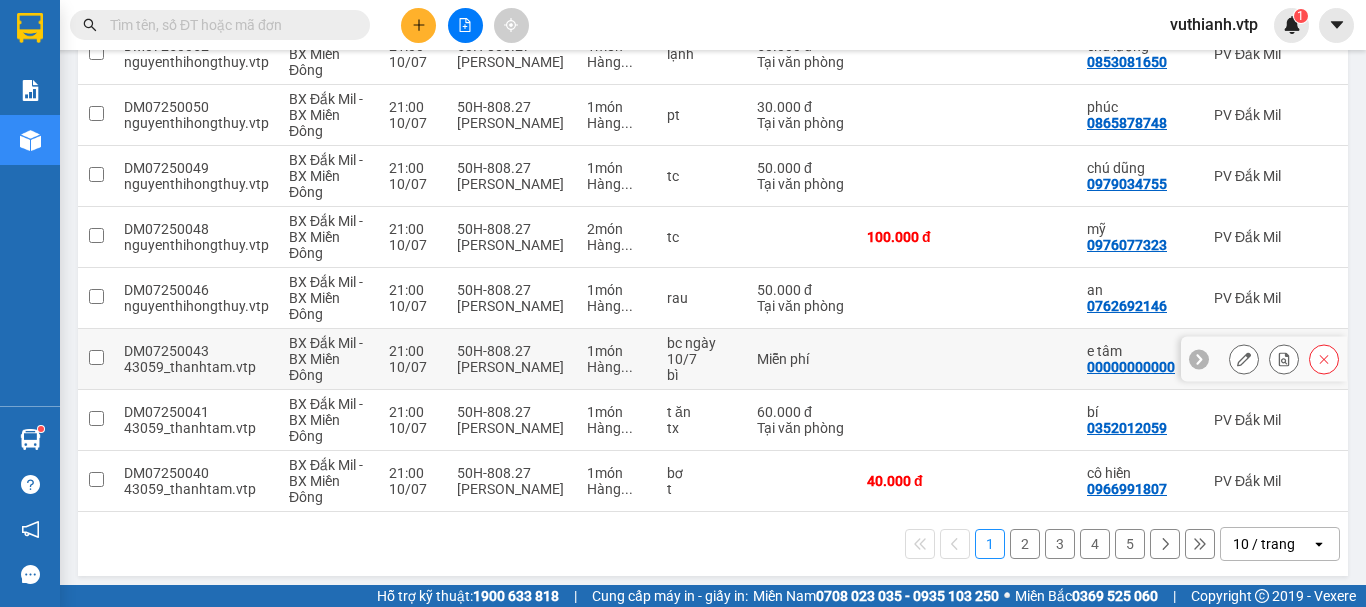 scroll, scrollTop: 450, scrollLeft: 0, axis: vertical 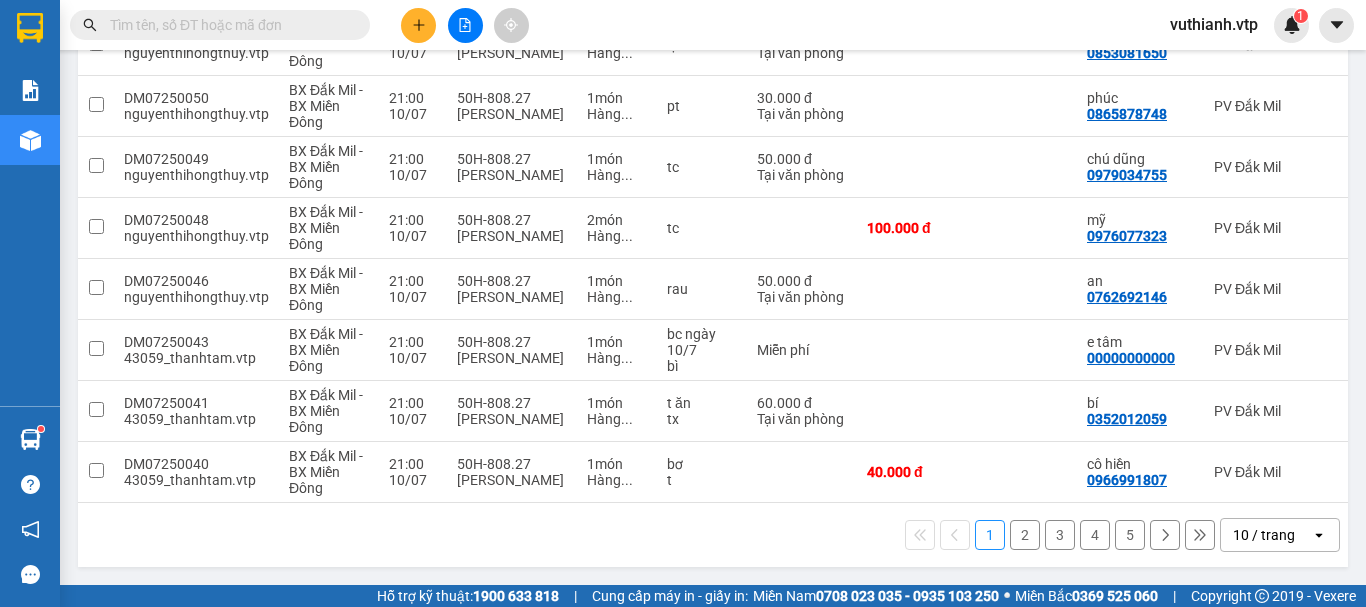 click on "2" at bounding box center (1025, 535) 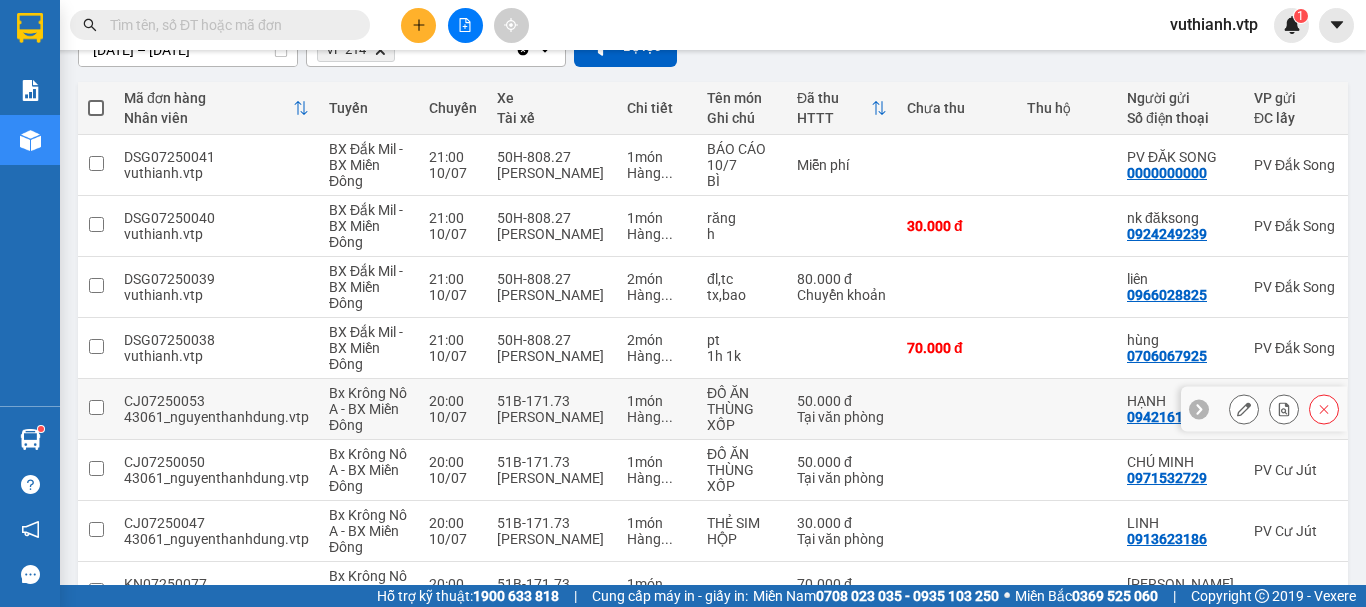 scroll, scrollTop: 150, scrollLeft: 0, axis: vertical 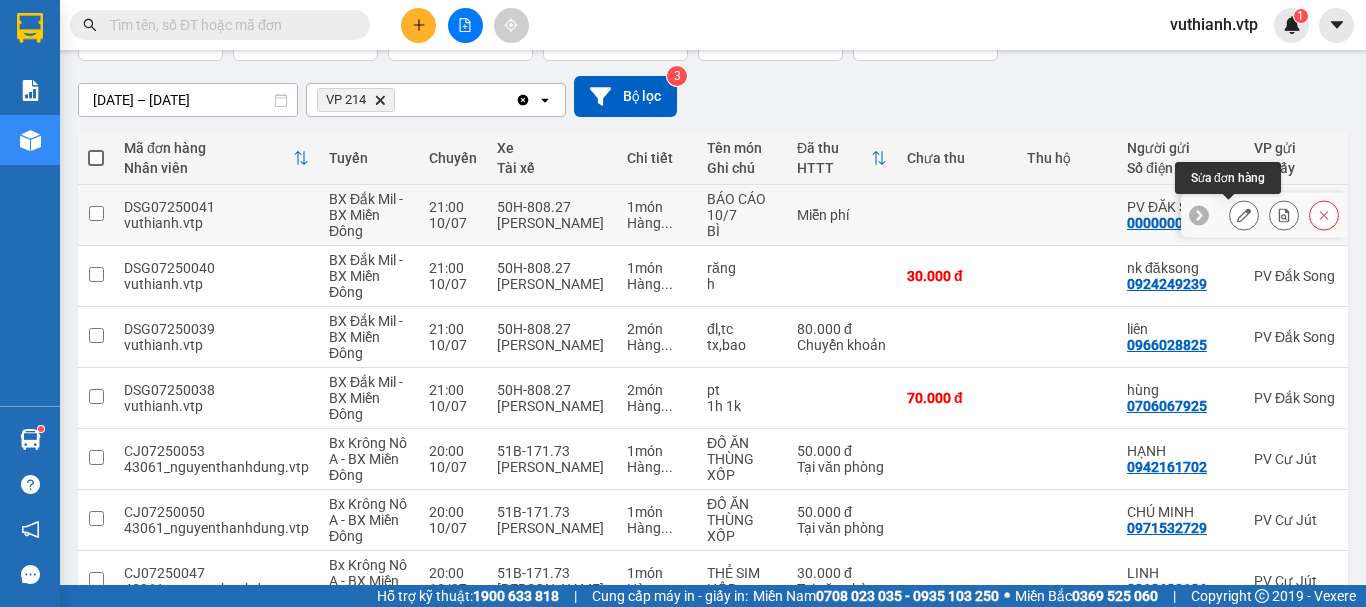 click at bounding box center [1244, 215] 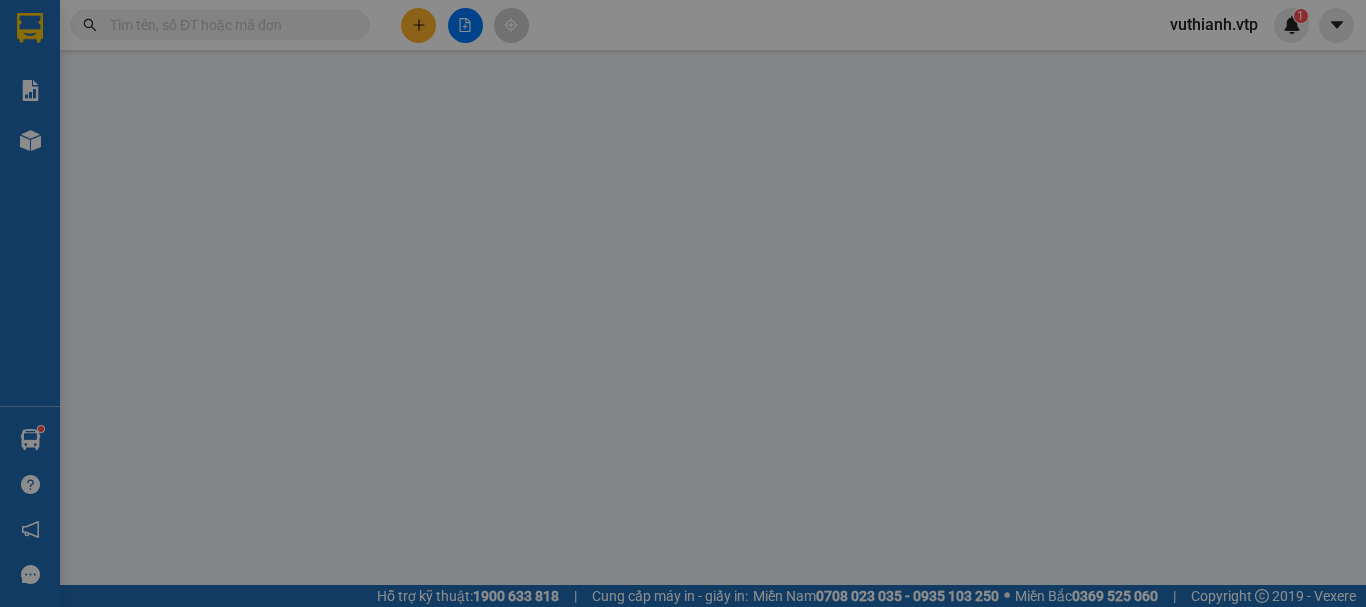 scroll, scrollTop: 0, scrollLeft: 0, axis: both 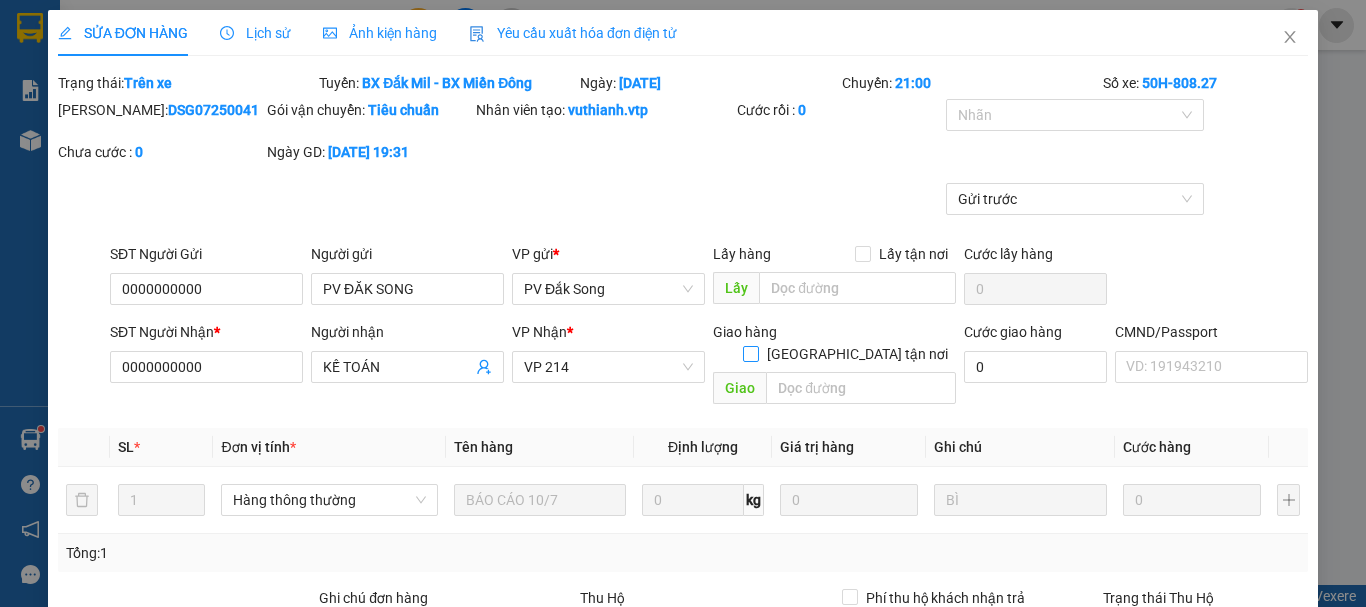 type on "0000000000" 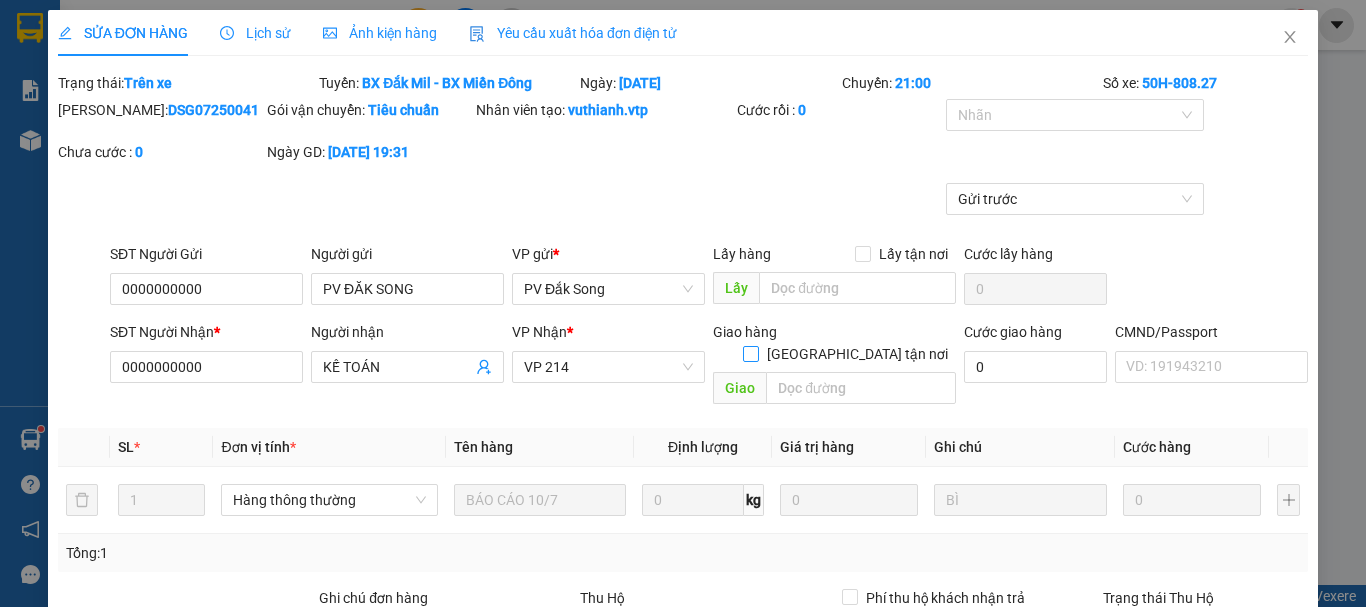 type on "PV ĐĂK SONG" 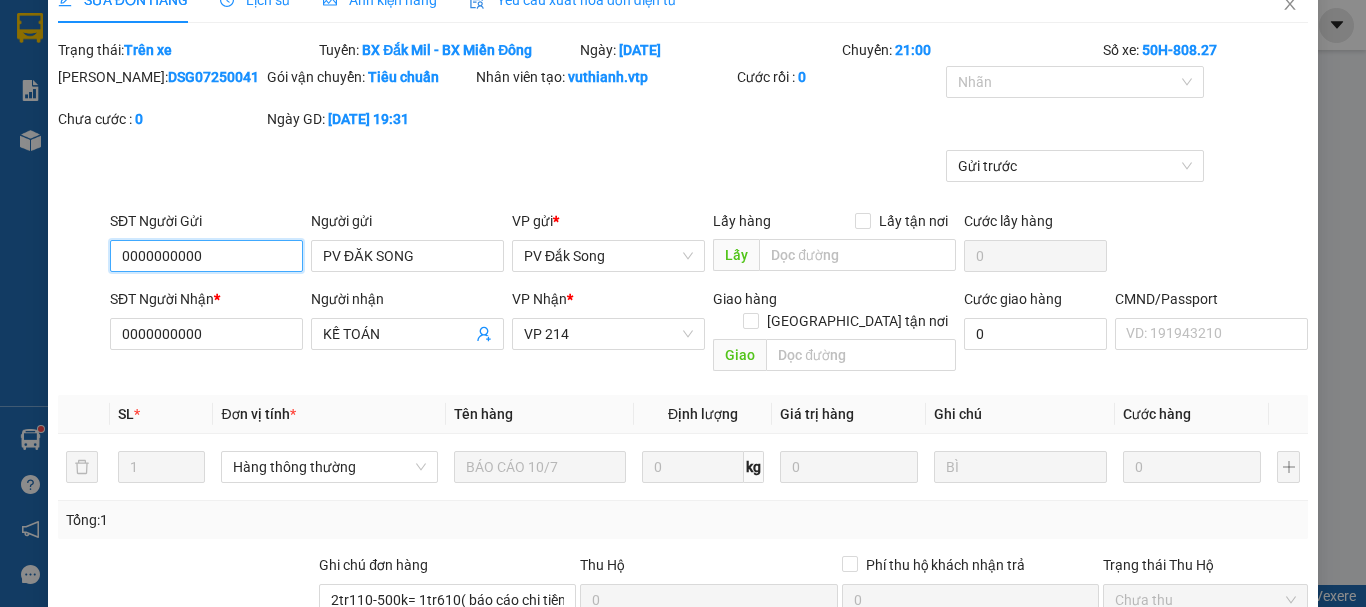 scroll, scrollTop: 0, scrollLeft: 0, axis: both 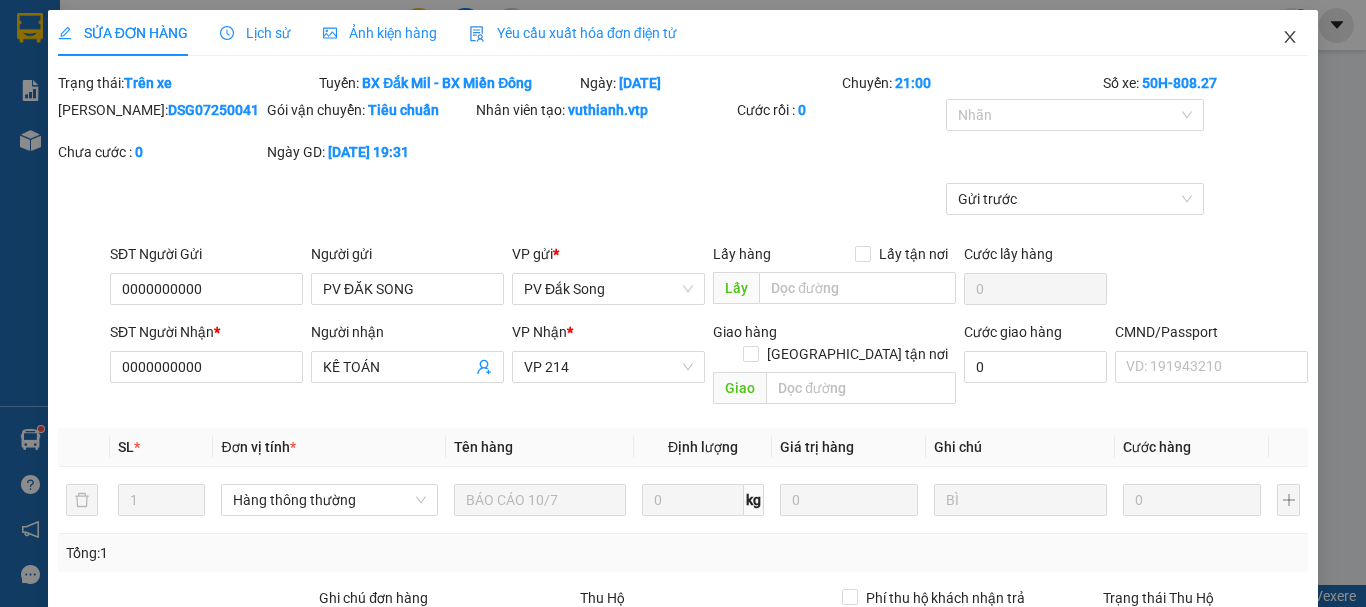 click 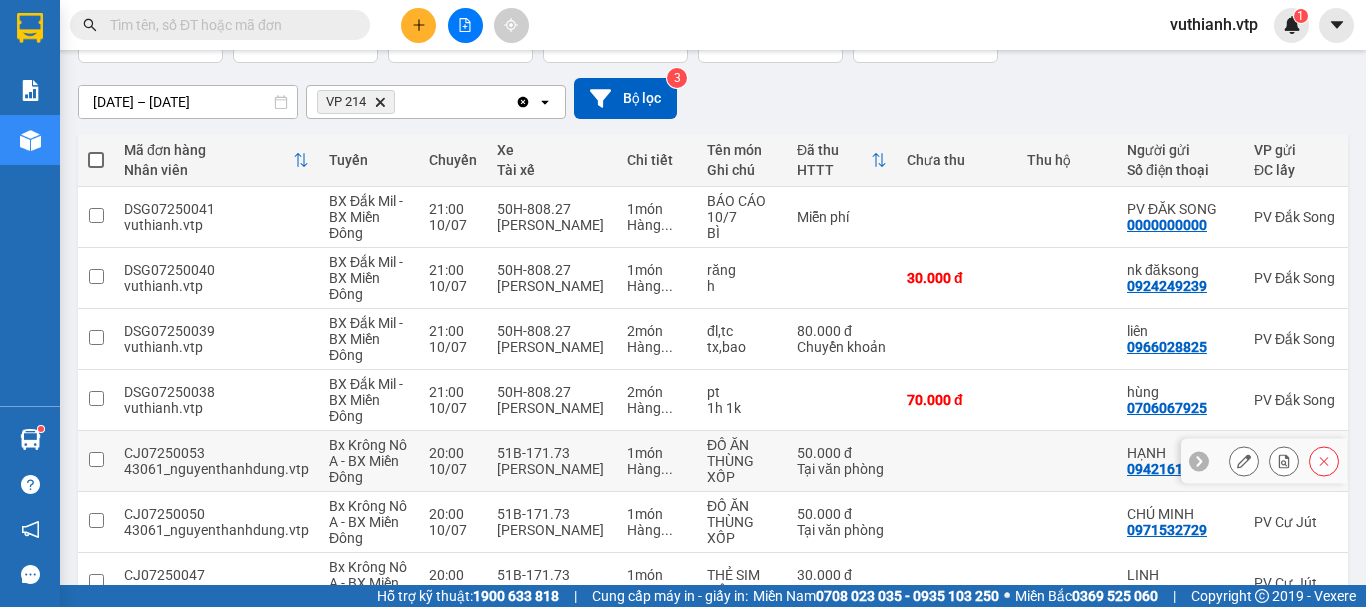 scroll, scrollTop: 0, scrollLeft: 0, axis: both 